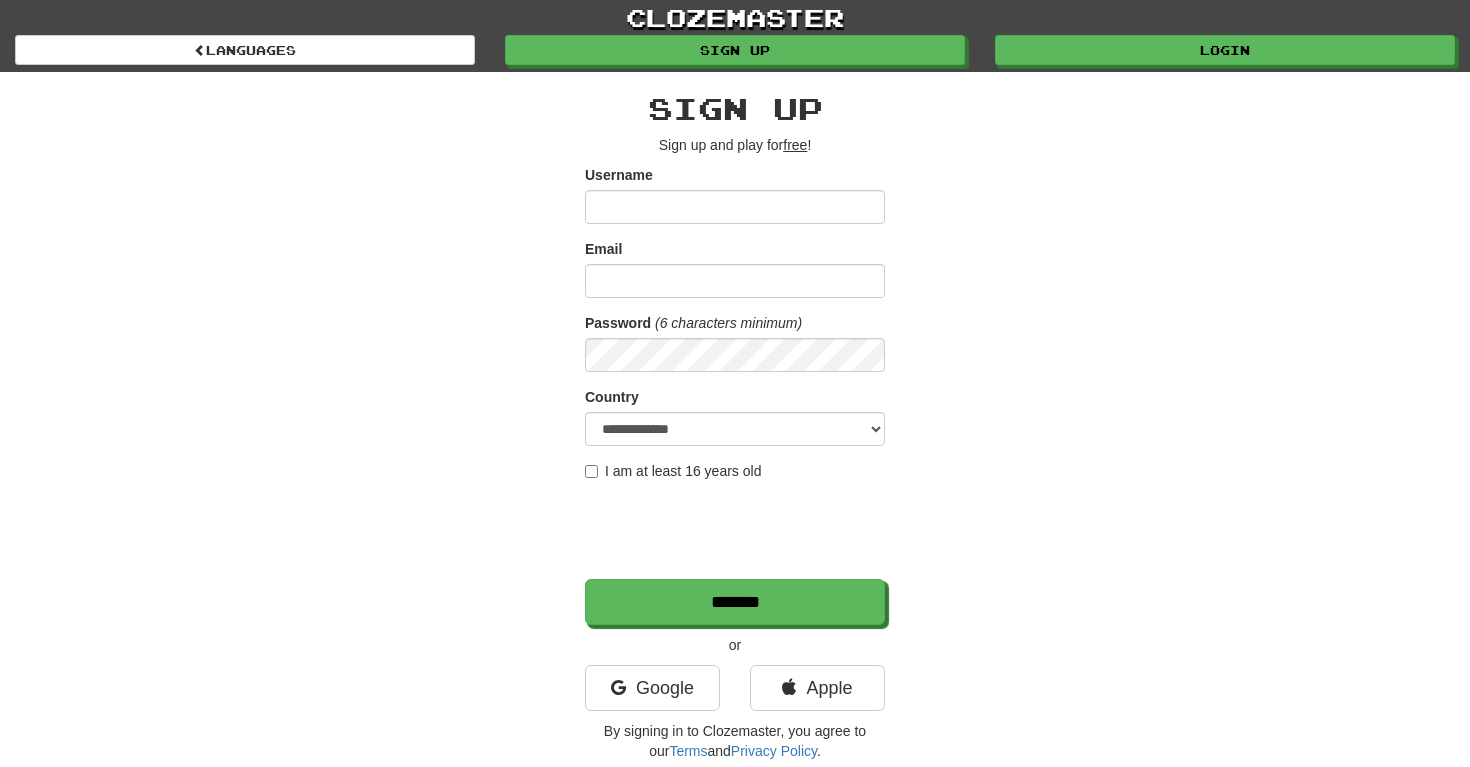 scroll, scrollTop: 0, scrollLeft: 0, axis: both 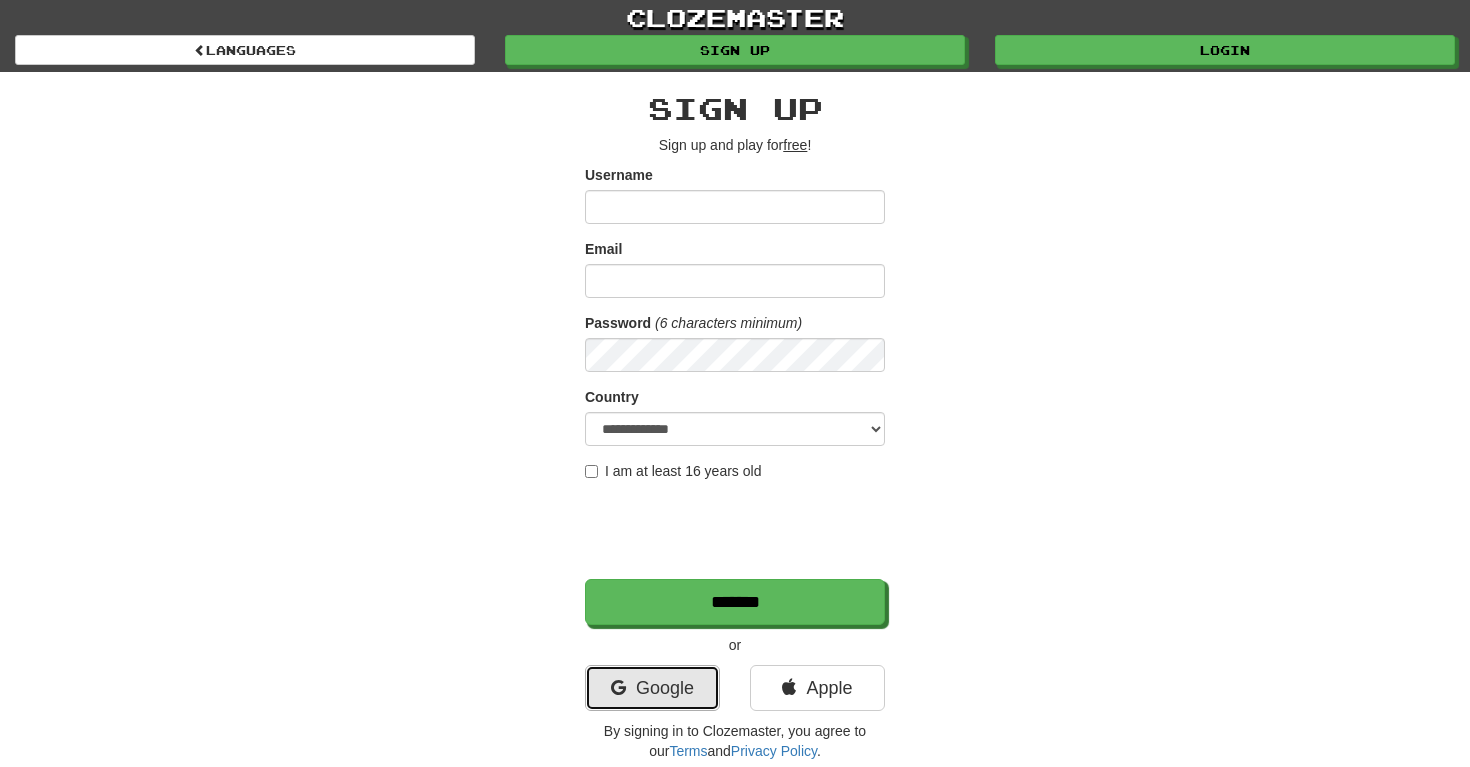 click on "Google" at bounding box center (652, 688) 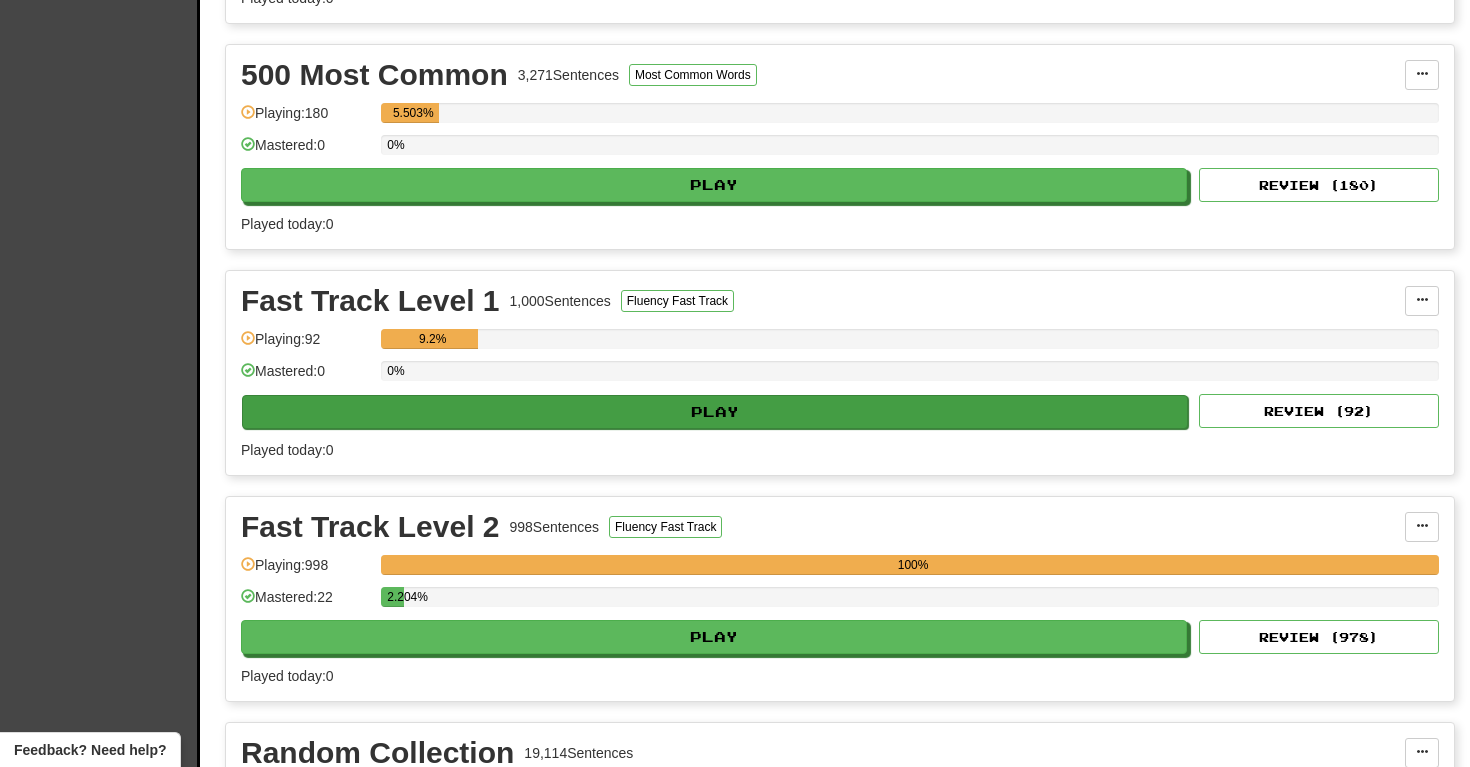 scroll, scrollTop: 819, scrollLeft: 0, axis: vertical 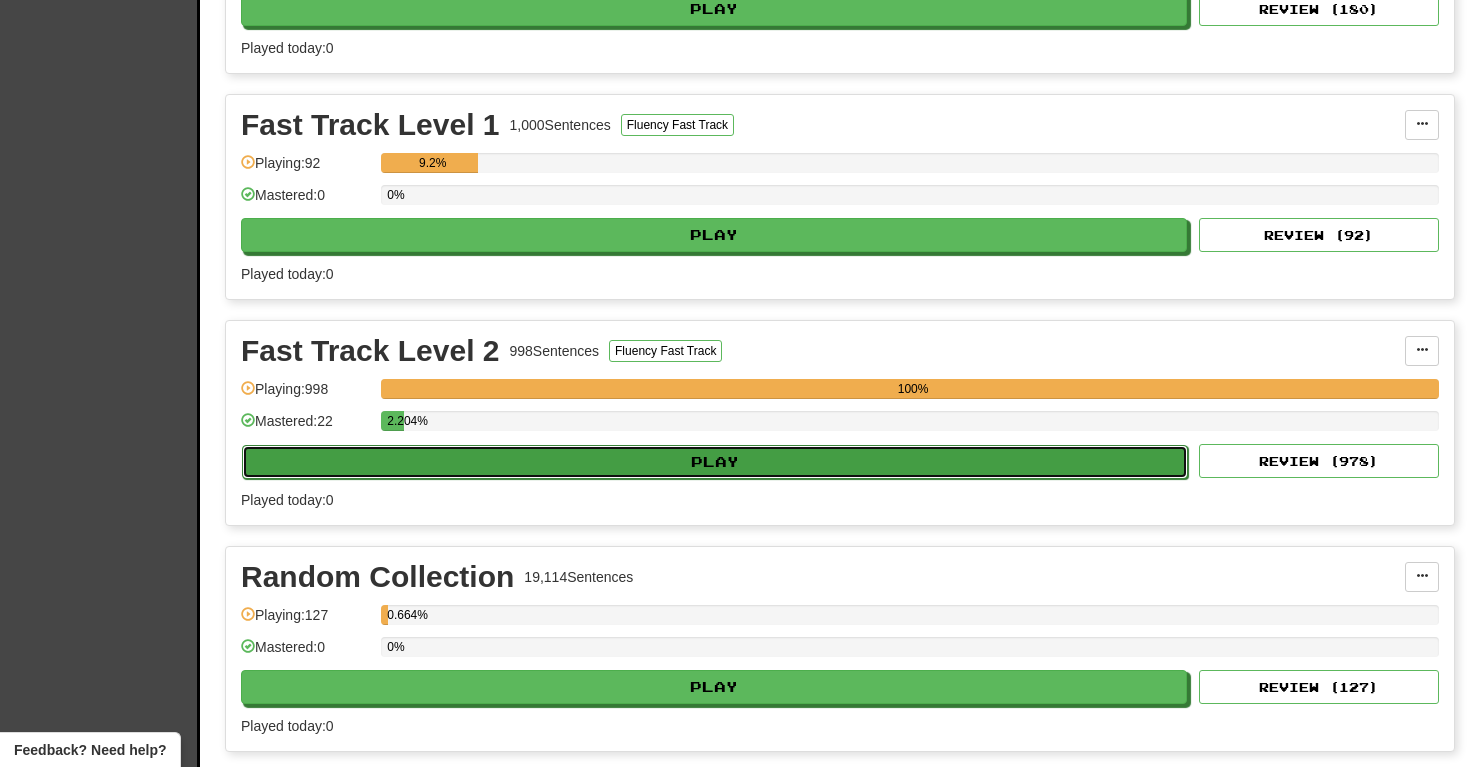 click on "Play" at bounding box center (715, 462) 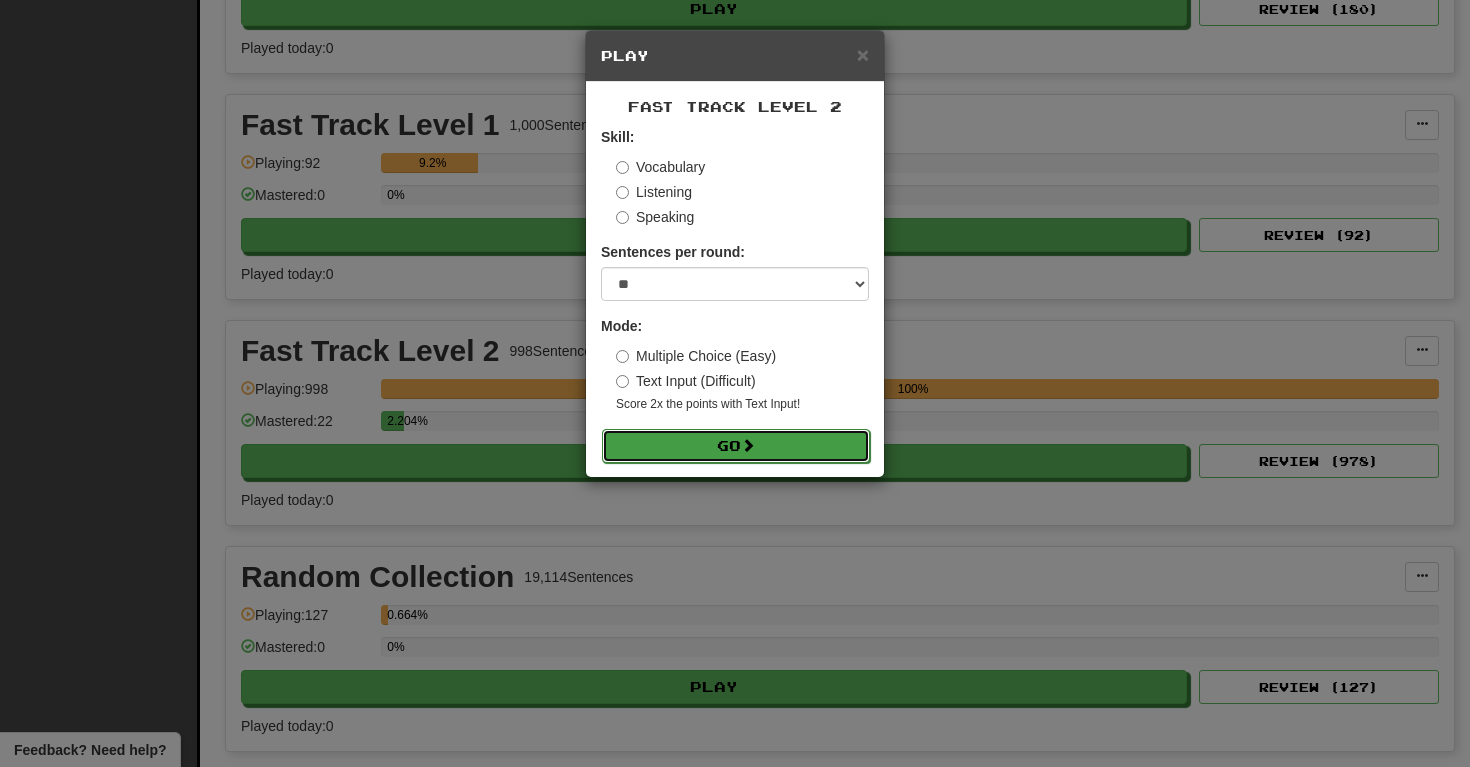 click on "Go" at bounding box center [736, 446] 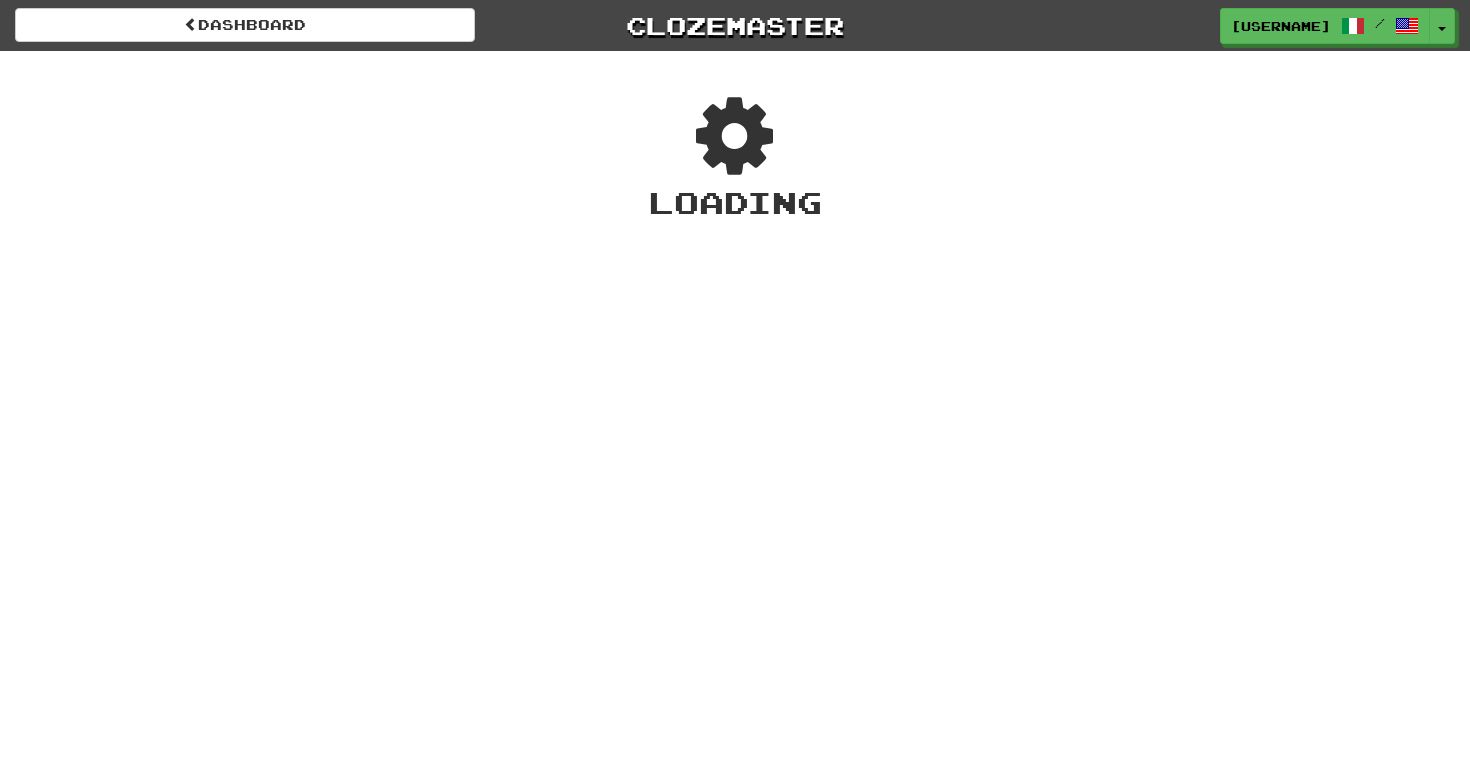 scroll, scrollTop: 0, scrollLeft: 0, axis: both 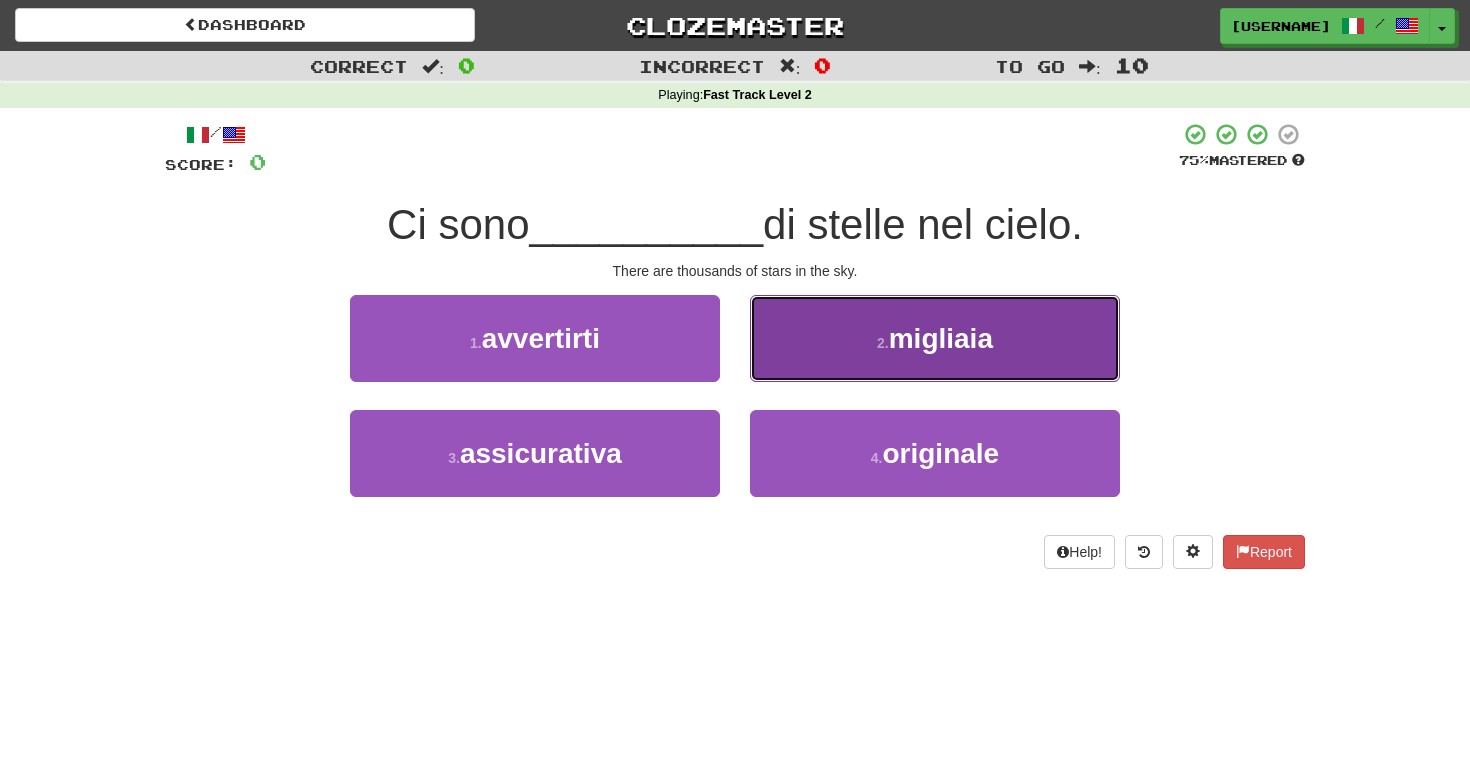 click on "2 .  migliaia" at bounding box center [935, 338] 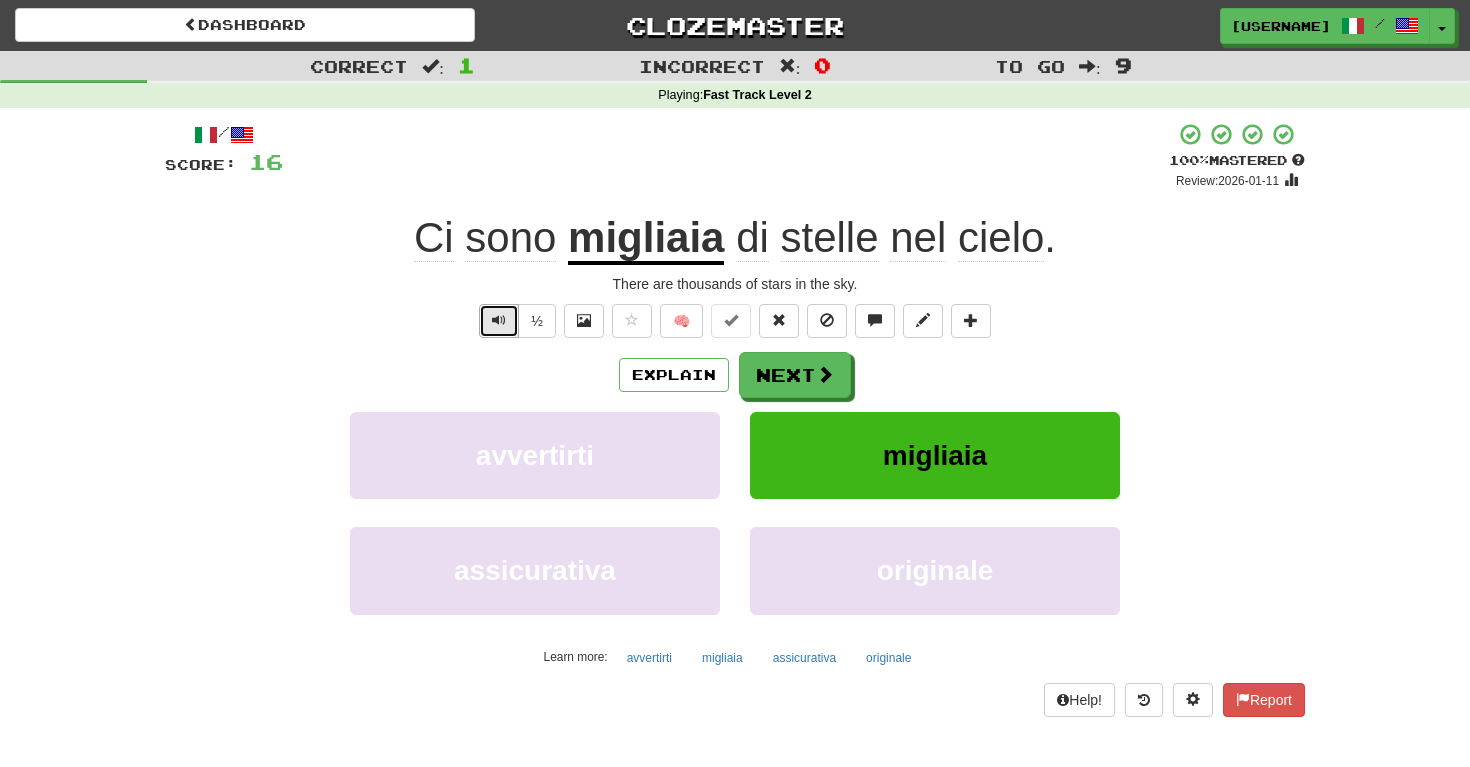 click at bounding box center [499, 321] 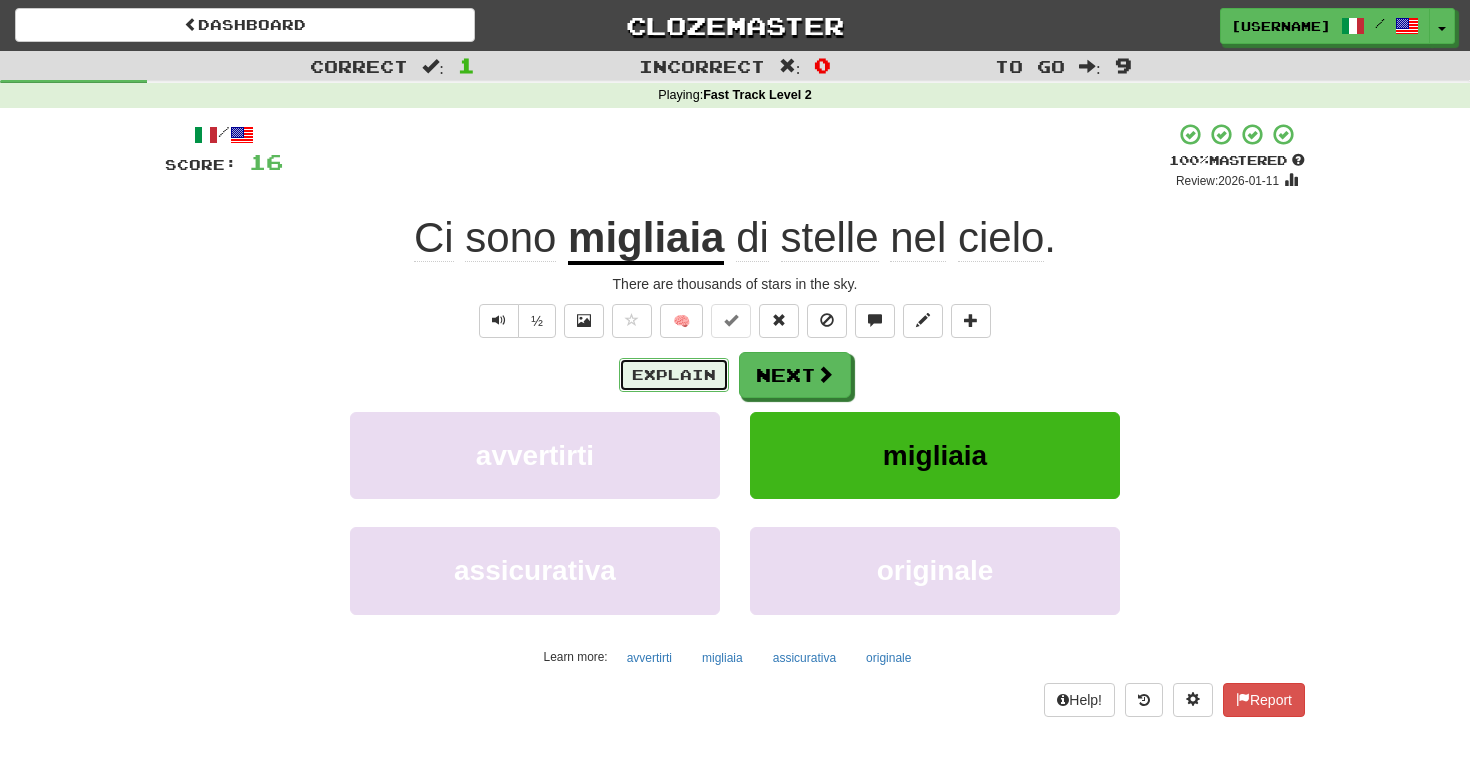 click on "Explain" at bounding box center (674, 375) 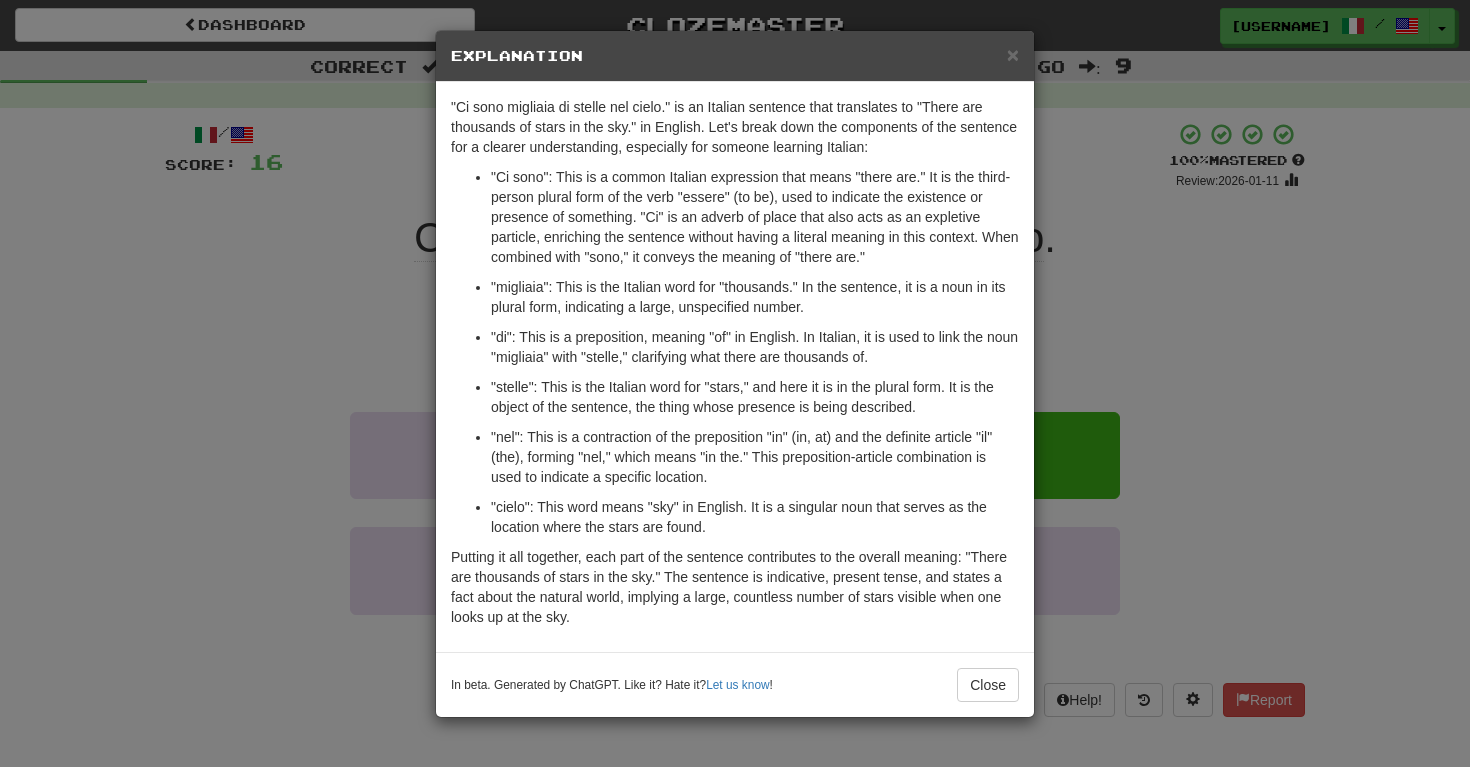 click on "× Explanation "Ci sono migliaia di stelle nel cielo." is an Italian sentence that translates to "There are thousands of stars in the sky." in English. Let's break down the components of the sentence for a clearer understanding, especially for someone learning Italian:
"Ci sono": This is a common Italian expression that means "there are." It is the third-person plural form of the verb "essere" (to be), used to indicate the existence or presence of something. "Ci" is an adverb of place that also acts as an expletive particle, enriching the sentence without having a literal meaning in this context. When combined with "sono," it conveys the meaning of "there are."
"migliaia": This is the Italian word for "thousands." In the sentence, it is a noun in its plural form, indicating a large, unspecified number.
"di": This is a preposition, meaning "of" in English. In Italian, it is used to link the noun "migliaia" with "stelle," clarifying what there are thousands of.
! Close" at bounding box center [735, 383] 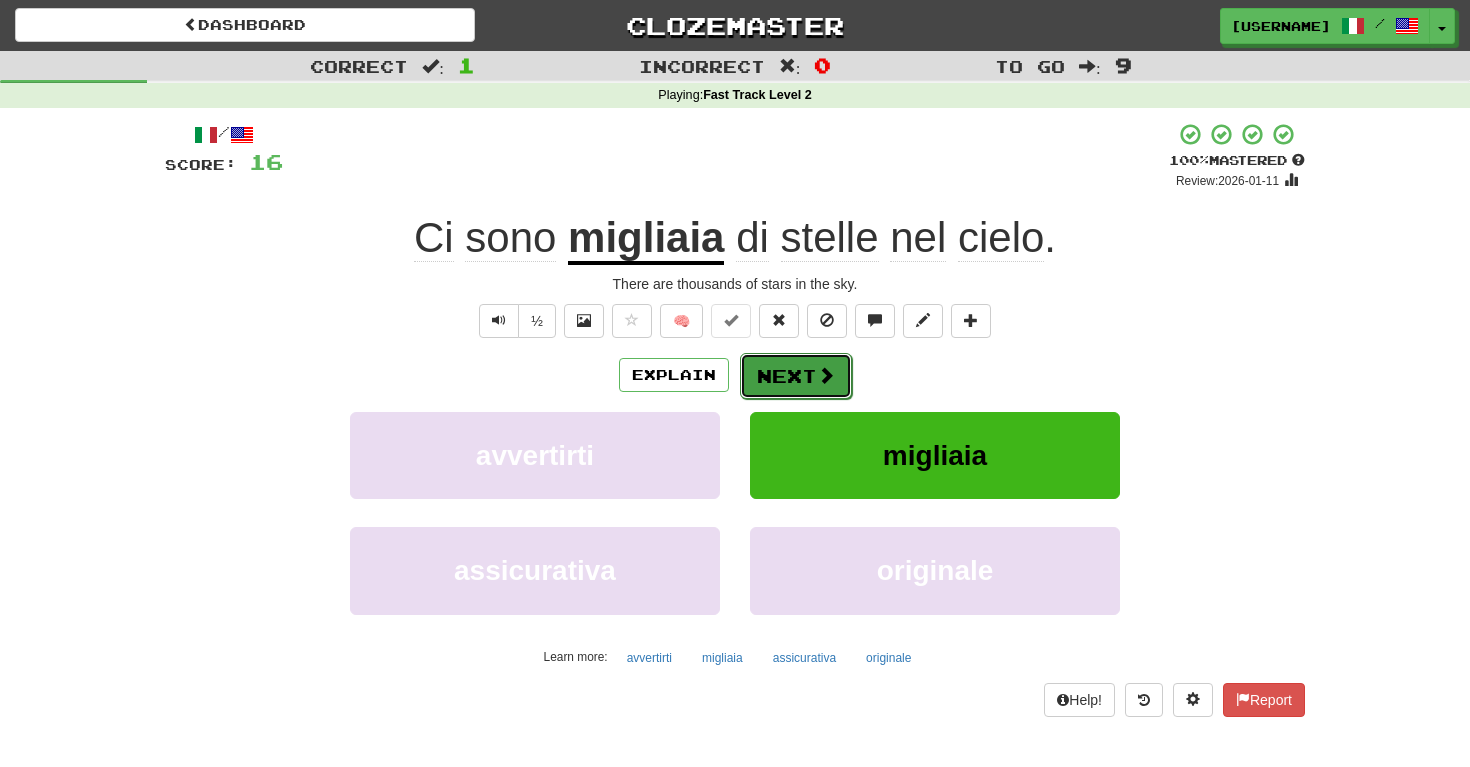 click on "Next" at bounding box center [796, 376] 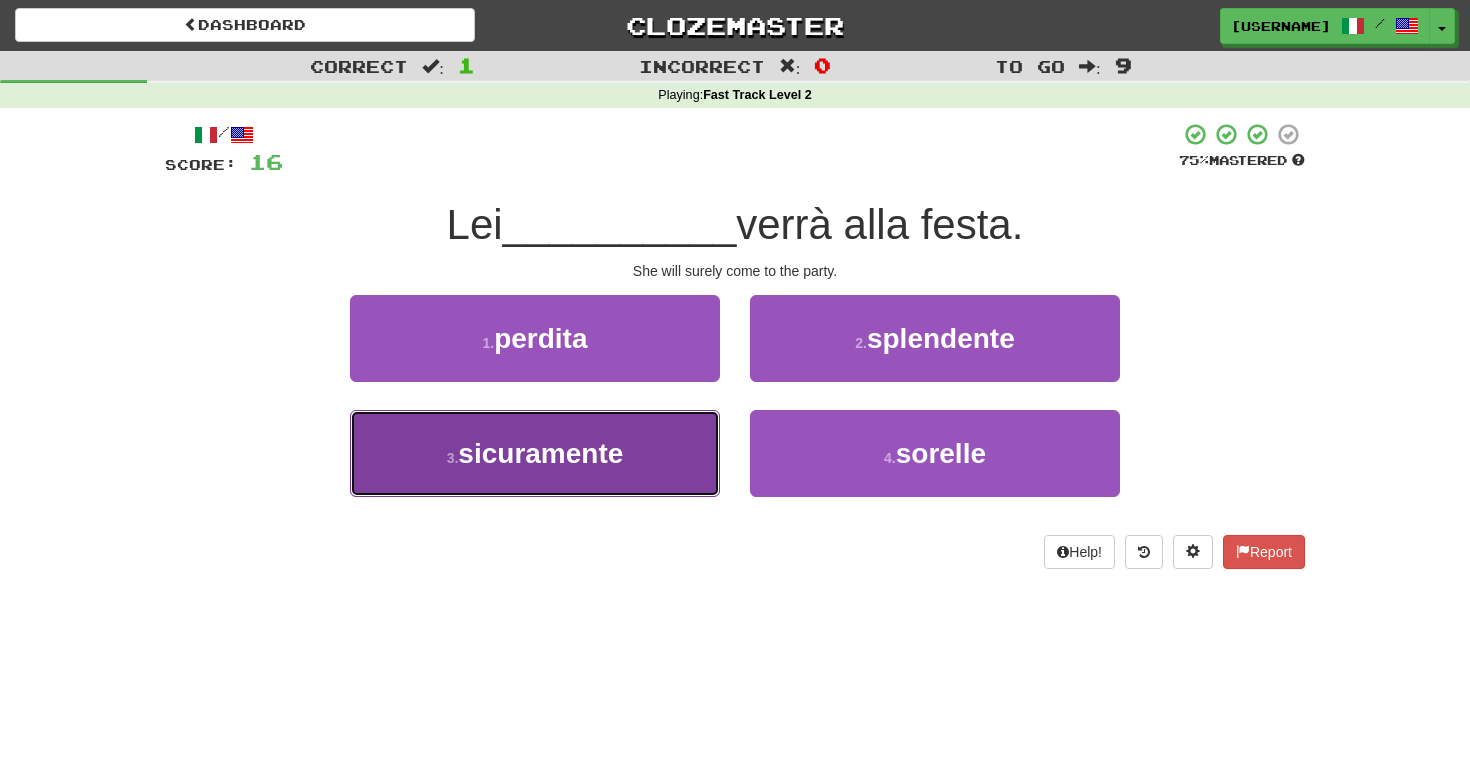 click on "sicuramente" at bounding box center [540, 453] 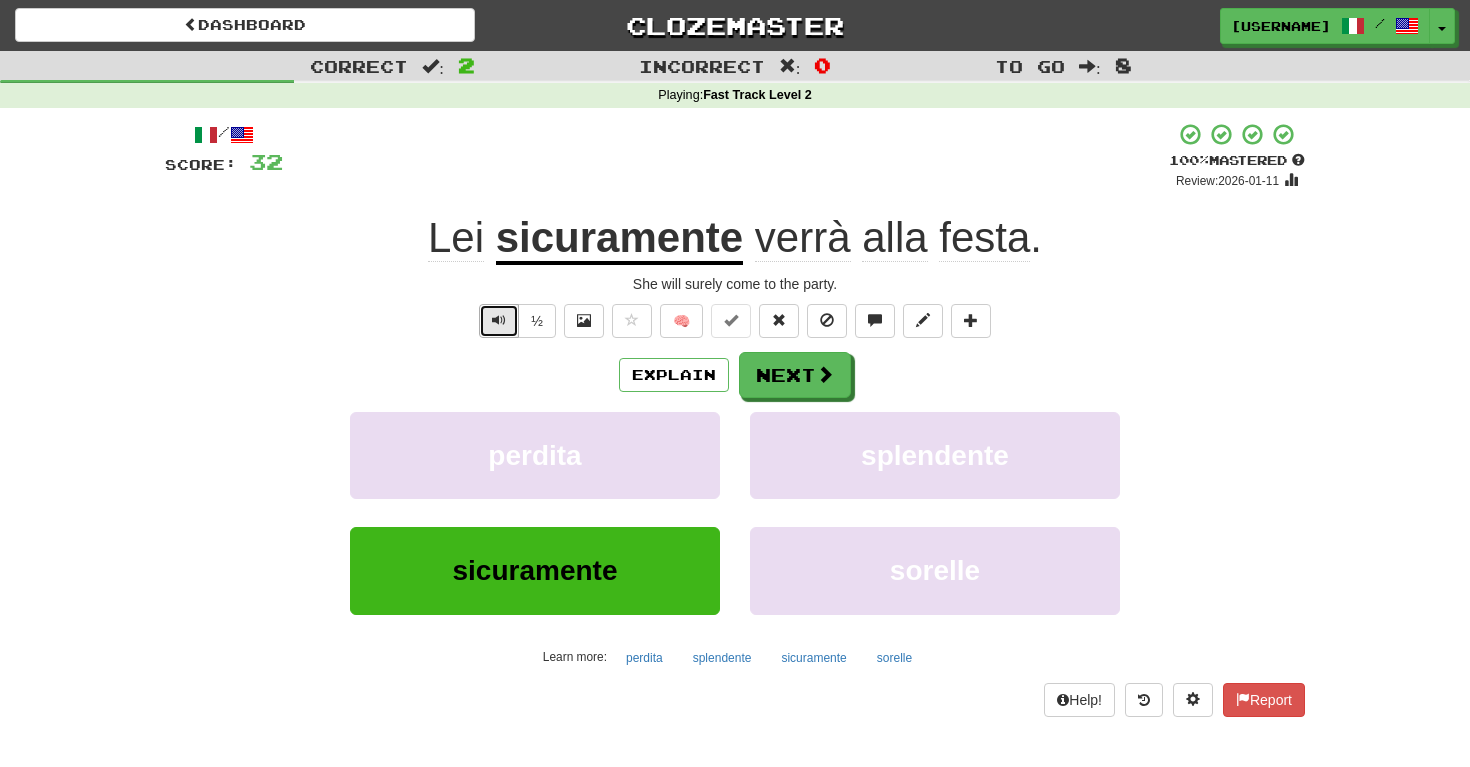 click at bounding box center (499, 321) 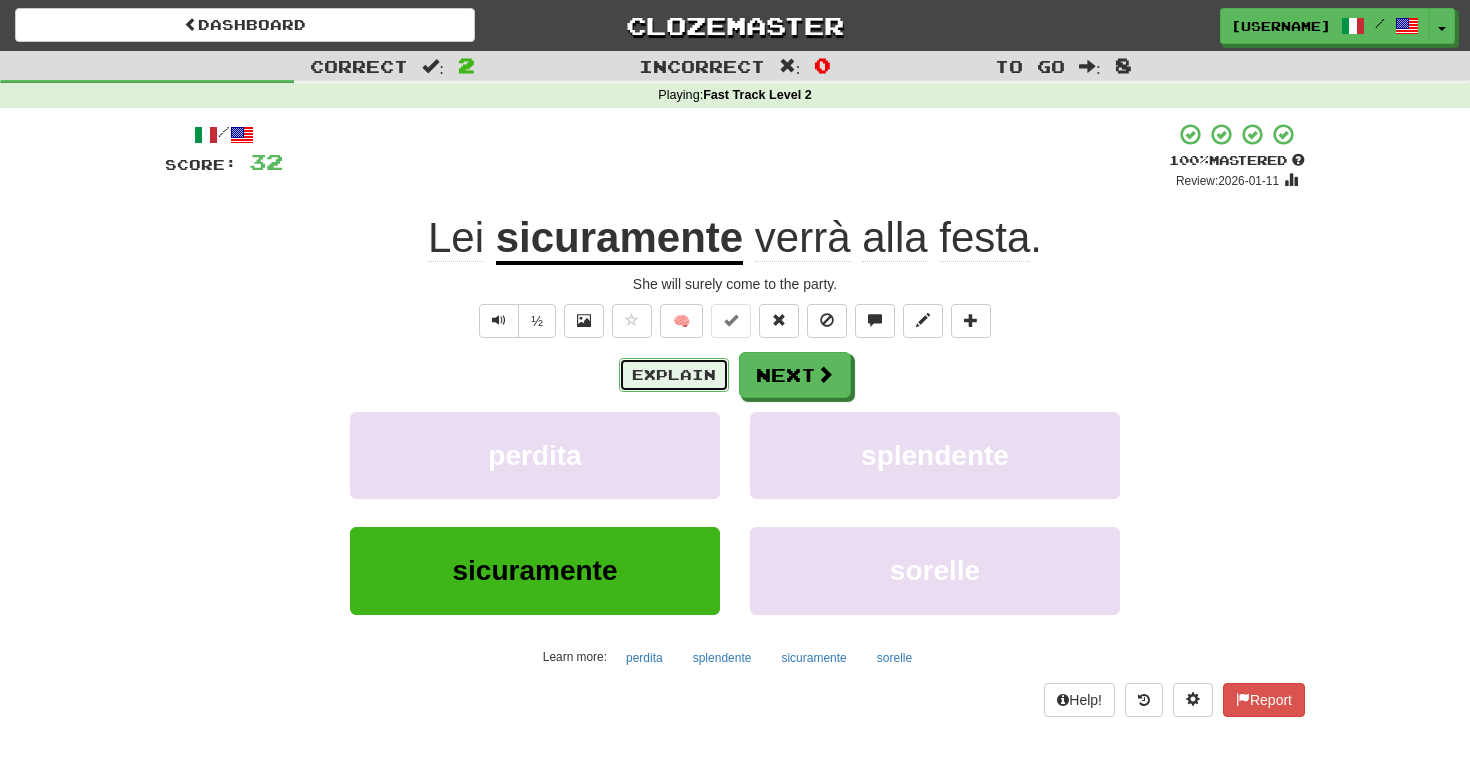 click on "Explain" at bounding box center (674, 375) 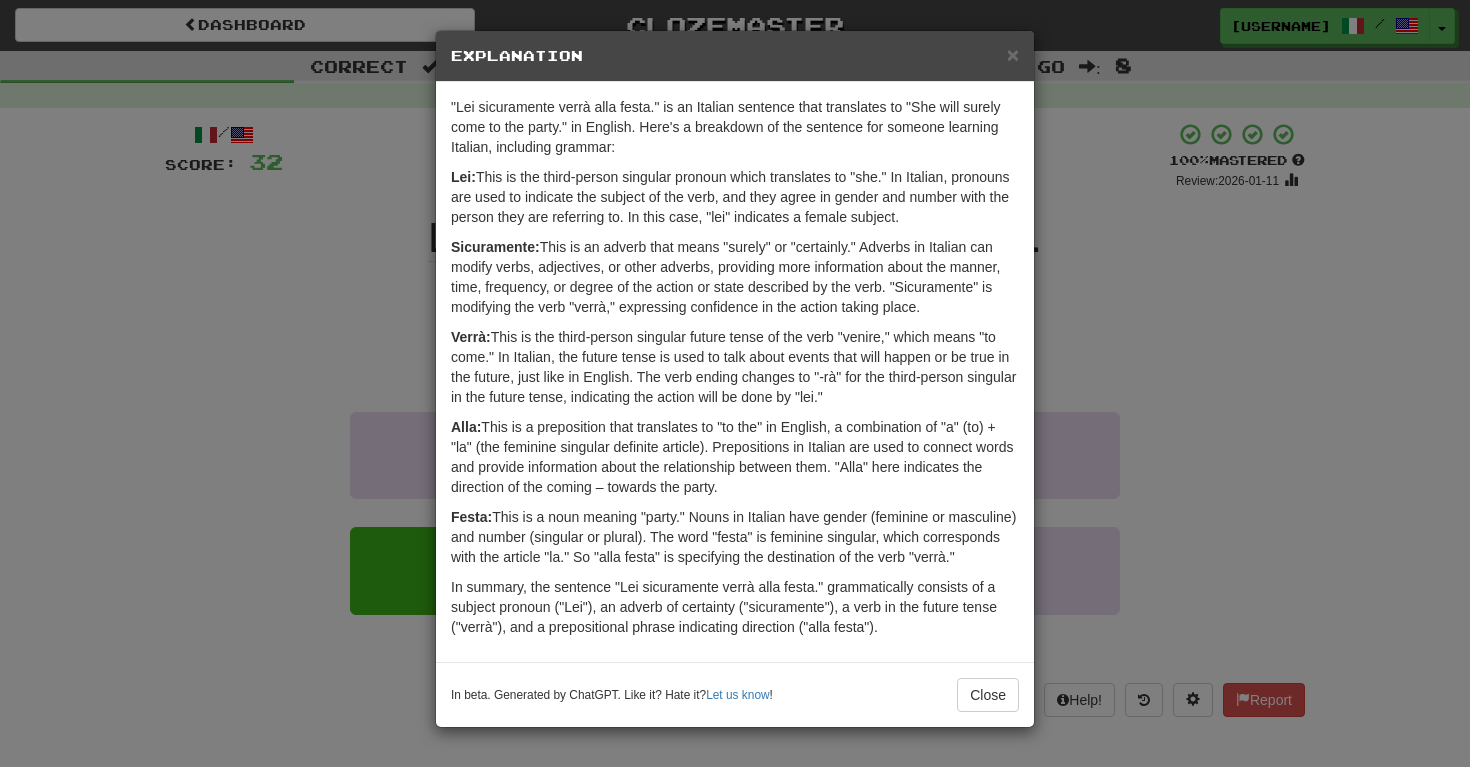 click on "× Explanation "Lei sicuramente verrà alla festa." is an Italian sentence that translates to "She will surely come to the party." in English. Here's a breakdown of the sentence for someone learning Italian, including grammar:
Lei:  This is the third-person singular pronoun which translates to "she." In Italian, pronouns are used to indicate the subject of the verb, and they agree in gender and number with the person they are referring to. In this case, "lei" indicates a female subject.
Sicuramente:  This is an adverb that means "surely" or "certainly." Adverbs in Italian can modify verbs, adjectives, or other adverbs, providing more information about the manner, time, frequency, or degree of the action or state described by the verb. "Sicuramente" is modifying the verb "verrà," expressing confidence in the action taking place.
Verrà:
Alla:
Festa:
In beta. Generated by ChatGPT. Like it? Hate it?  Let us know ! Close" at bounding box center [735, 383] 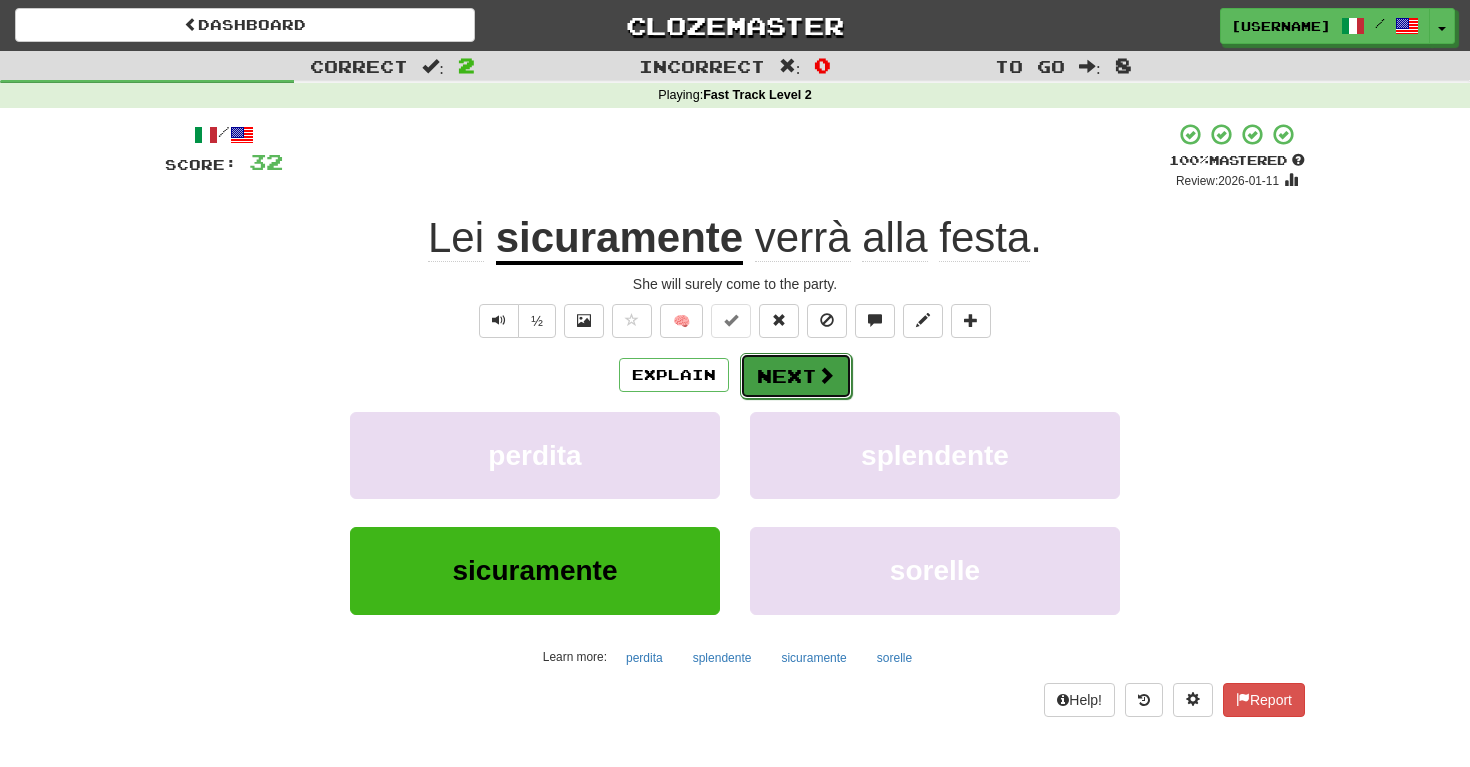 click on "Next" at bounding box center [796, 376] 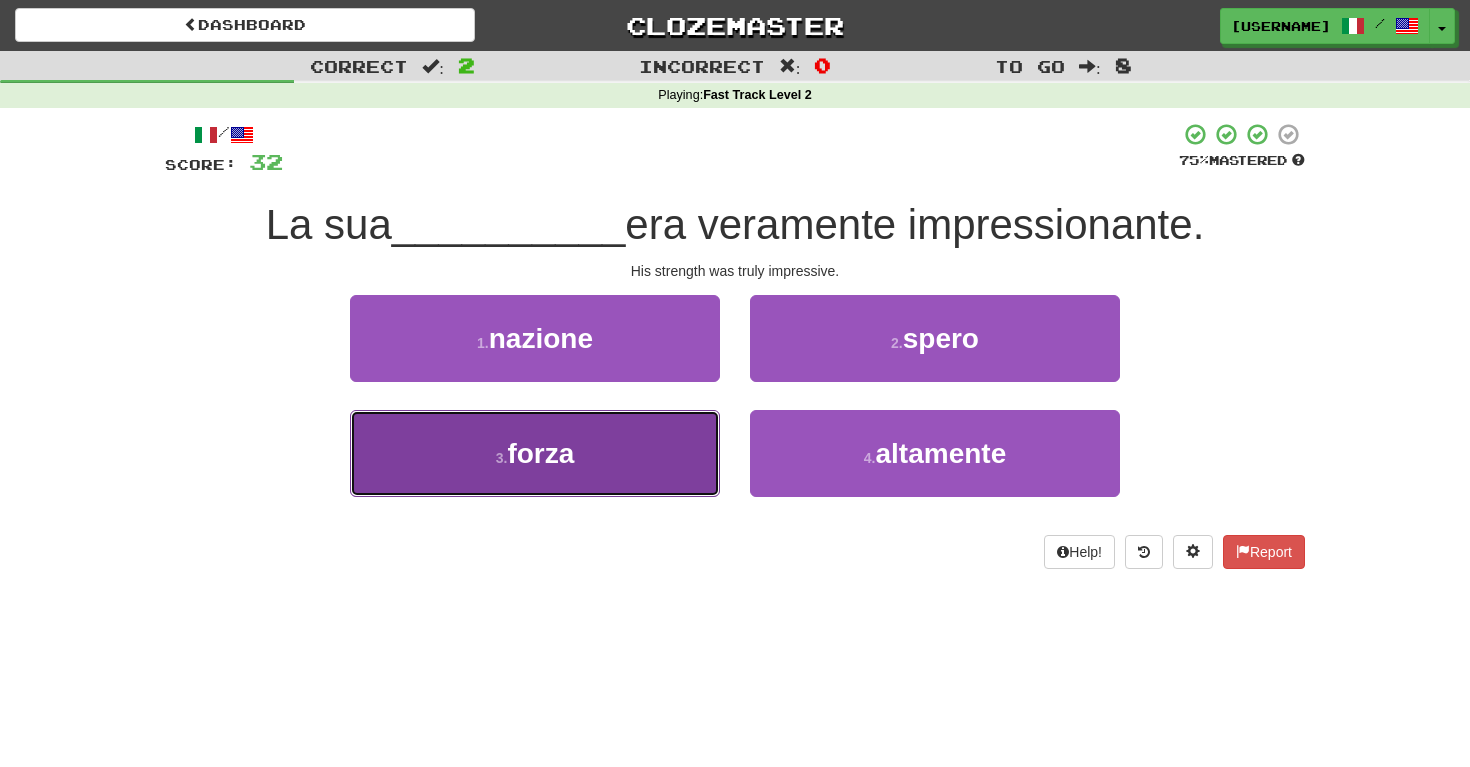 click on "3 .  forza" at bounding box center [535, 453] 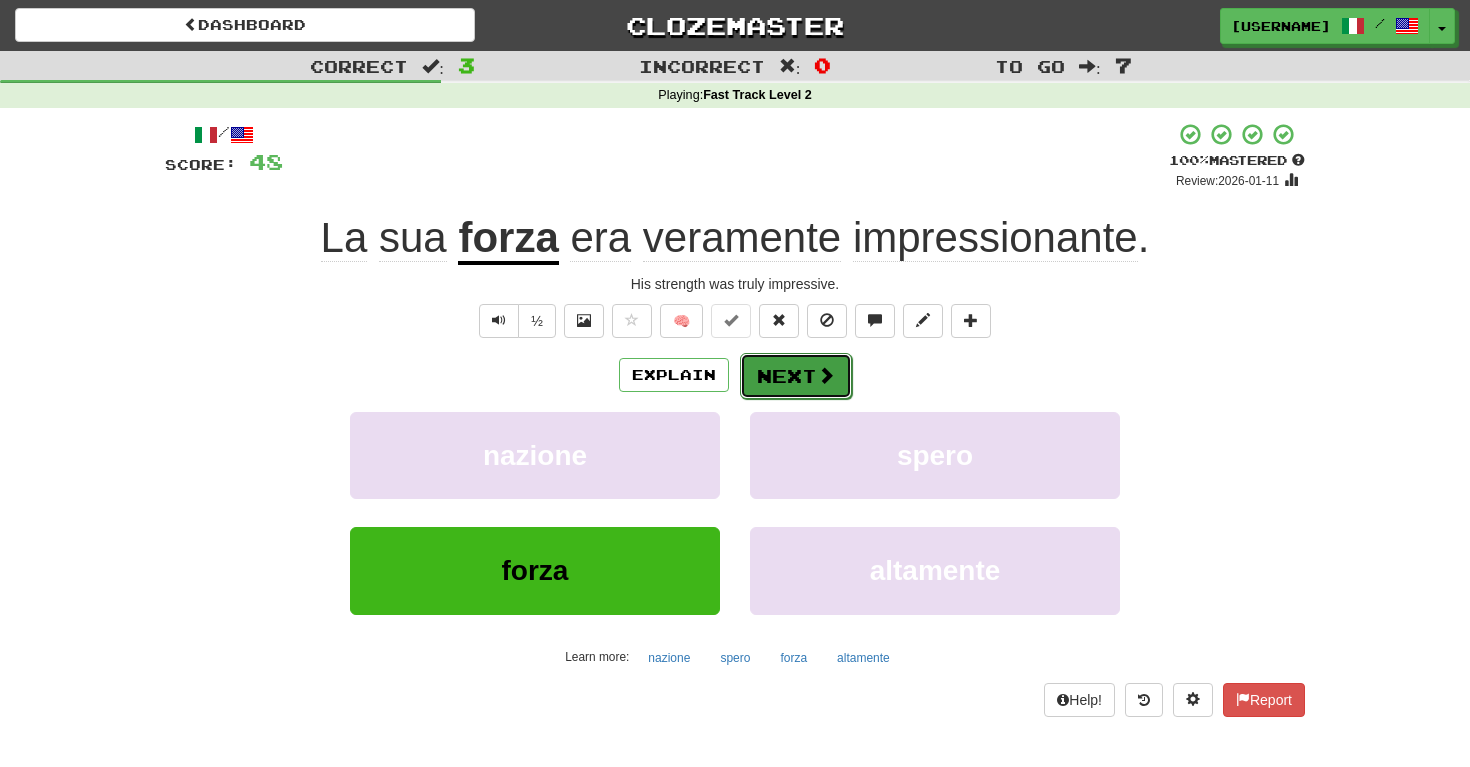 click on "Next" at bounding box center (796, 376) 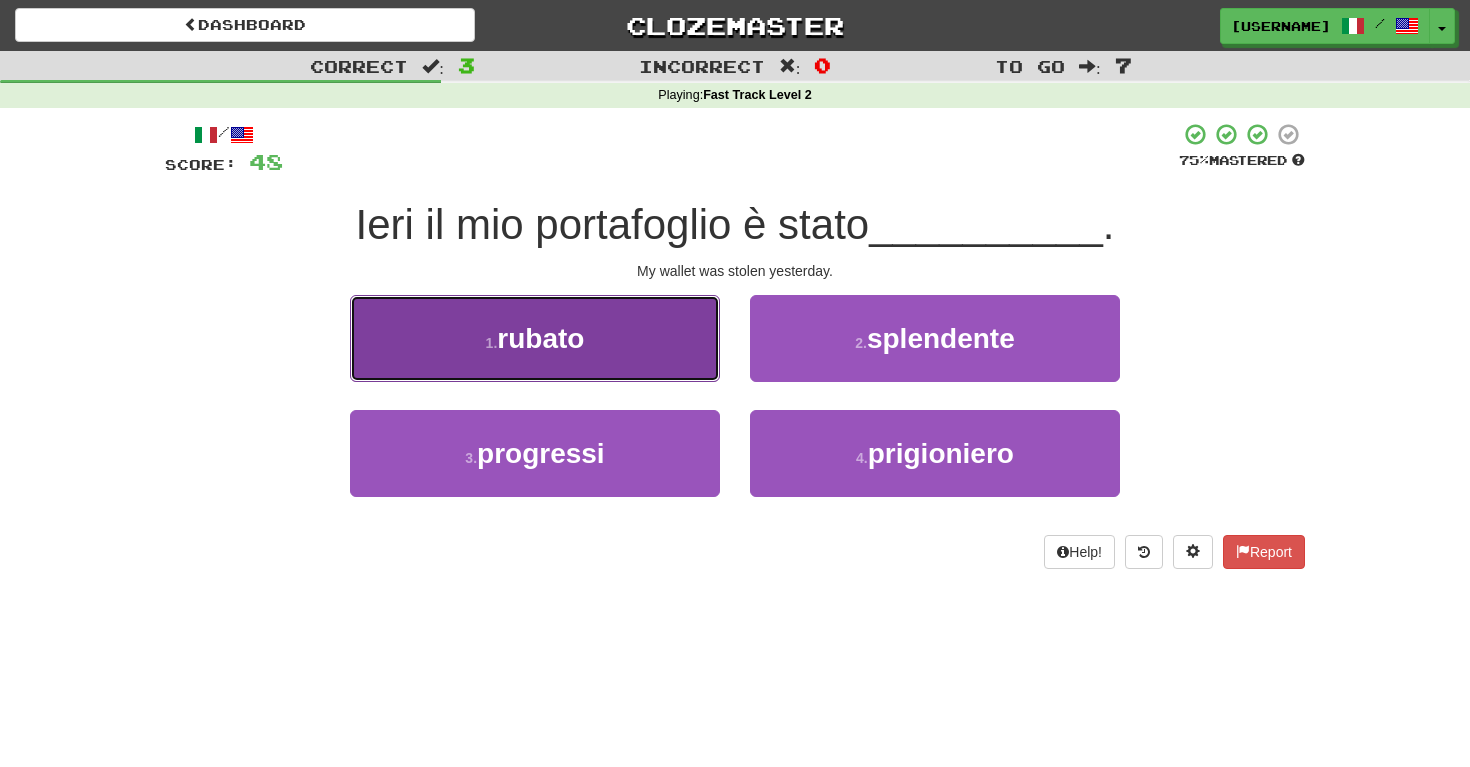 click on "1 .  rubato" at bounding box center [535, 338] 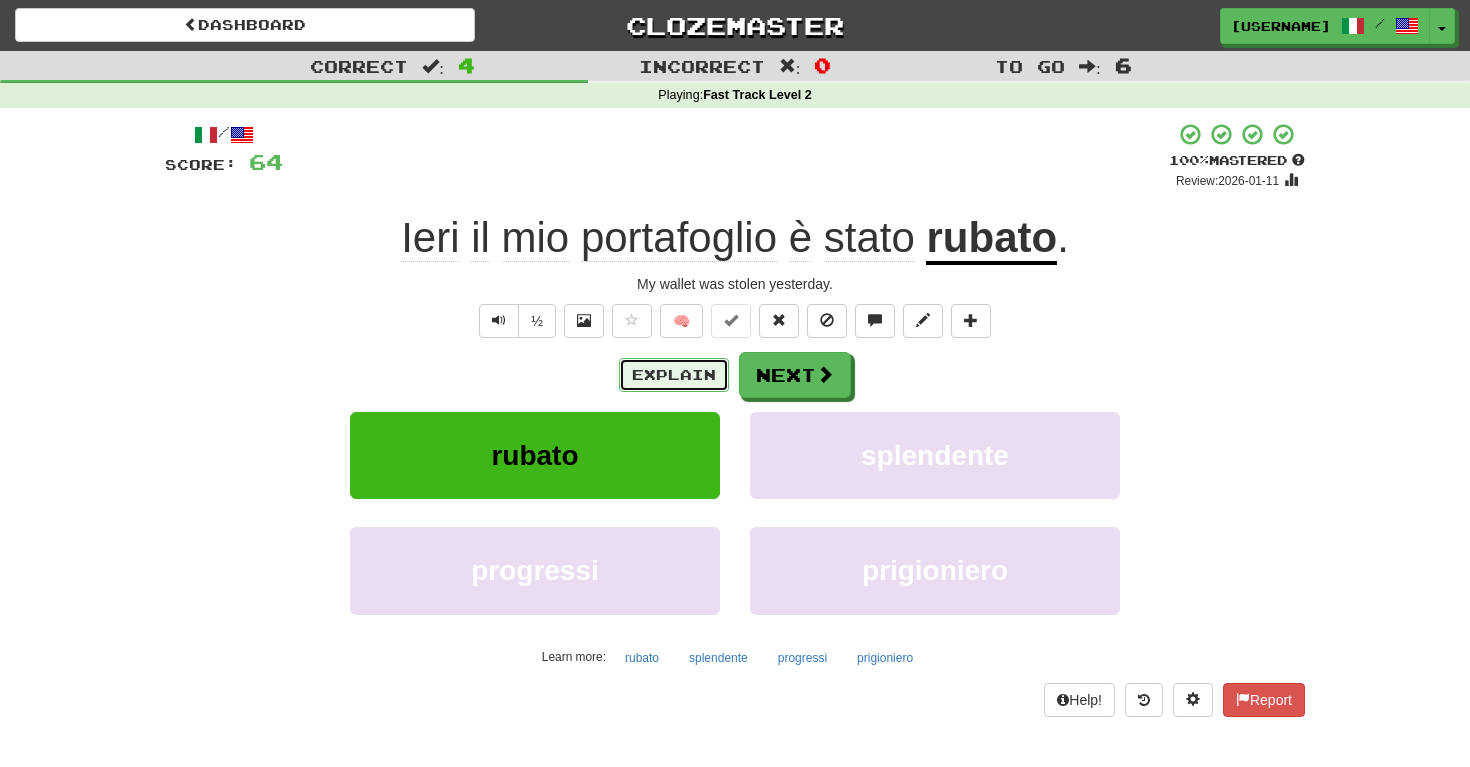 click on "Explain" at bounding box center [674, 375] 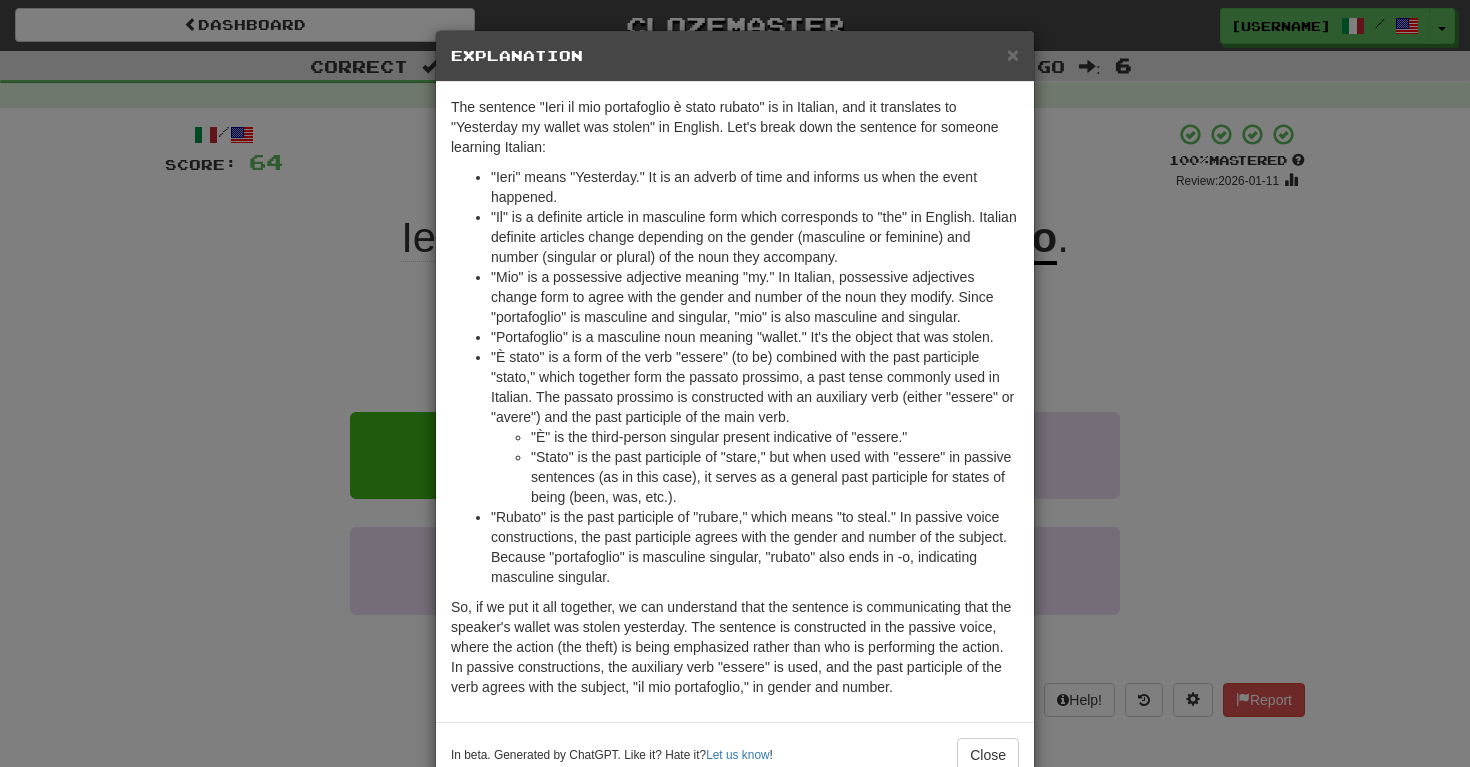 click on "× Explanation The sentence "Ieri il mio portafoglio è stato rubato" is in Italian, and it translates to "Yesterday my wallet was stolen" in English. Let's break down the sentence for someone learning Italian:
"Ieri" means "Yesterday." It is an adverb of time and informs us when the event happened.
"Il" is a definite article in masculine form which corresponds to "the" in English. Italian definite articles change depending on the gender (masculine or feminine) and number (singular or plural) of the noun they accompany.
"Mio" is a possessive adjective meaning "my." In Italian, possessive adjectives change form to agree with the gender and number of the noun they modify. Since "portafoglio" is masculine and singular, "mio" is also masculine and singular.
"Portafoglio" is a masculine noun meaning "wallet." It's the object that was stolen.
"È" is the third-person singular present indicative of "essere."
In beta. Generated by ChatGPT. Like it? Hate it?  Let us know ! Close" at bounding box center (735, 383) 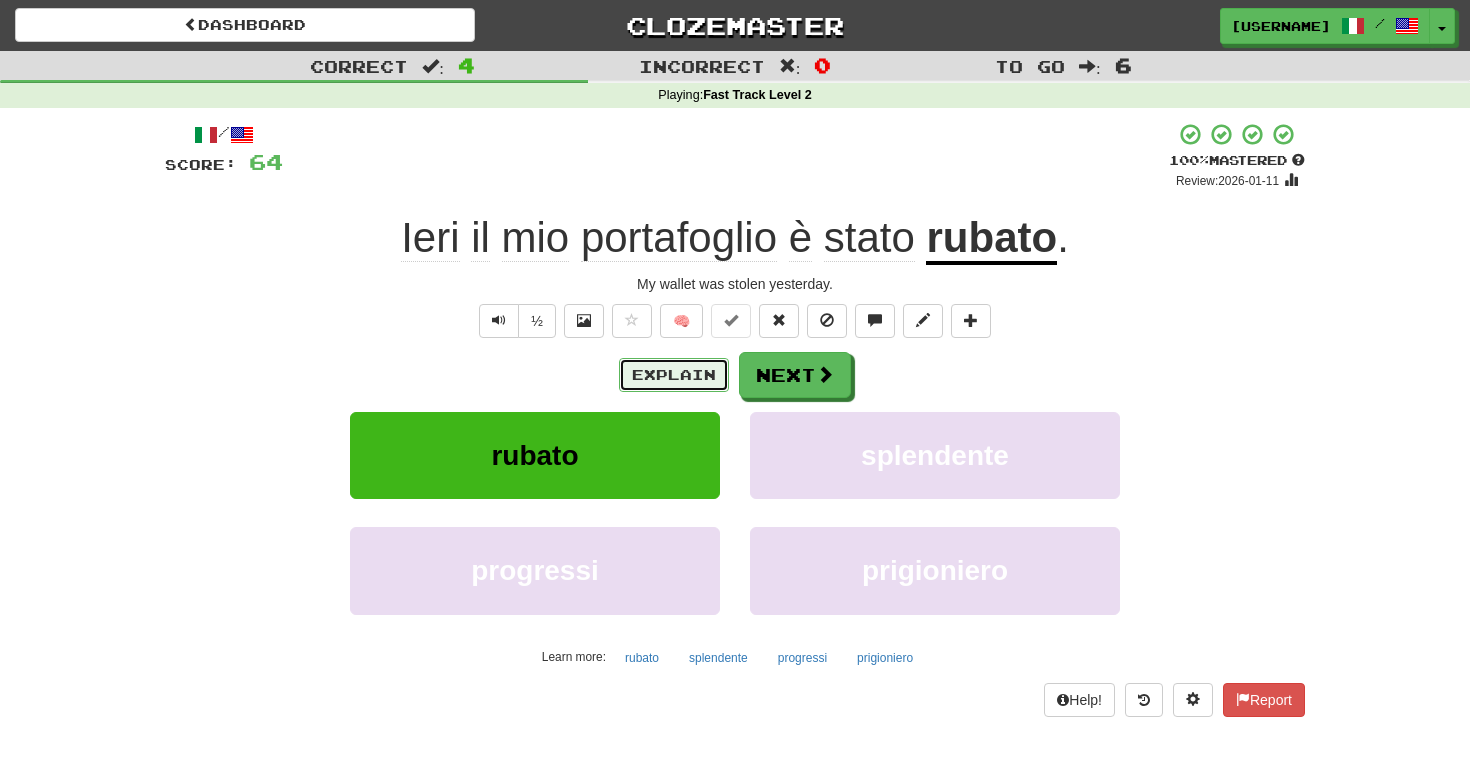click on "Explain" at bounding box center (674, 375) 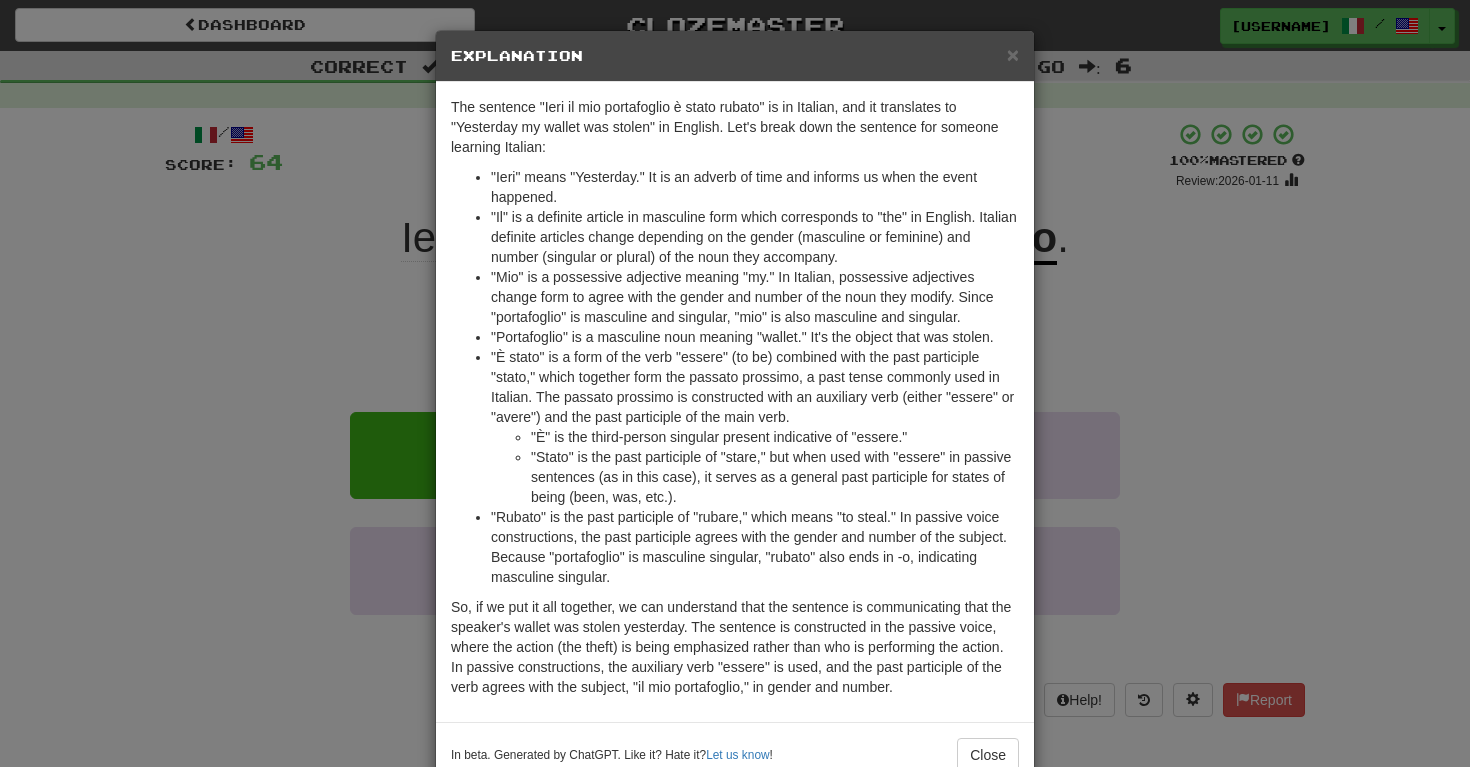 click on "× Explanation The sentence "Ieri il mio portafoglio è stato rubato" is in Italian, and it translates to "Yesterday my wallet was stolen" in English. Let's break down the sentence for someone learning Italian:
"Ieri" means "Yesterday." It is an adverb of time and informs us when the event happened.
"Il" is a definite article in masculine form which corresponds to "the" in English. Italian definite articles change depending on the gender (masculine or feminine) and number (singular or plural) of the noun they accompany.
"Mio" is a possessive adjective meaning "my." In Italian, possessive adjectives change form to agree with the gender and number of the noun they modify. Since "portafoglio" is masculine and singular, "mio" is also masculine and singular.
"Portafoglio" is a masculine noun meaning "wallet." It's the object that was stolen.
"È" is the third-person singular present indicative of "essere."
In beta. Generated by ChatGPT. Like it? Hate it?  Let us know ! Close" at bounding box center [735, 383] 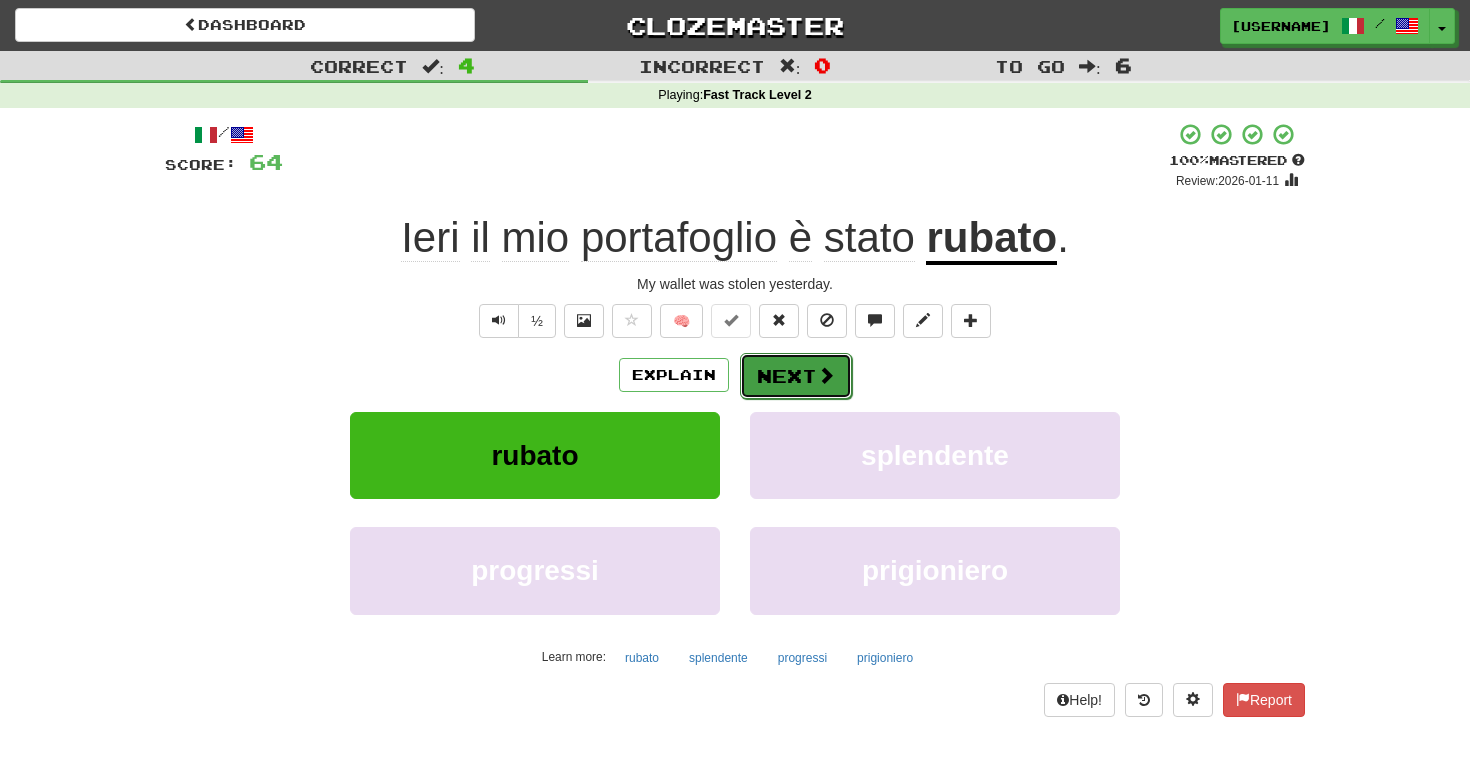 click on "Next" at bounding box center (796, 376) 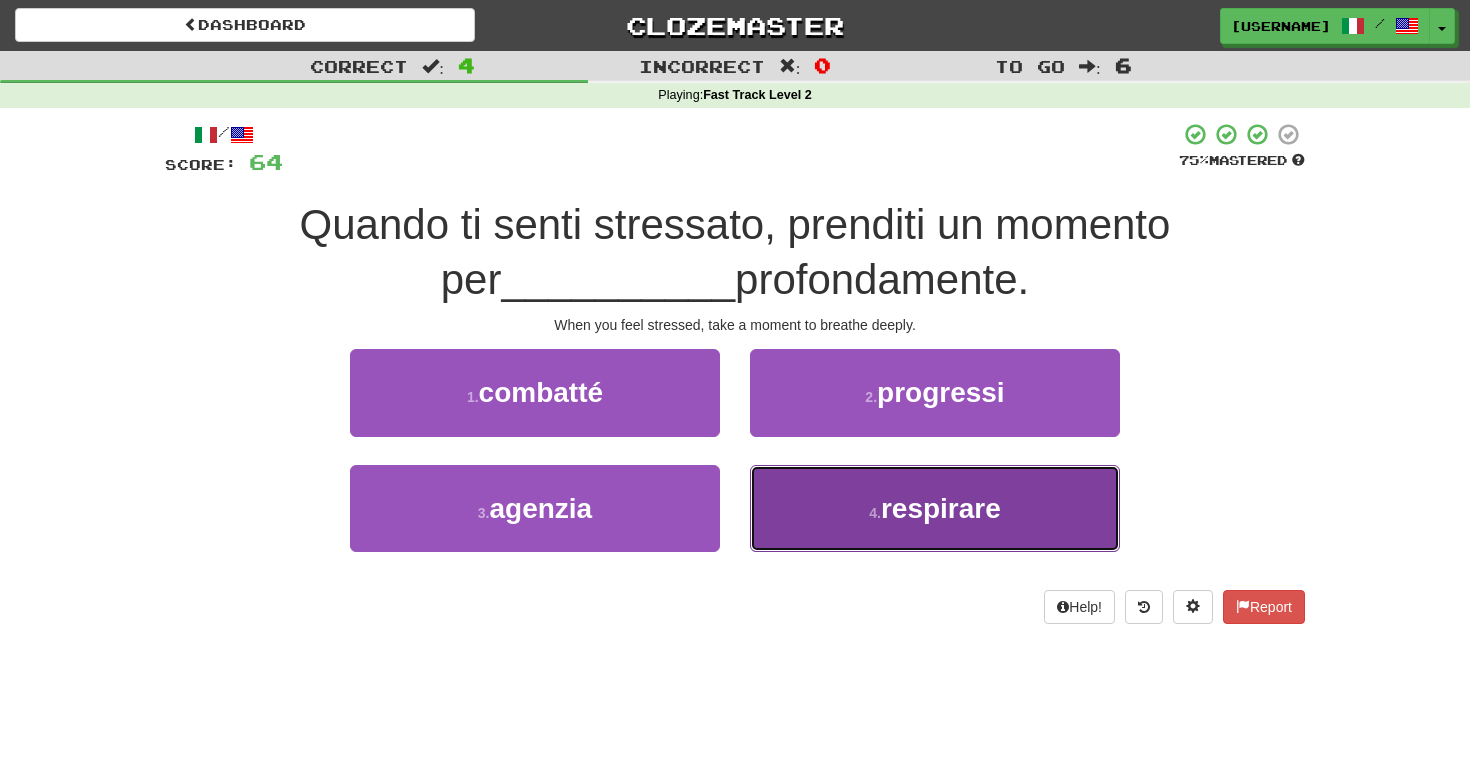 click on "4 .  respirare" at bounding box center (935, 508) 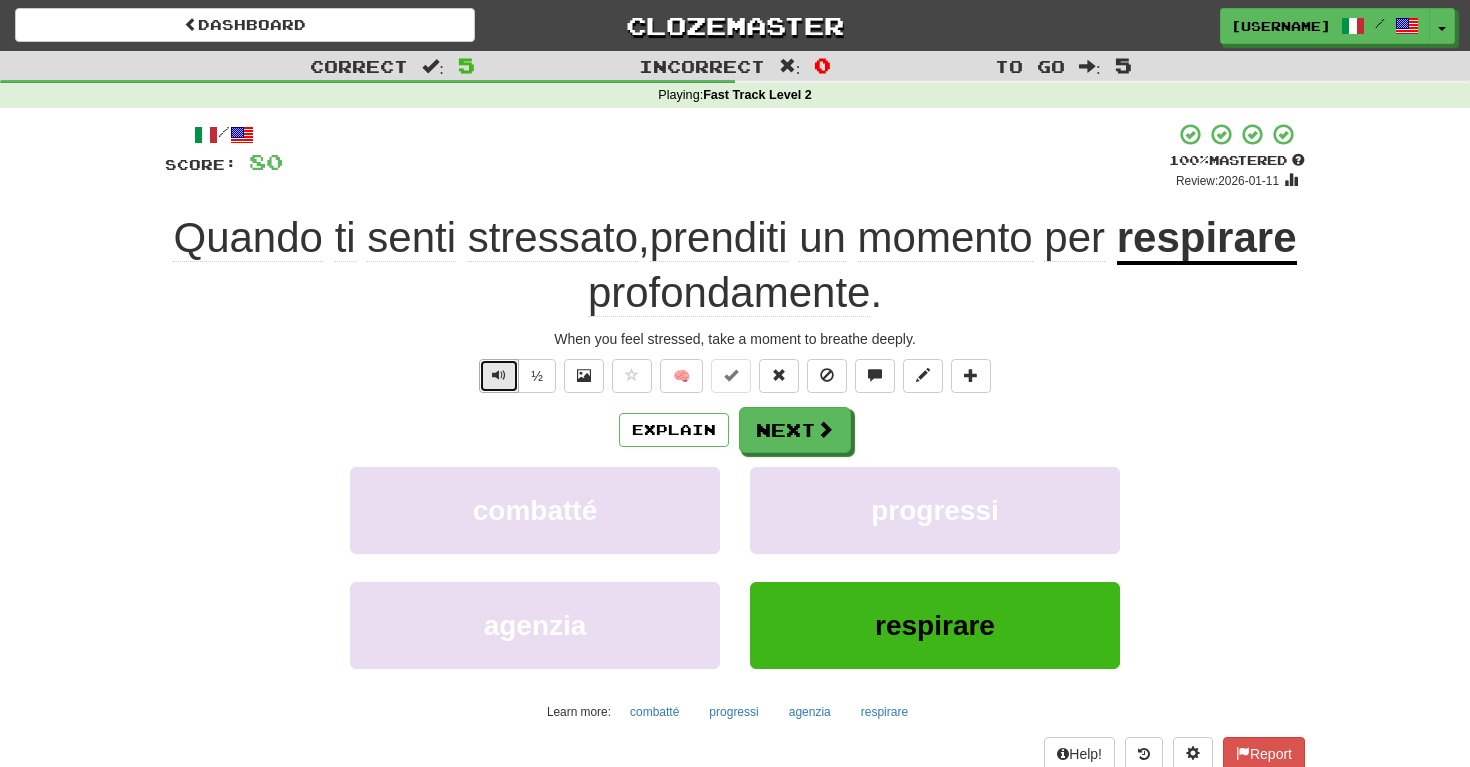 click at bounding box center [499, 376] 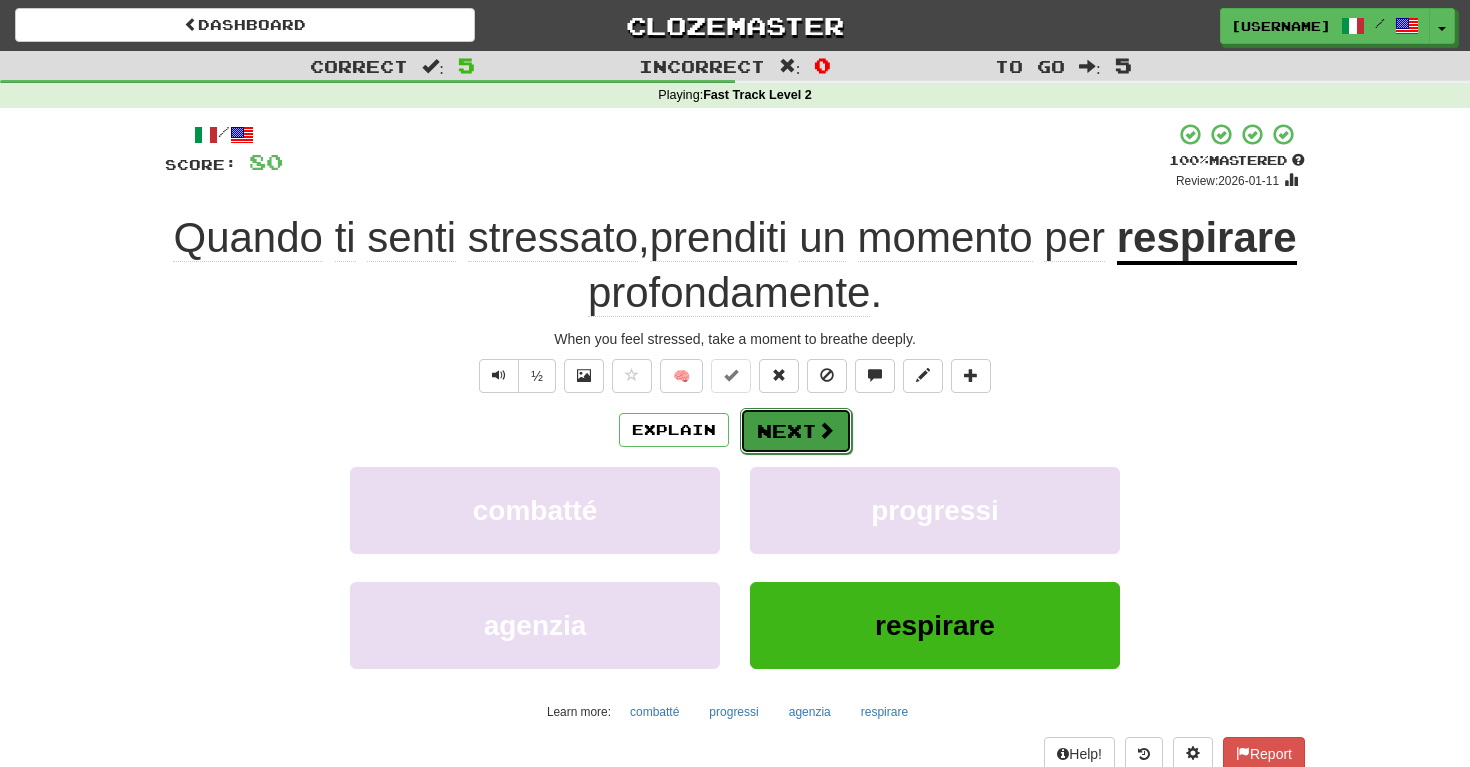 click on "Next" at bounding box center (796, 431) 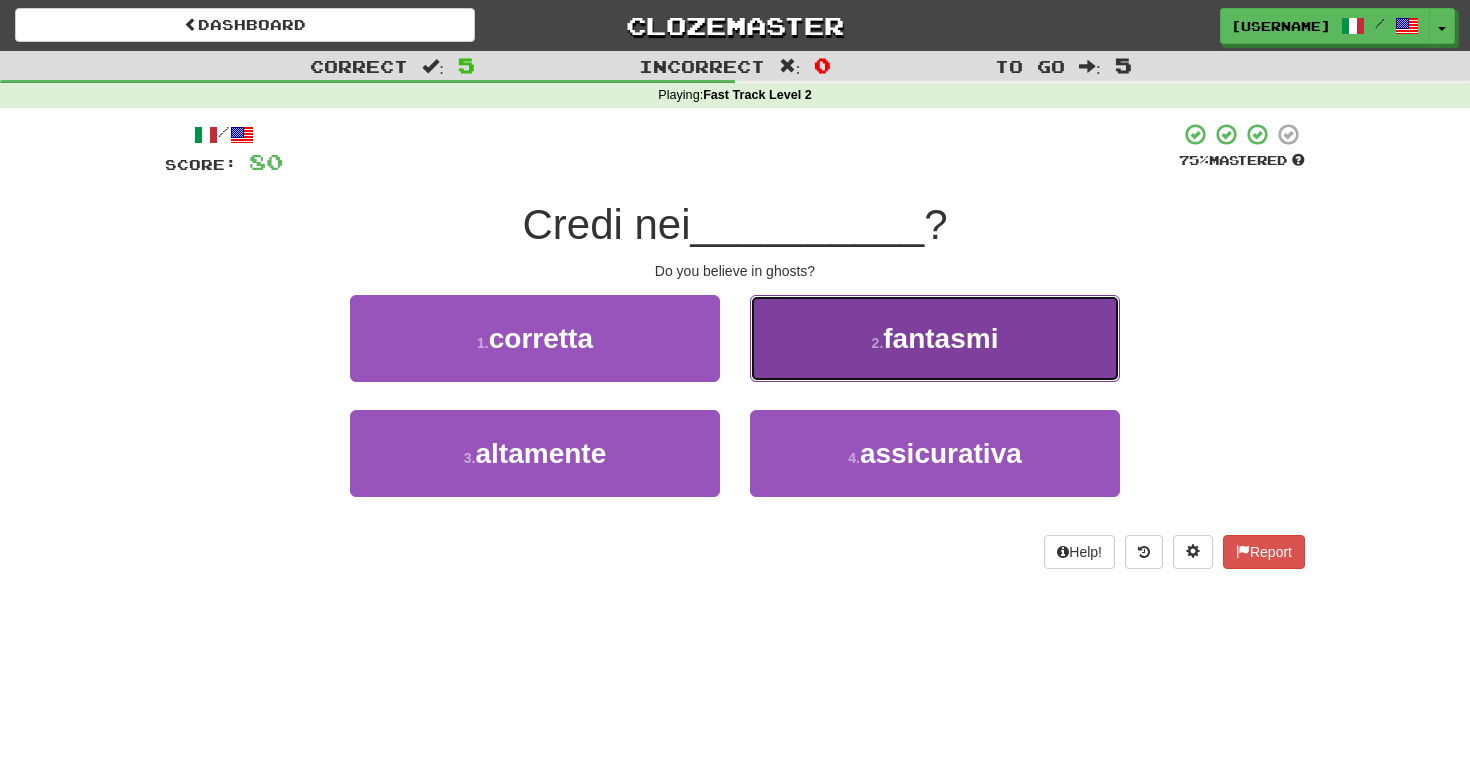 click on "2 .  fantasmi" at bounding box center (935, 338) 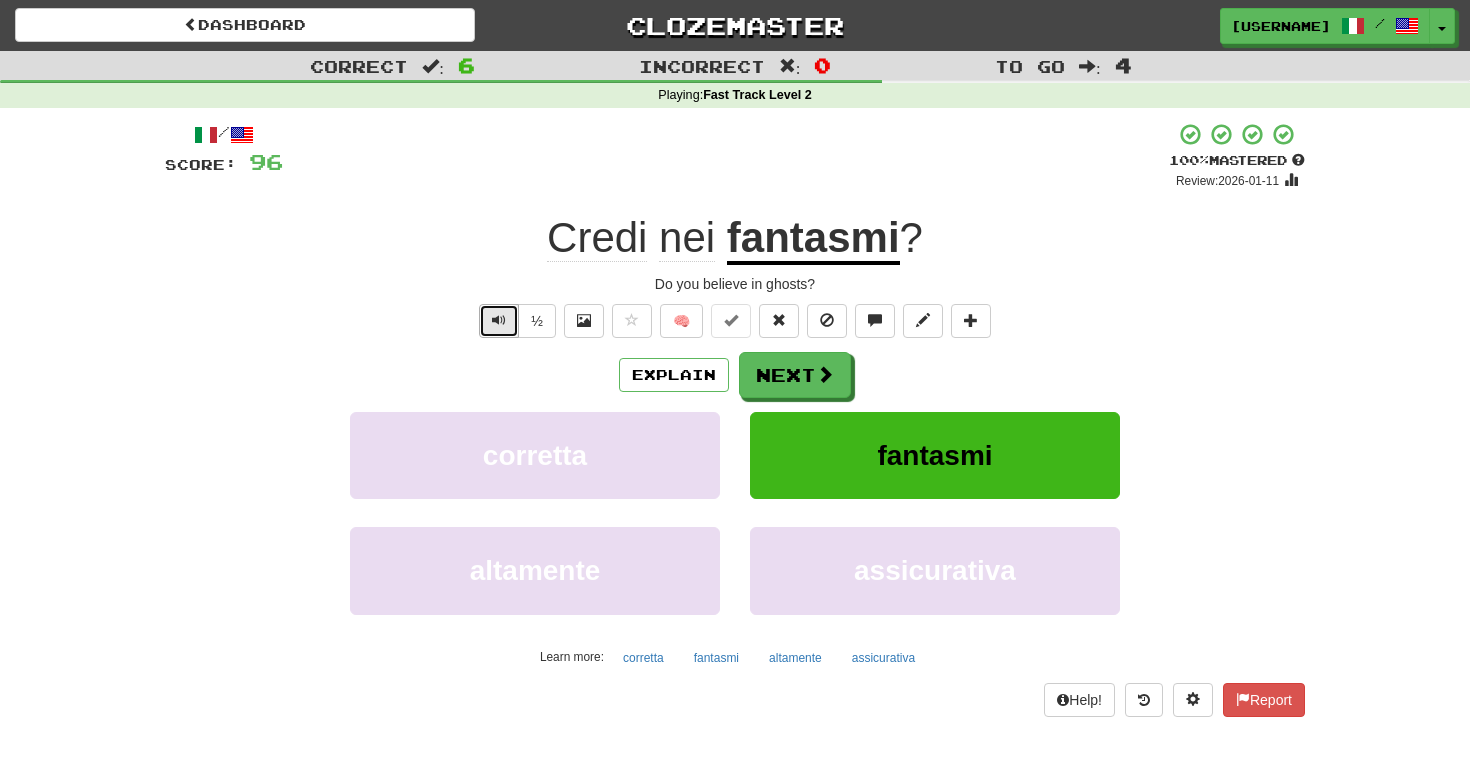 click at bounding box center [499, 321] 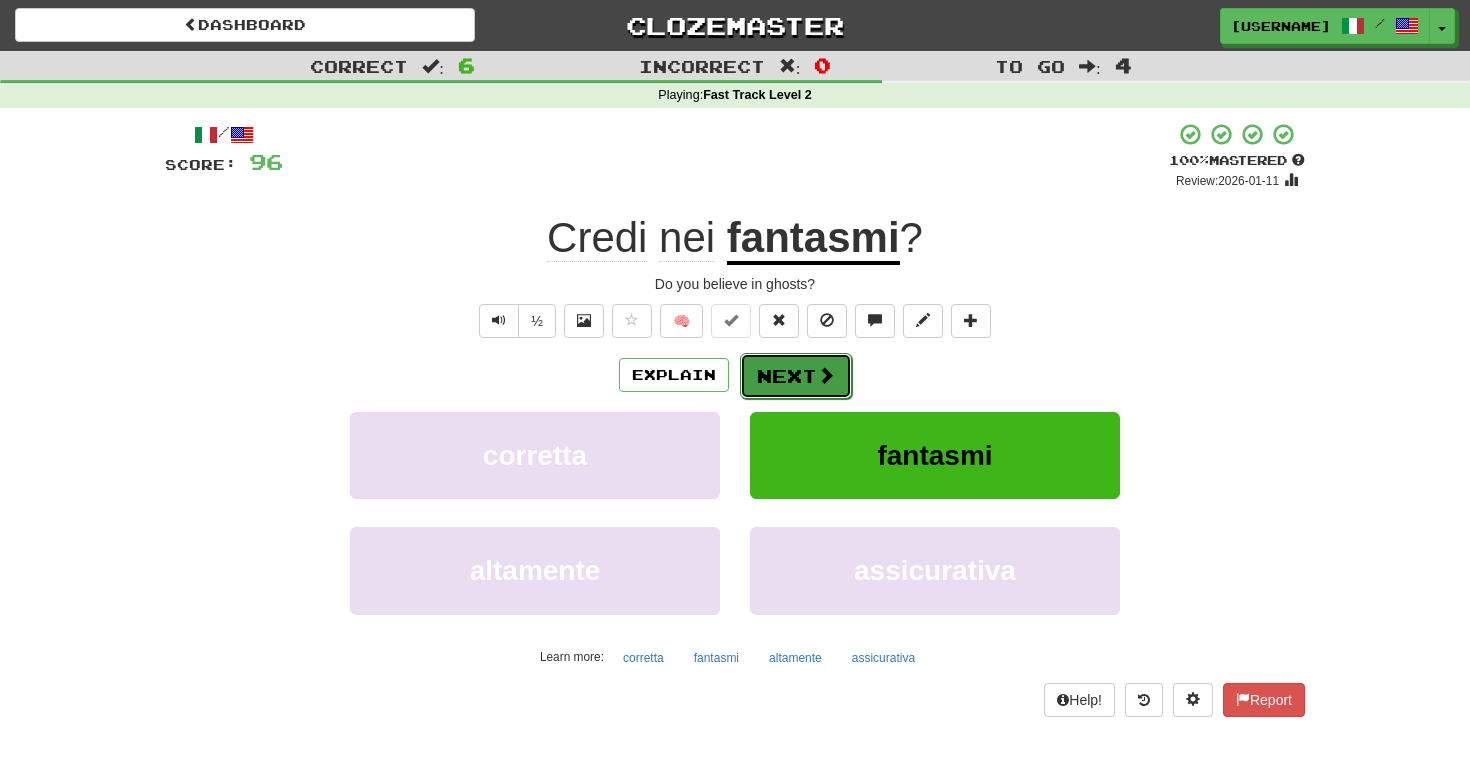 click on "Next" at bounding box center [796, 376] 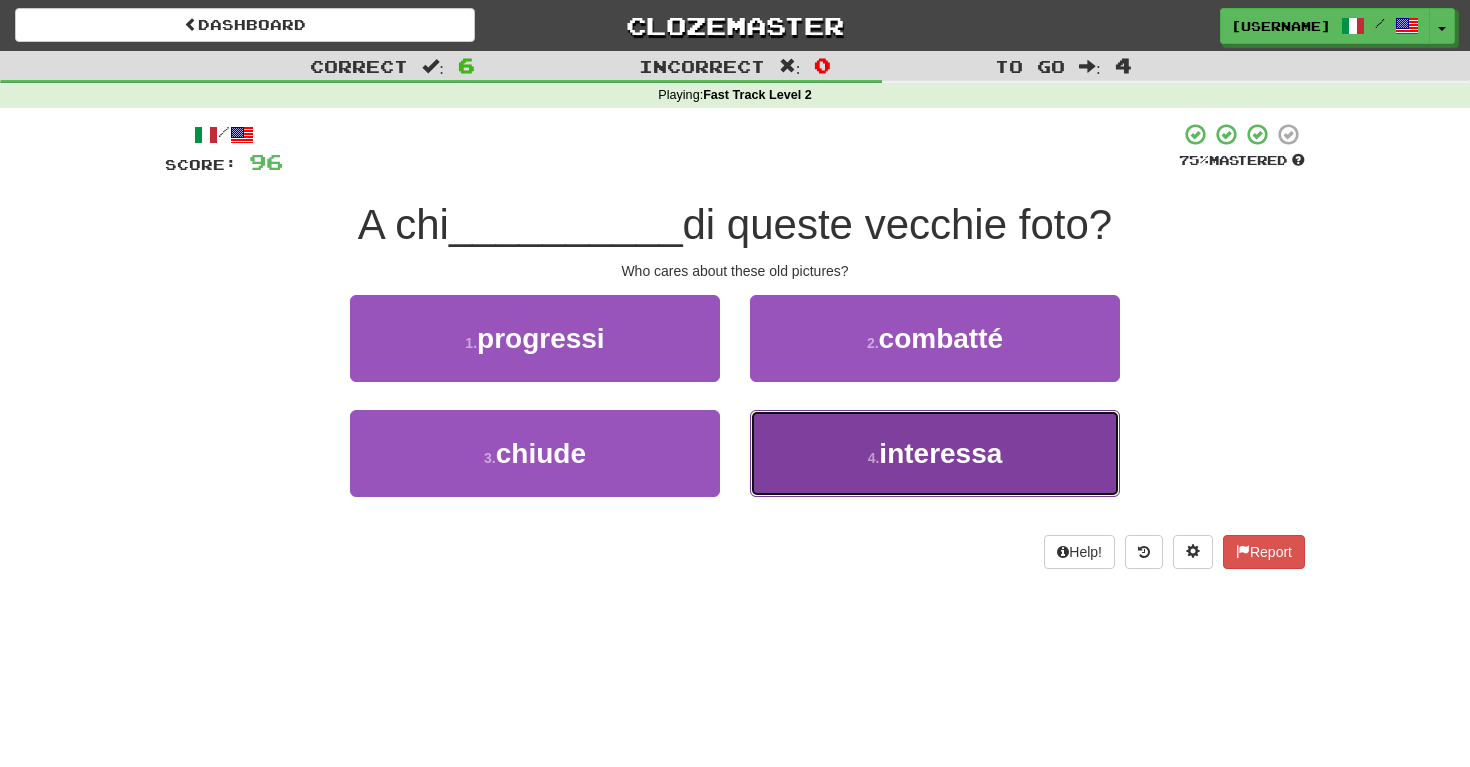 click on "4 .  interessa" at bounding box center [935, 453] 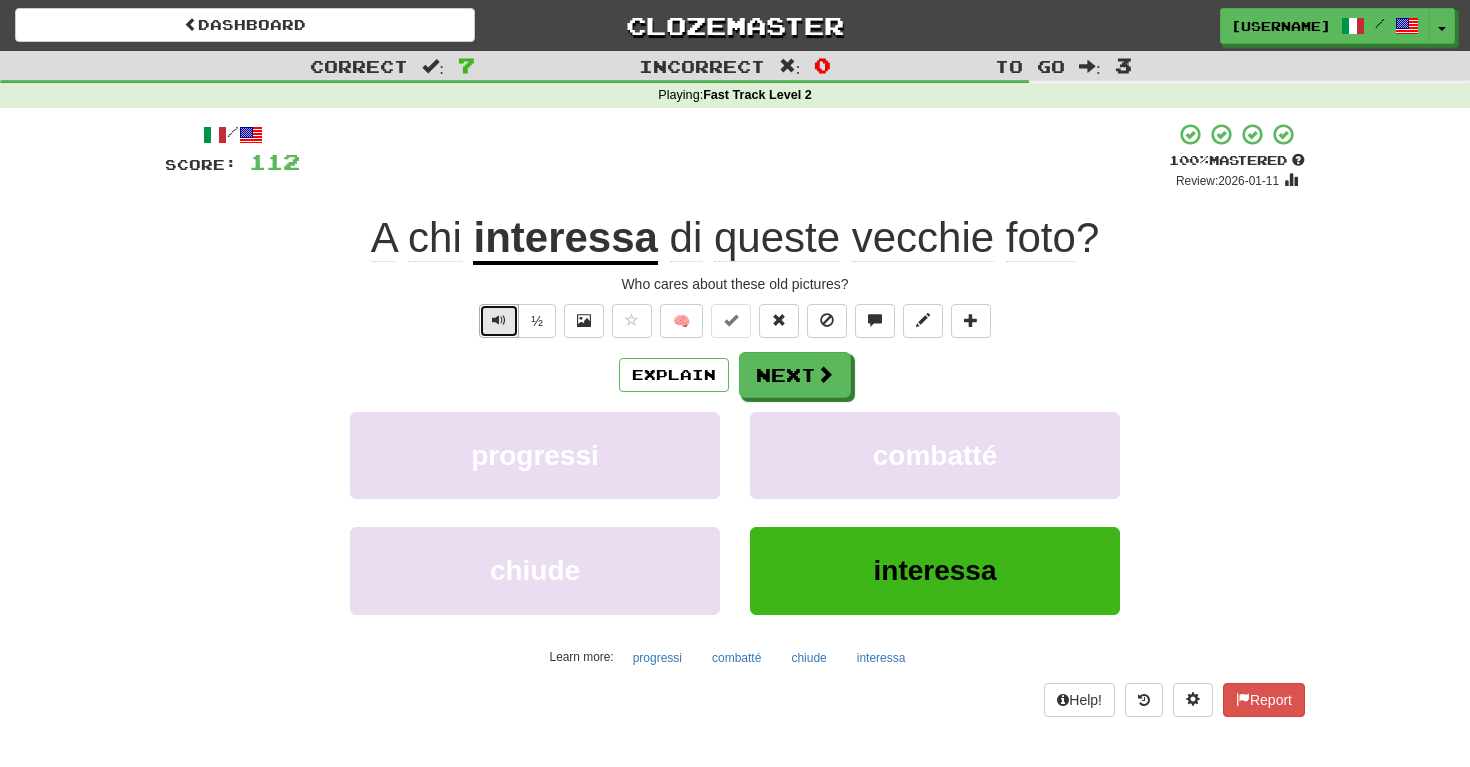 click at bounding box center (499, 320) 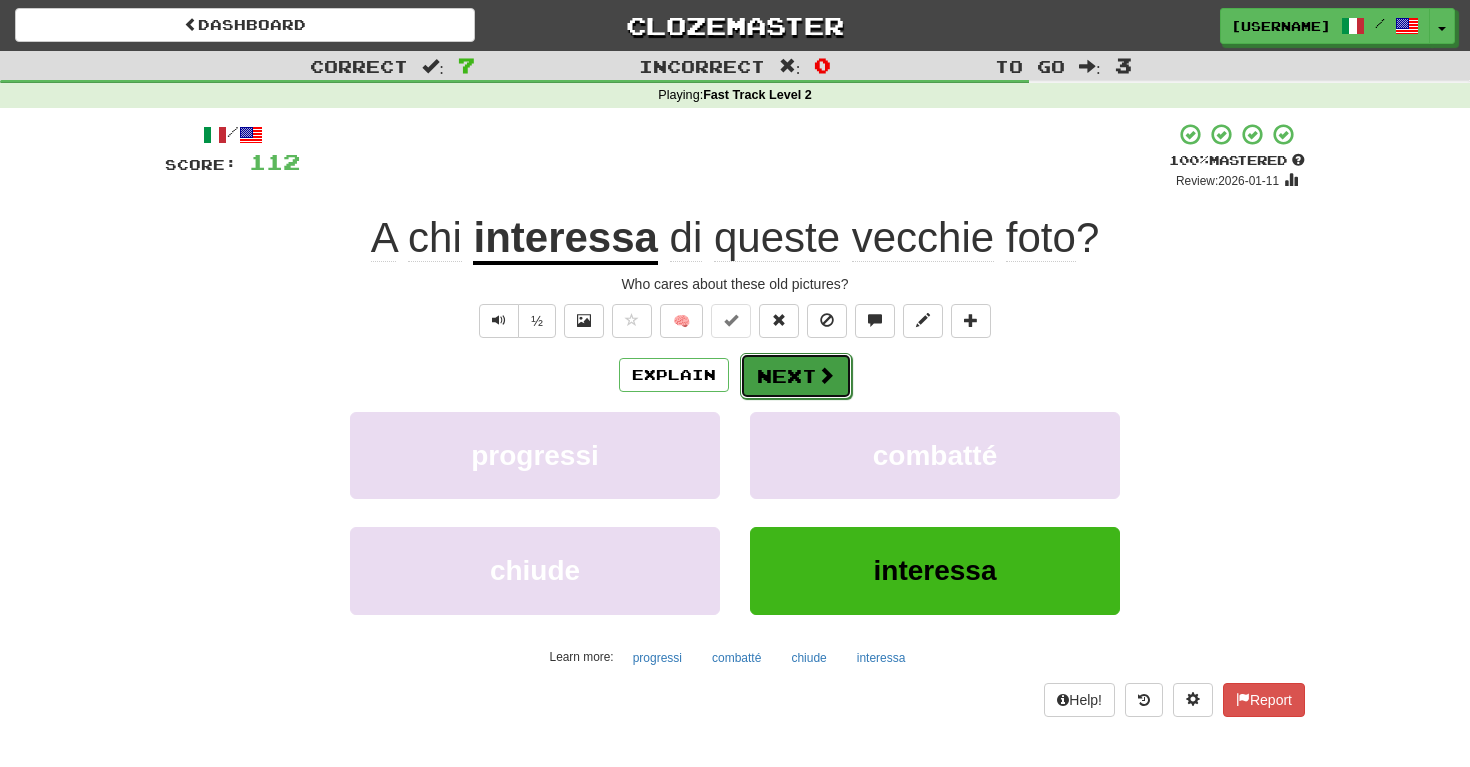 click on "Next" at bounding box center (796, 376) 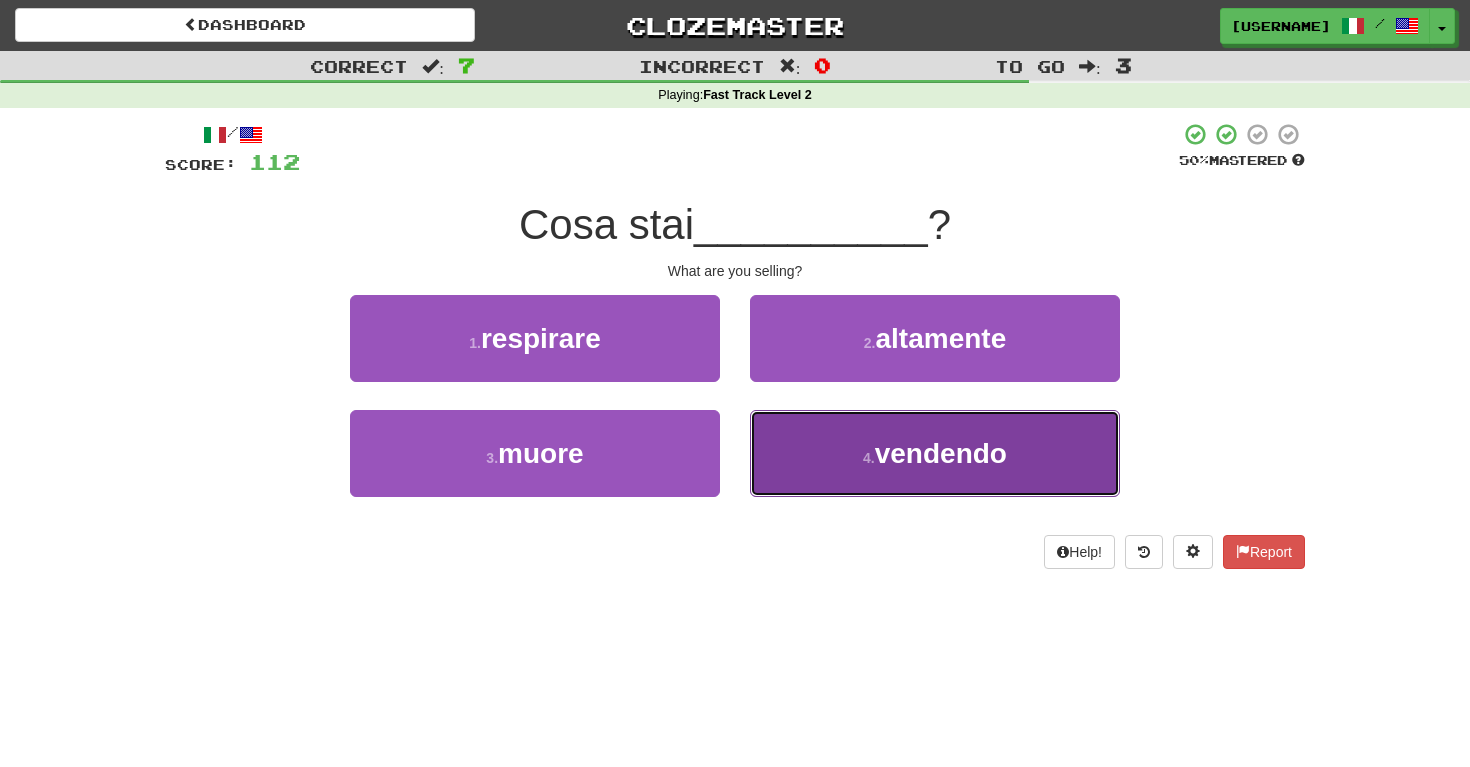 click on "4 .  vendendo" at bounding box center [935, 453] 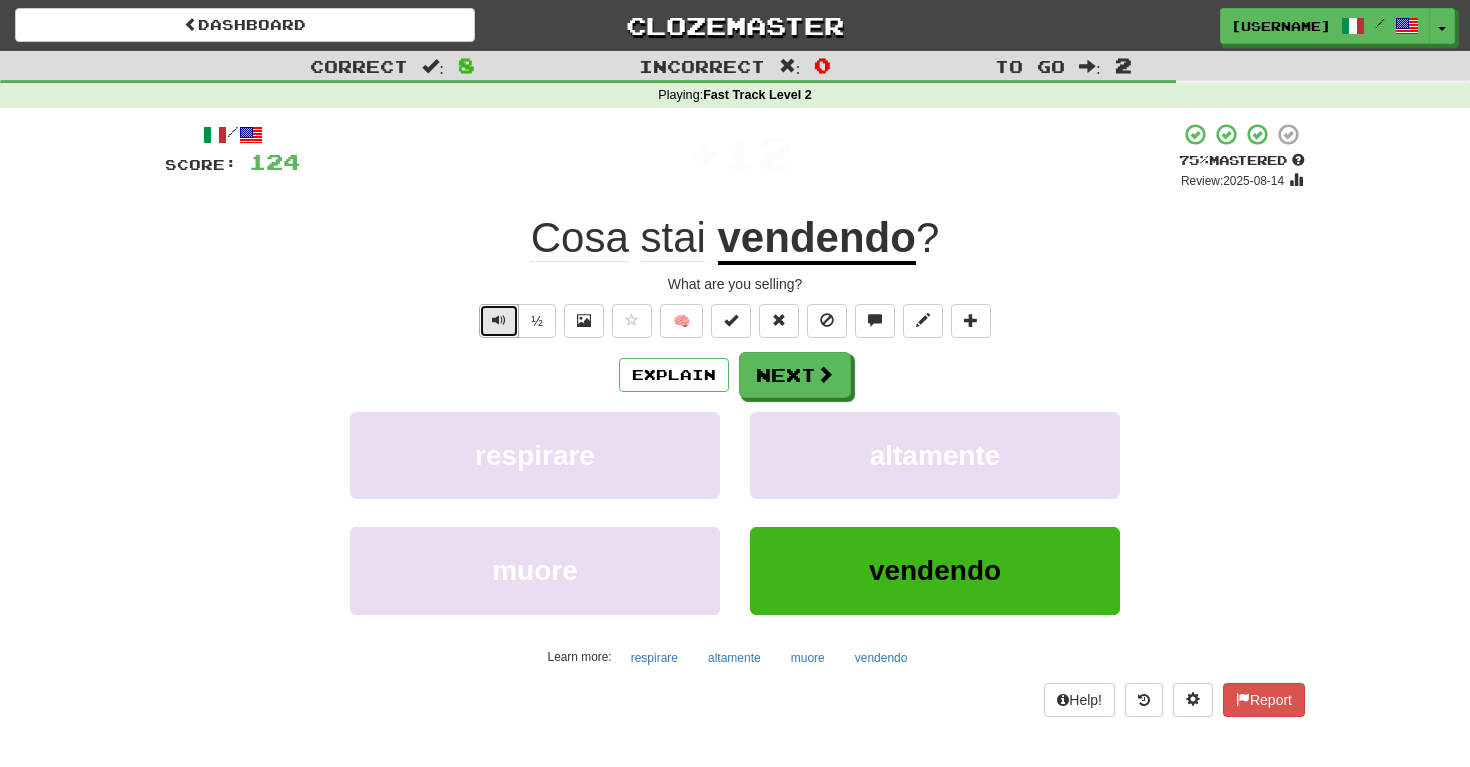 click at bounding box center (499, 321) 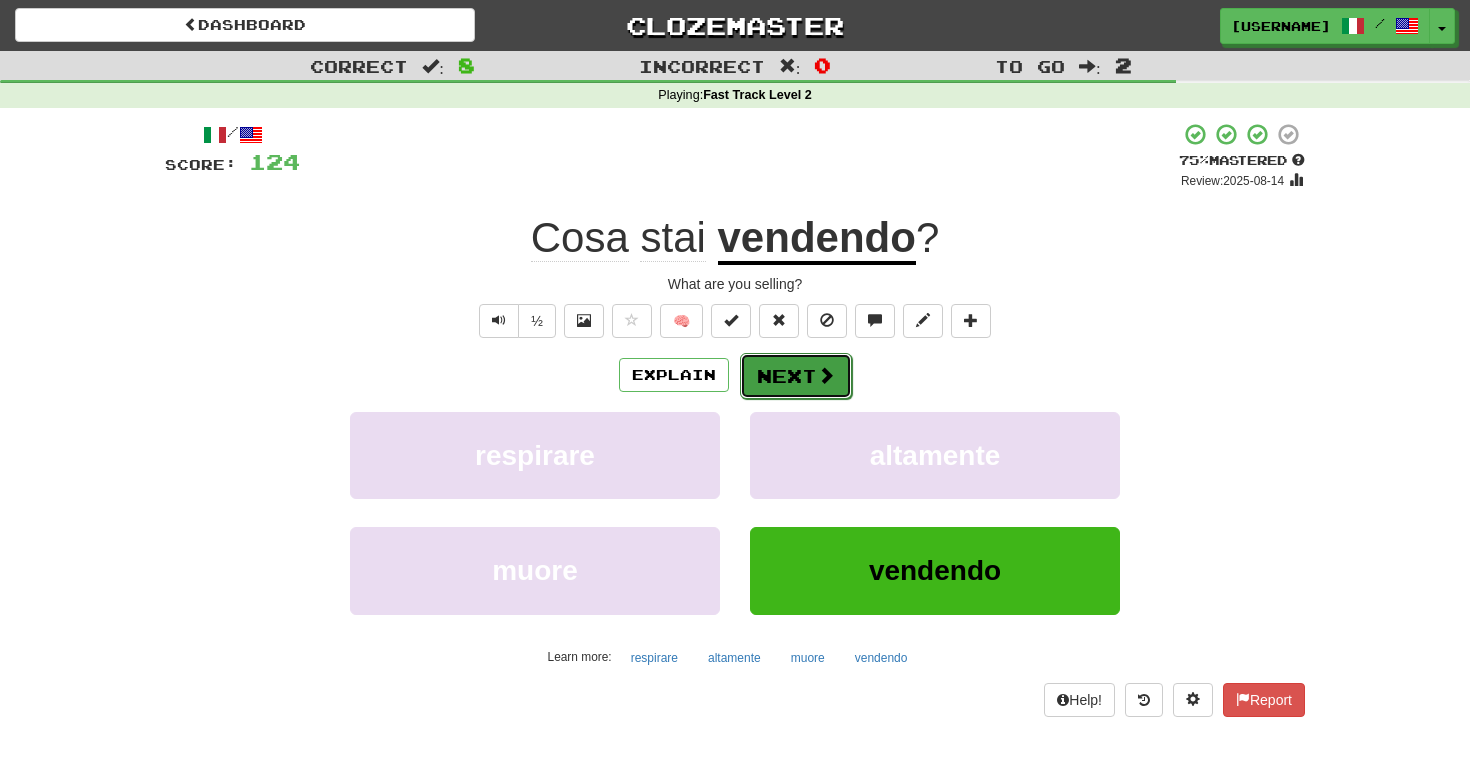 click on "Next" at bounding box center [796, 376] 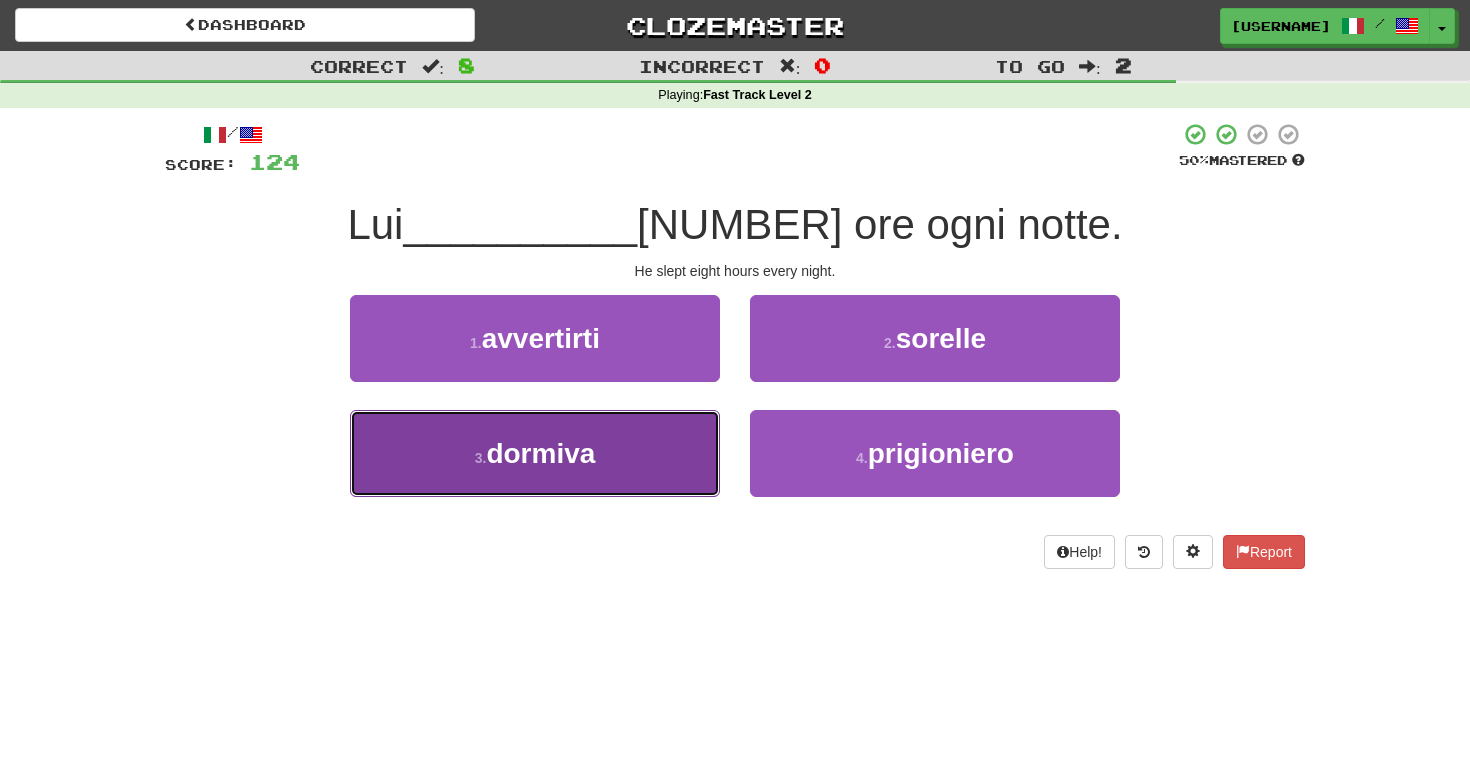 click on "3 .  dormiva" at bounding box center [535, 453] 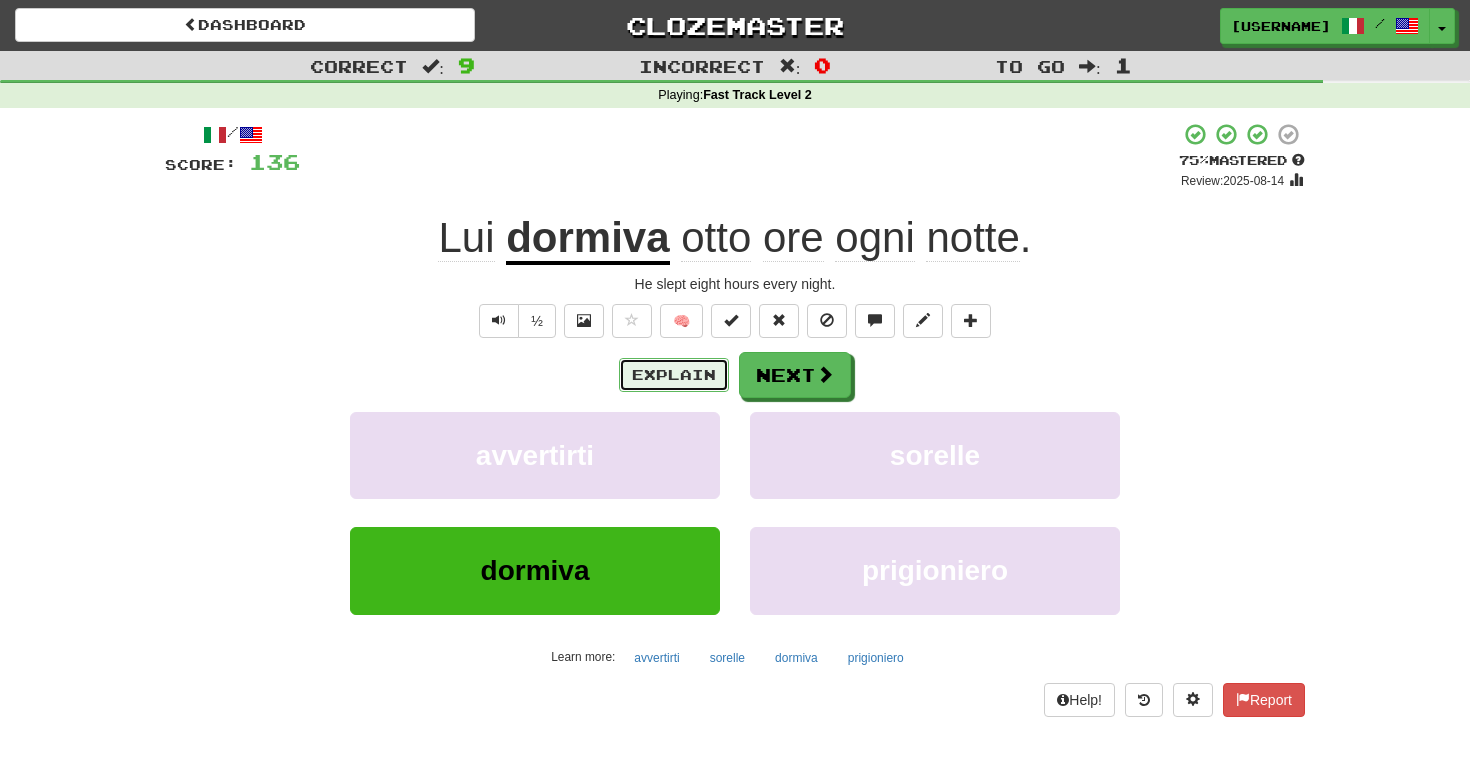click on "Explain" at bounding box center [674, 375] 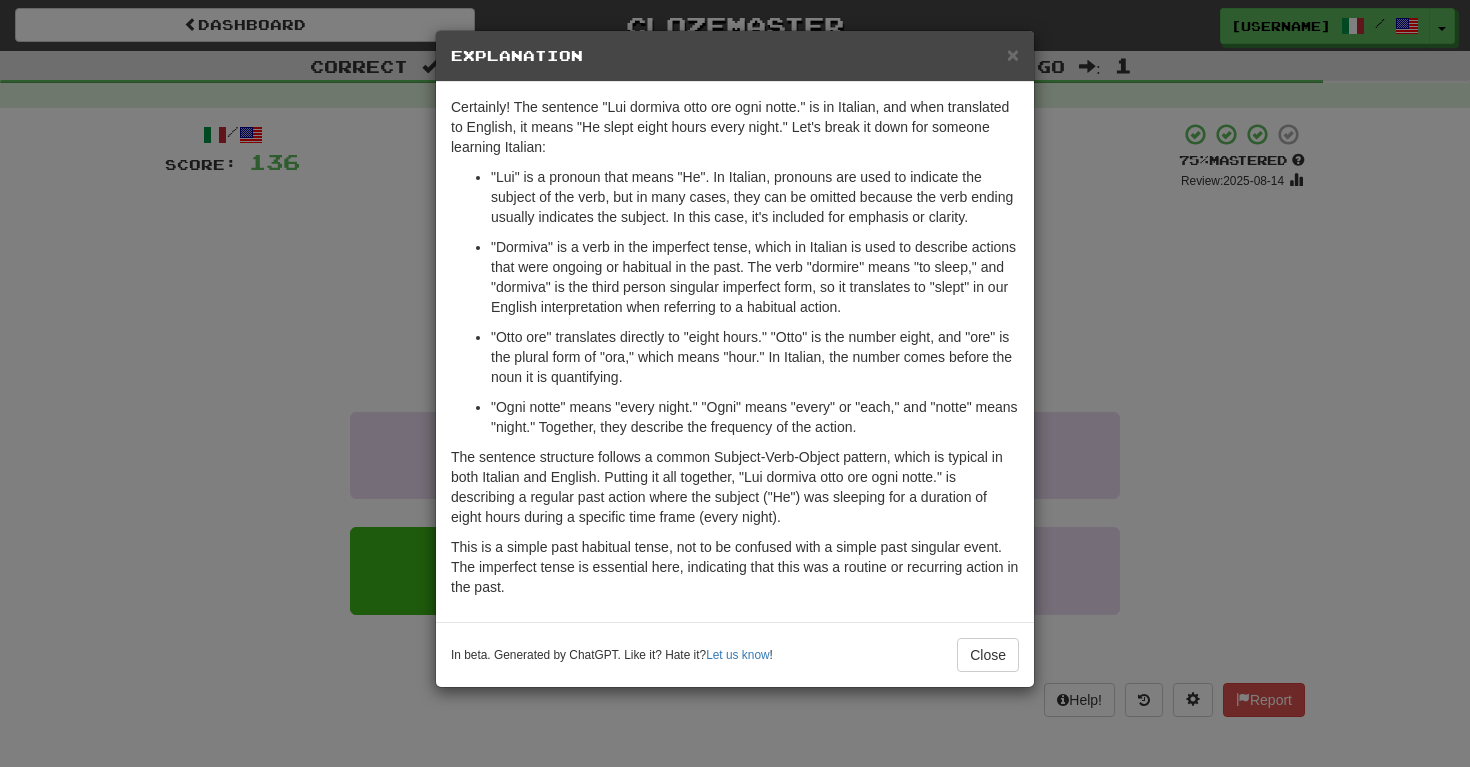 click on "× Explanation Certainly! The sentence "Lui dormiva otto ore ogni notte." is in Italian, and when translated to English, it means "He slept eight hours every night." Let's break it down for someone learning Italian:
"Lui" is a pronoun that means "He". In Italian, pronouns are used to indicate the subject of the verb, but in many cases, they can be omitted because the verb ending usually indicates the subject. In this case, it's included for emphasis or clarity.
"Dormiva" is a verb in the imperfect tense, which in Italian is used to describe actions that were ongoing or habitual in the past. The verb "dormire" means "to sleep," and "dormiva" is the third person singular imperfect form, so it translates to "slept" in our English interpretation when referring to a habitual action.
"Otto ore" translates directly to "eight hours." "Otto" is the number eight, and "ore" is the plural form of "ora," which means "hour." In Italian, the number comes before the noun it is quantifying.
!" at bounding box center [735, 383] 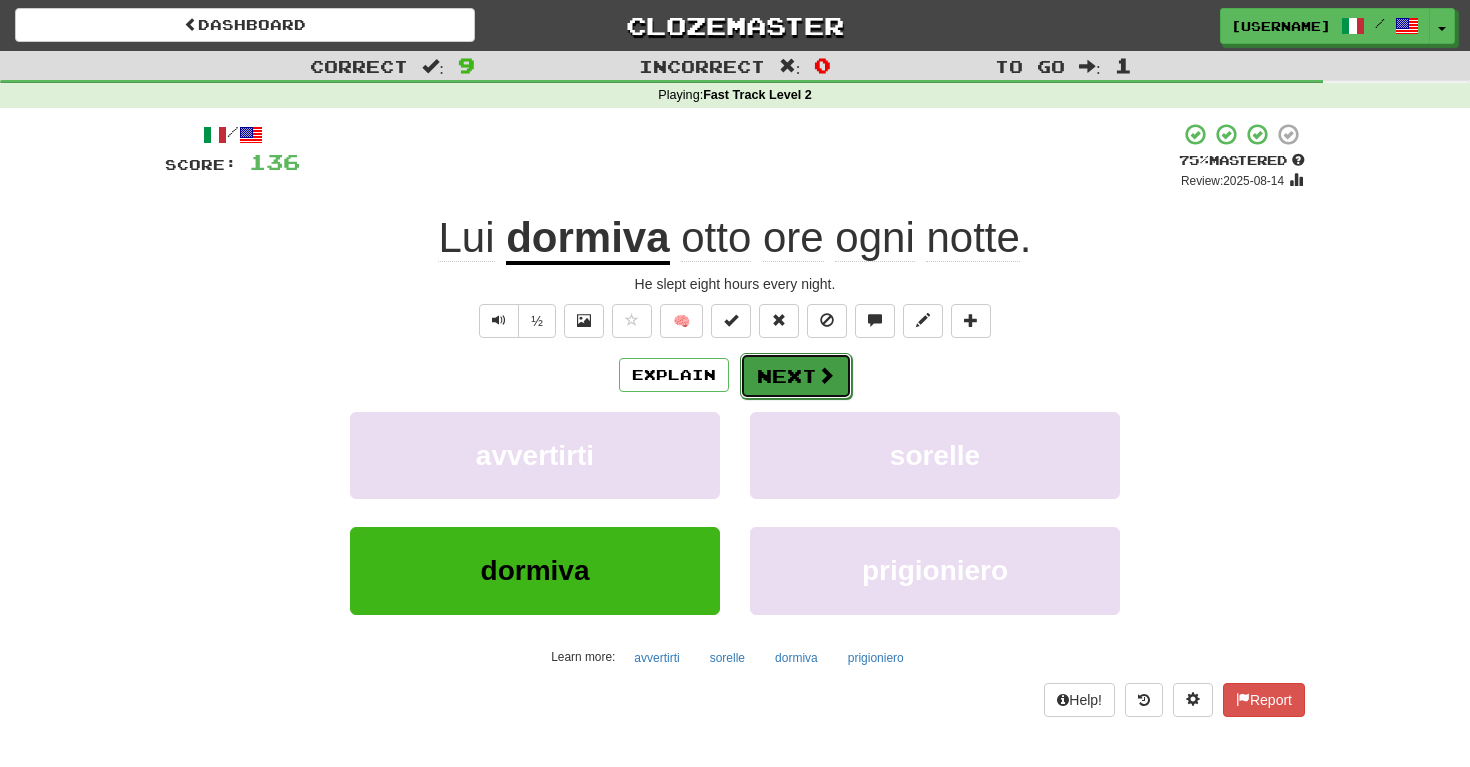click on "Next" at bounding box center [796, 376] 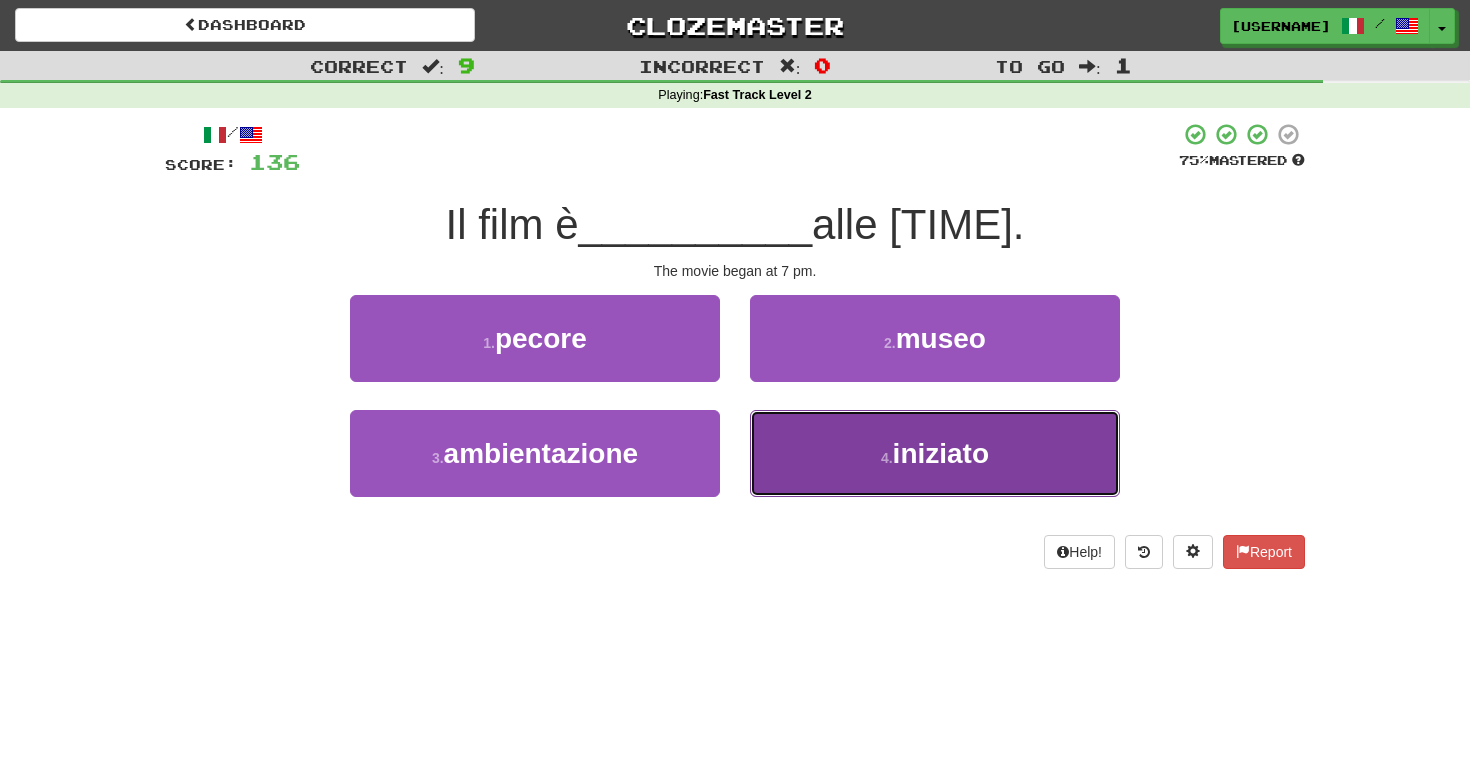 click on "4 .  iniziato" at bounding box center (935, 453) 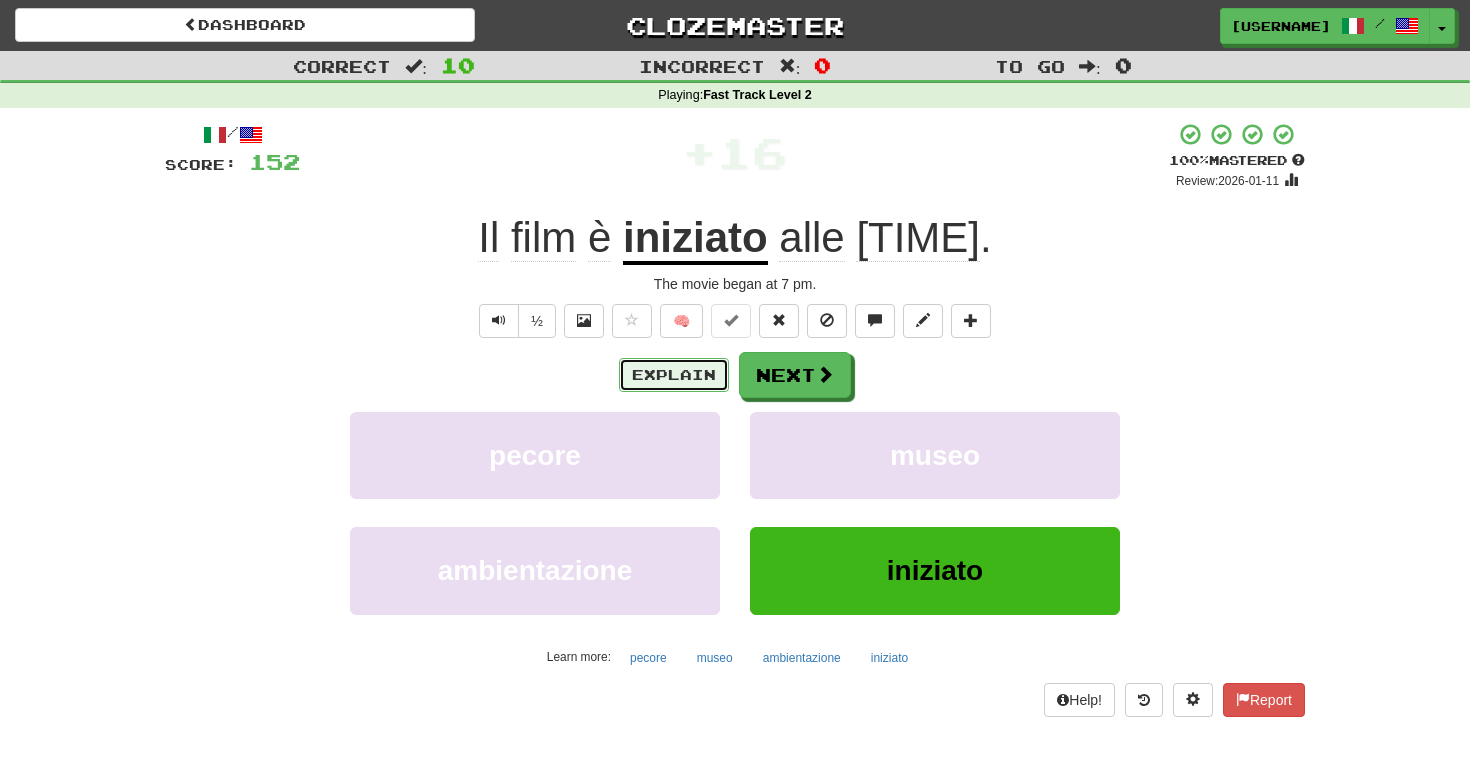 click on "Explain" at bounding box center (674, 375) 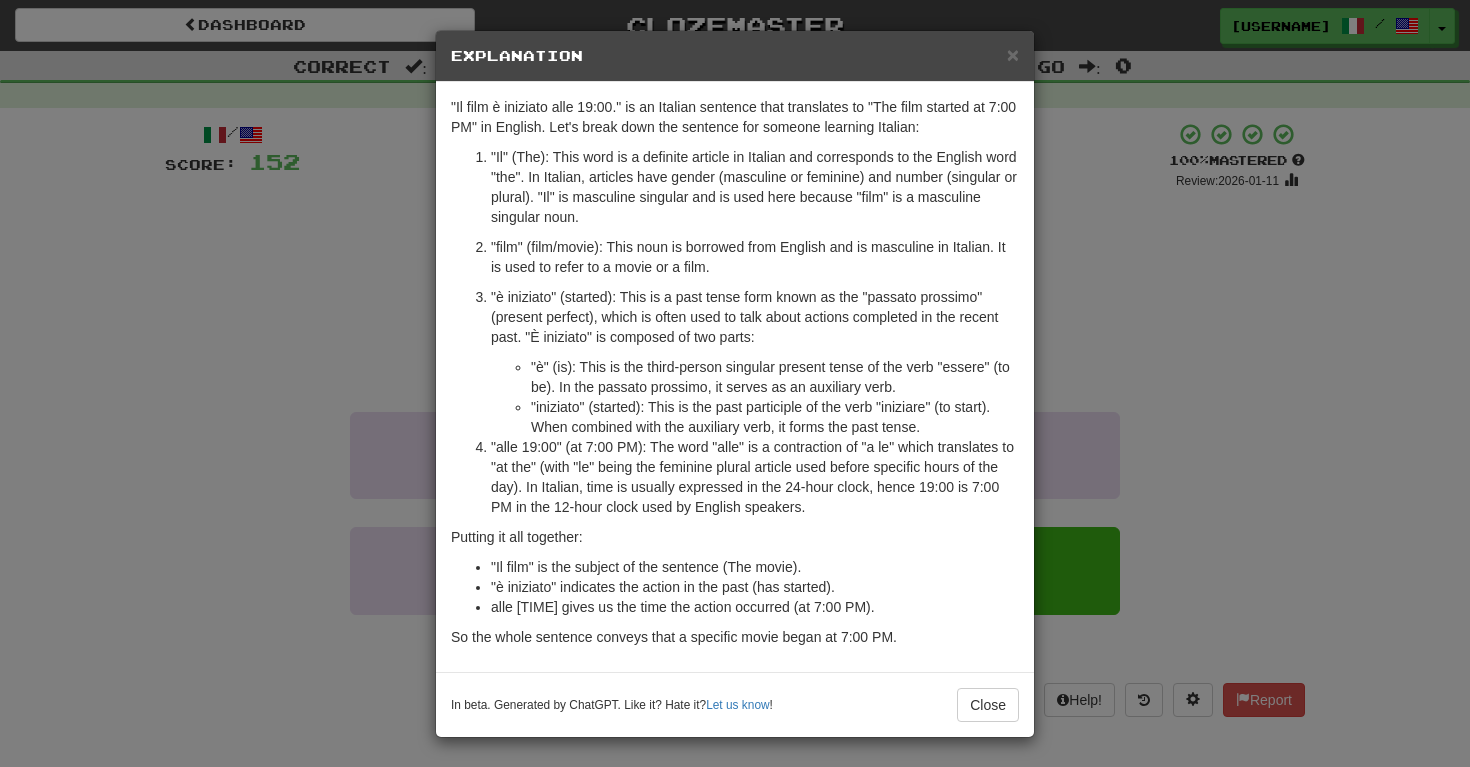 click on "× Explanation "Il film è iniziato alle 19:00." is an Italian sentence that translates to "The film started at 7:00 PM" in English. Let's break down the sentence for someone learning Italian:
"Il" (The): This word is a definite article in Italian and corresponds to the English word "the". In Italian, articles have gender (masculine or feminine) and number (singular or plural). "Il" is masculine singular and is used here because "film" is a masculine singular noun.
"film" (film/movie): This noun is borrowed from English and is masculine in Italian. It is used to refer to a movie or a film.
"è iniziato" (started): This is a past tense form known as the "passato prossimo" (present perfect), which is often used to talk about actions completed in the recent past. "È iniziato" is composed of two parts:
"è" (is): This is the third-person singular present tense of the verb "essere" (to be). In the passato prossimo, it serves as an auxiliary verb.
Putting it all together:" at bounding box center (735, 383) 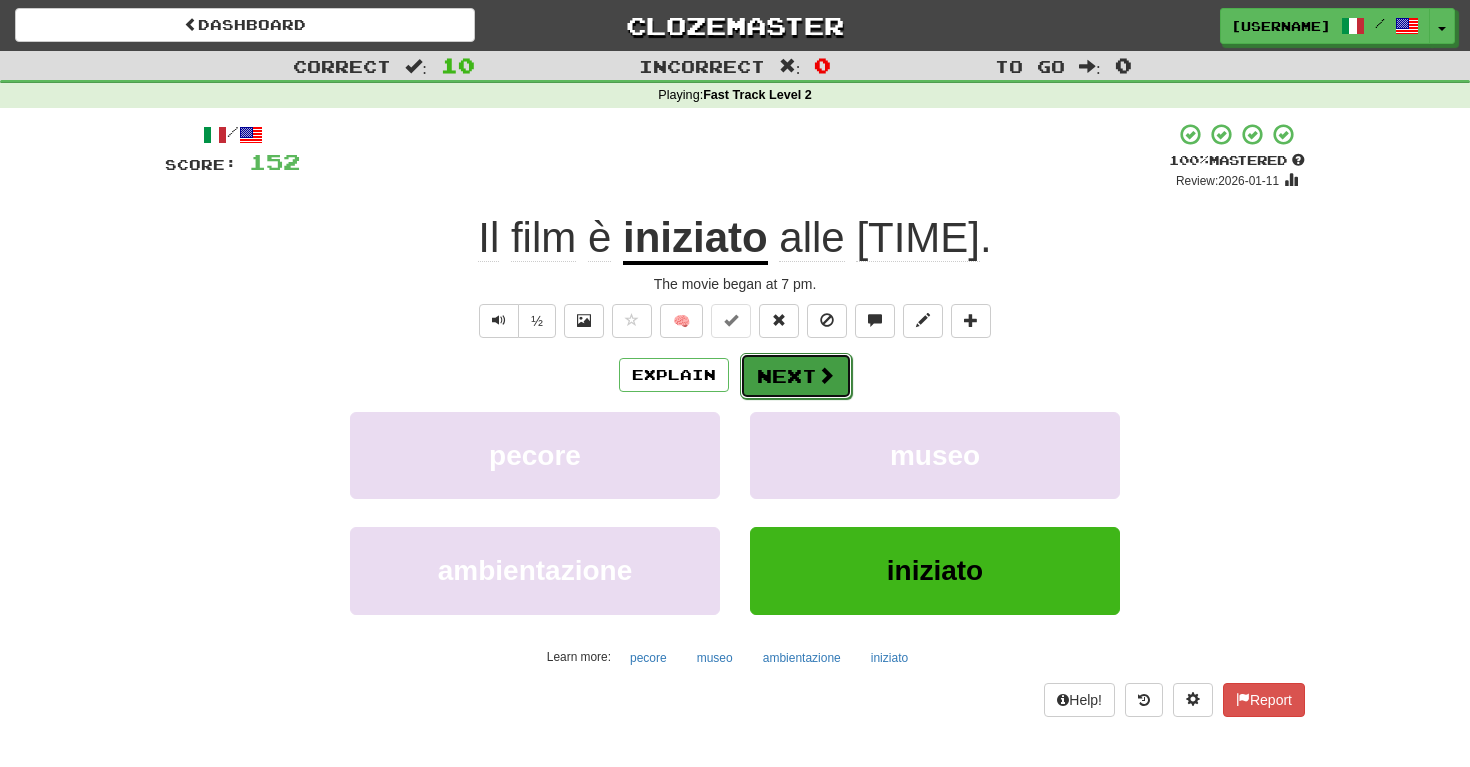 click on "Next" at bounding box center [796, 376] 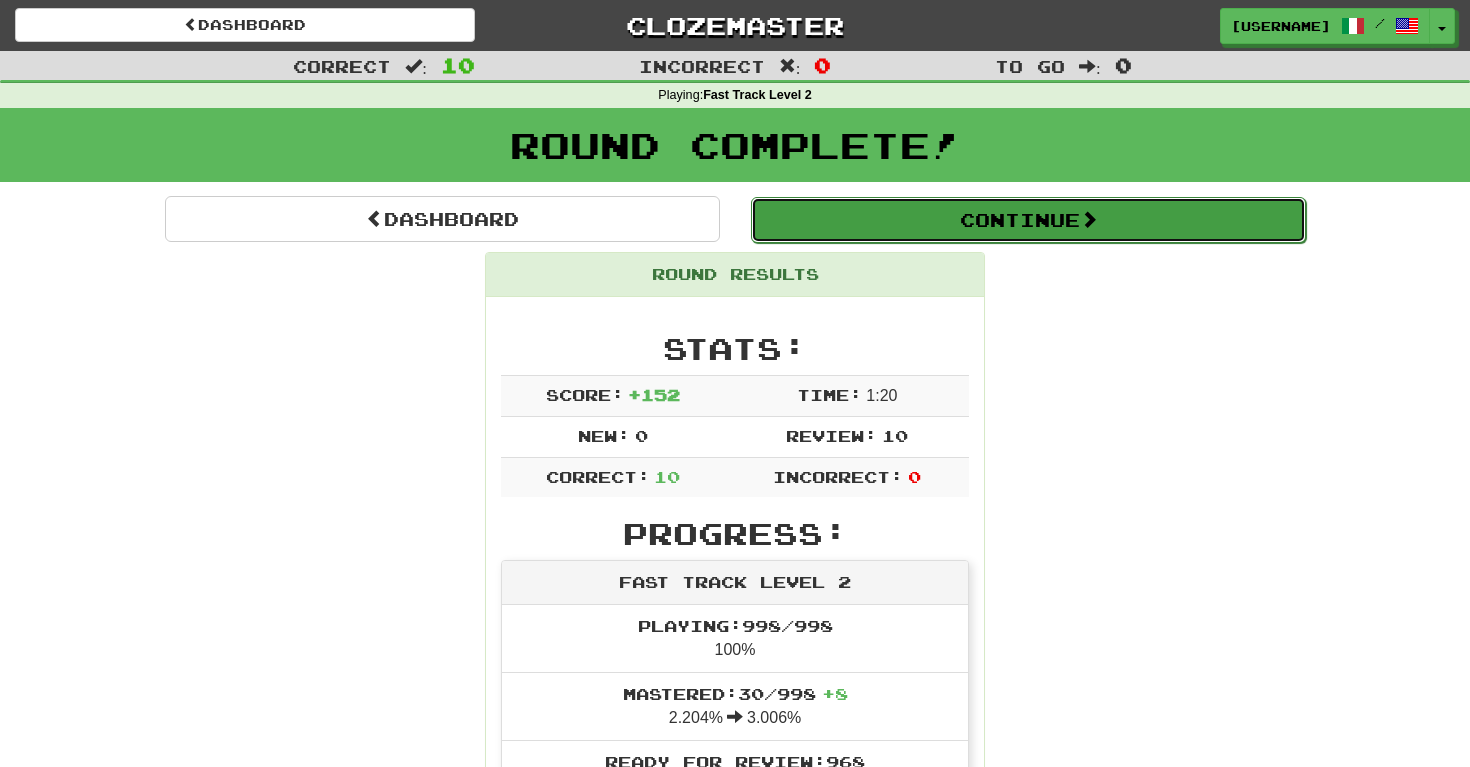 click on "Continue" at bounding box center (1028, 220) 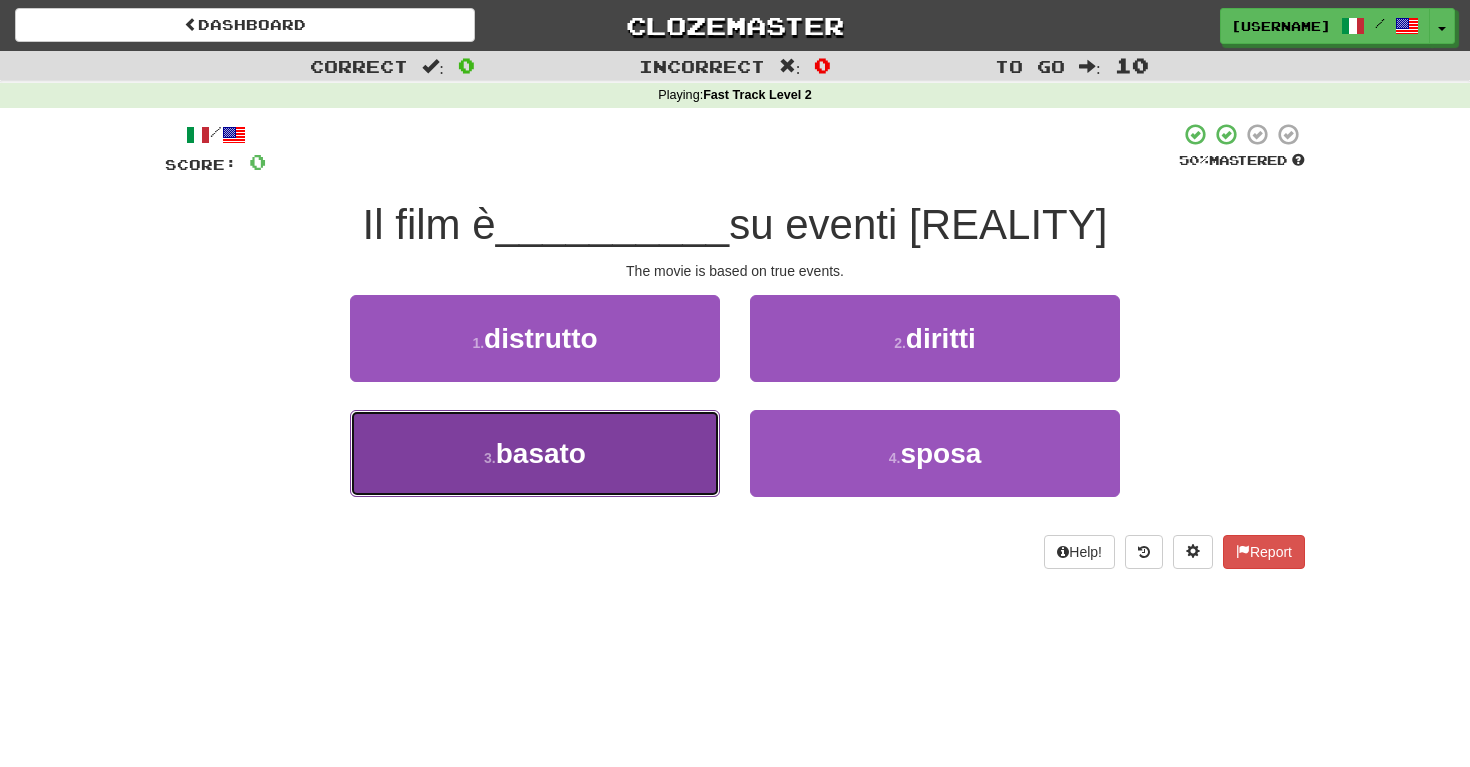 click on "basato" at bounding box center [541, 453] 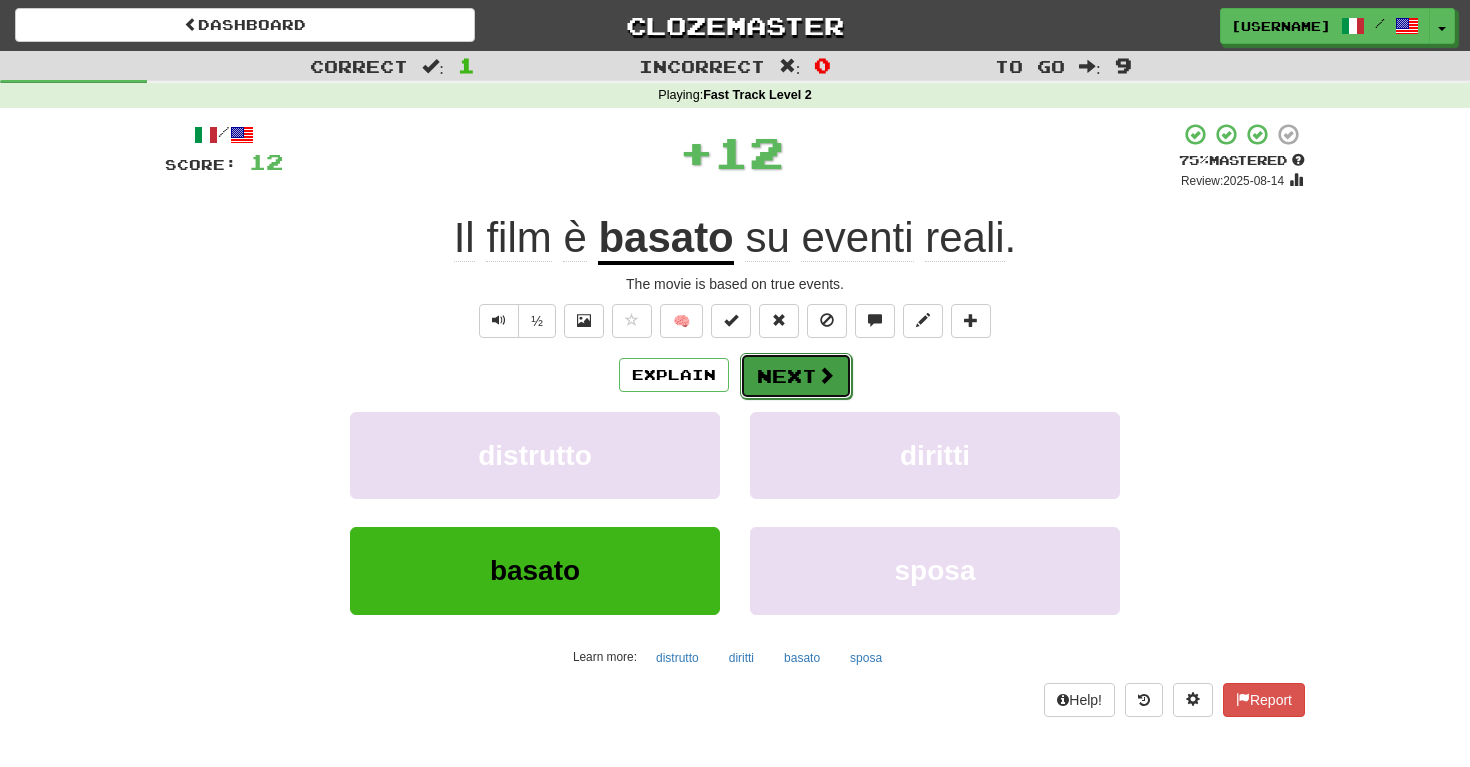 click on "Next" at bounding box center [796, 376] 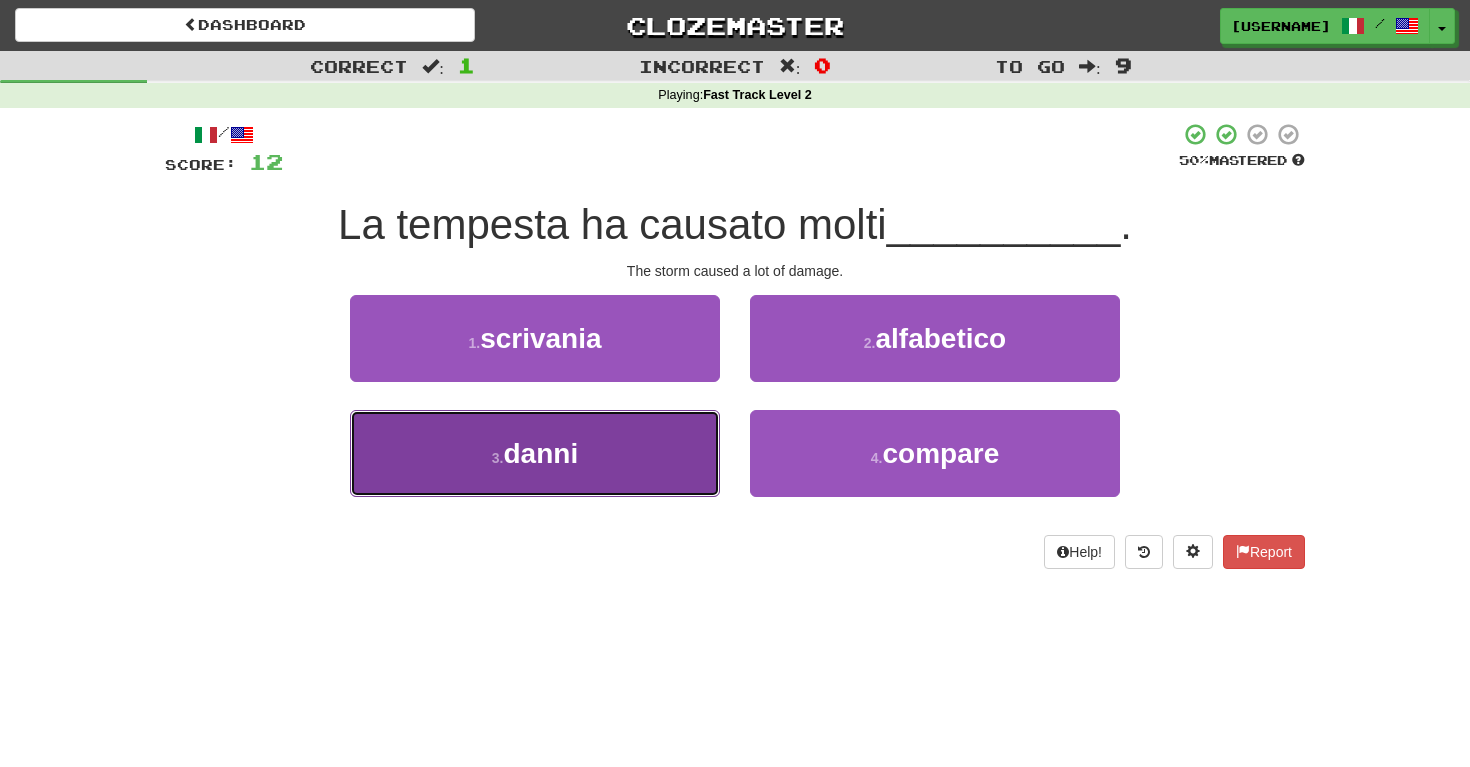 click on "danni" at bounding box center [541, 453] 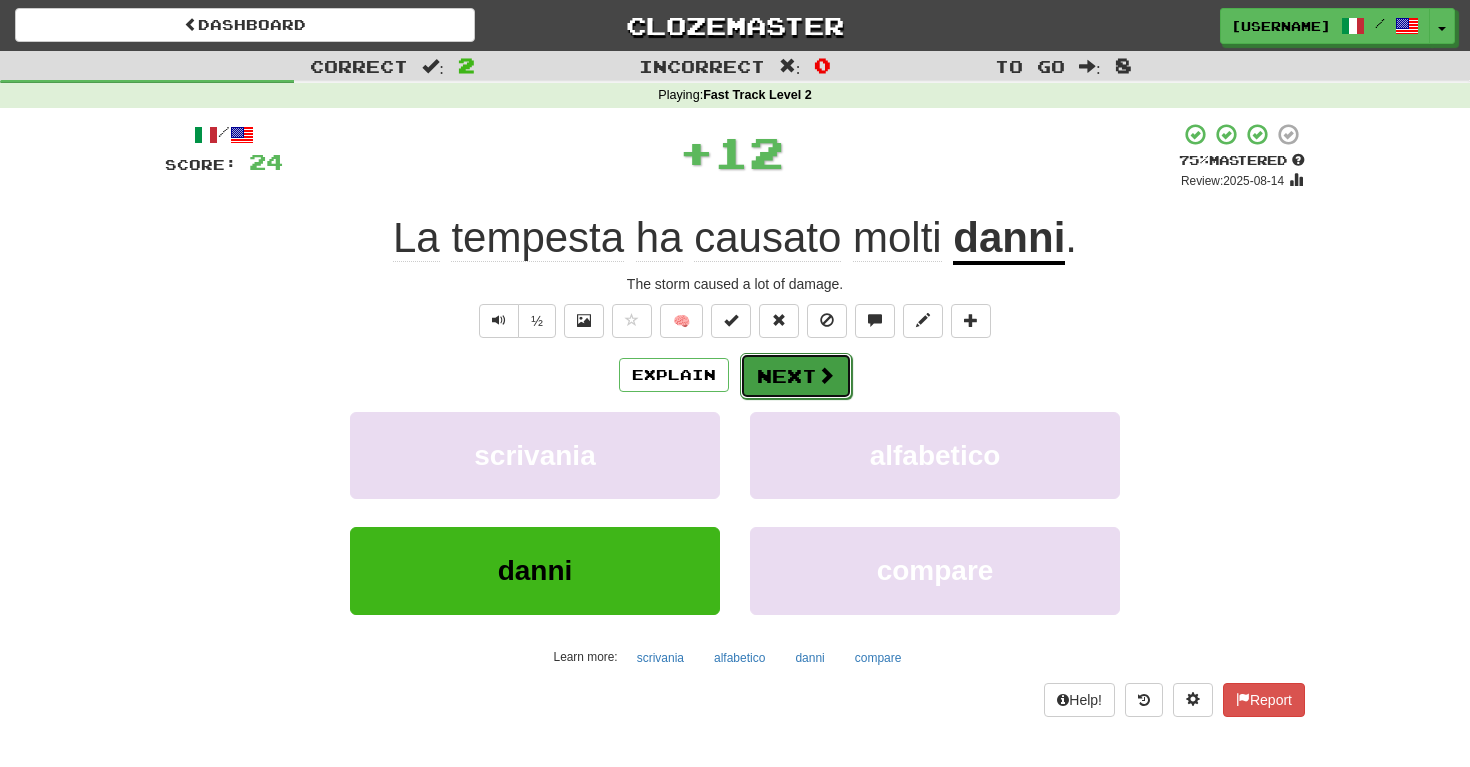 click on "Next" at bounding box center (796, 376) 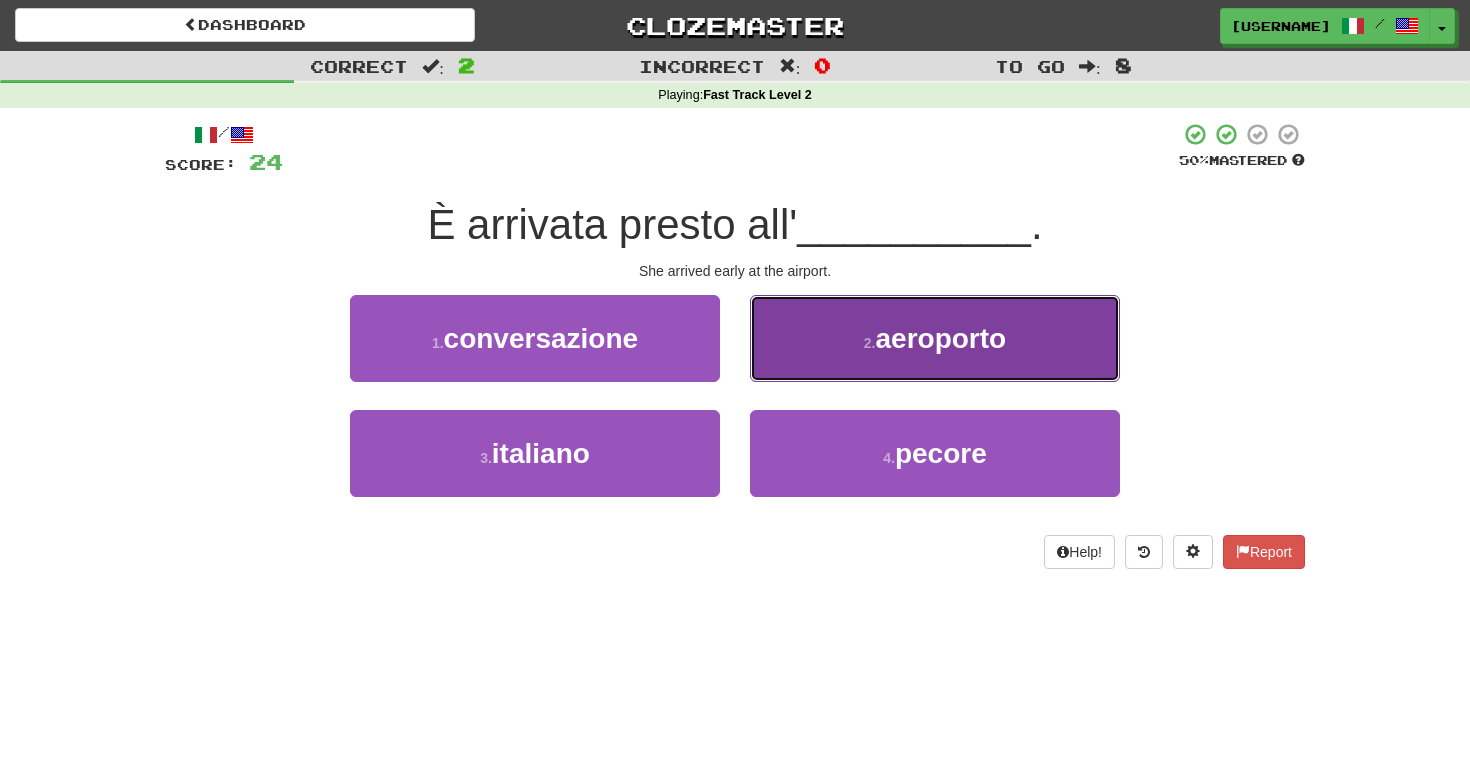 click on "2 .  aeroporto" at bounding box center (935, 338) 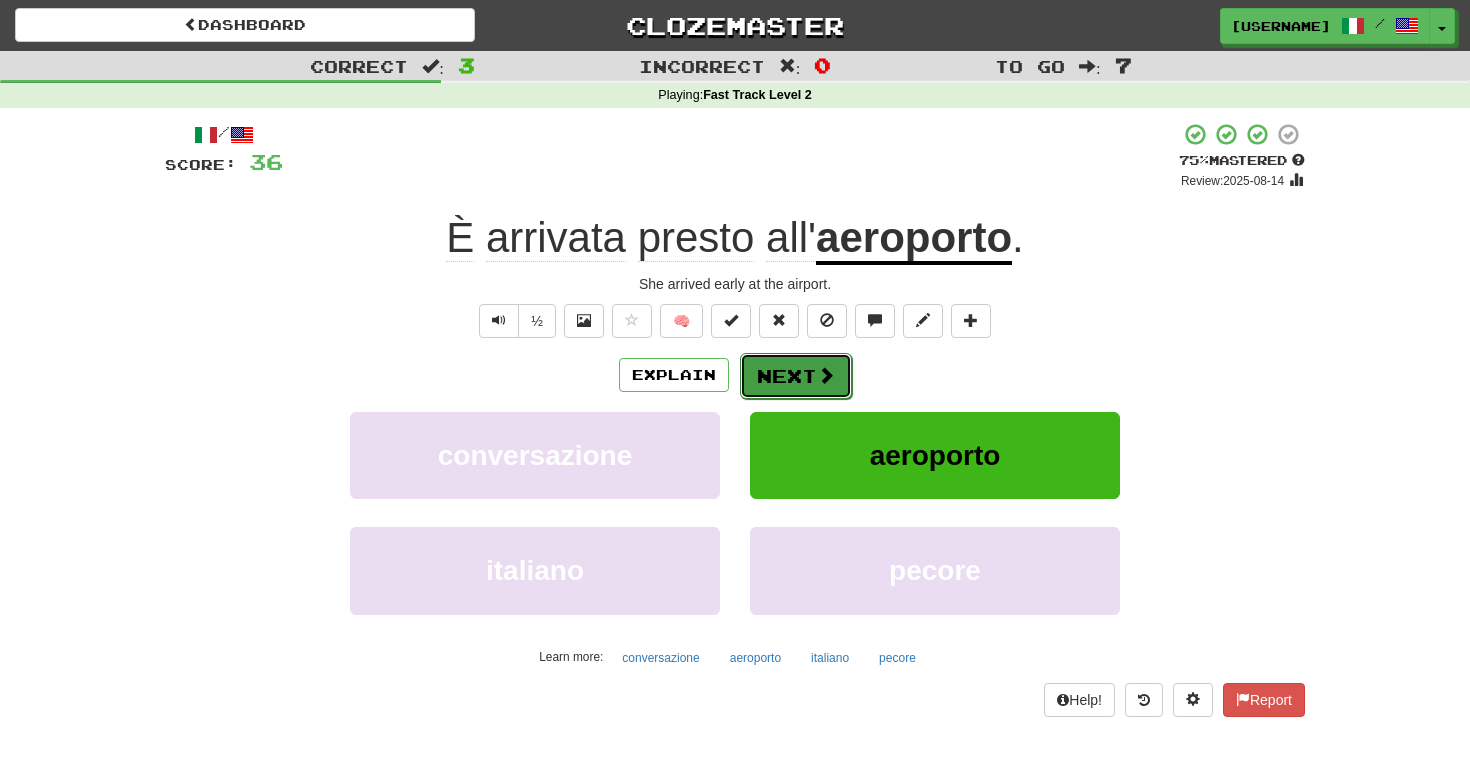click on "Next" at bounding box center [796, 376] 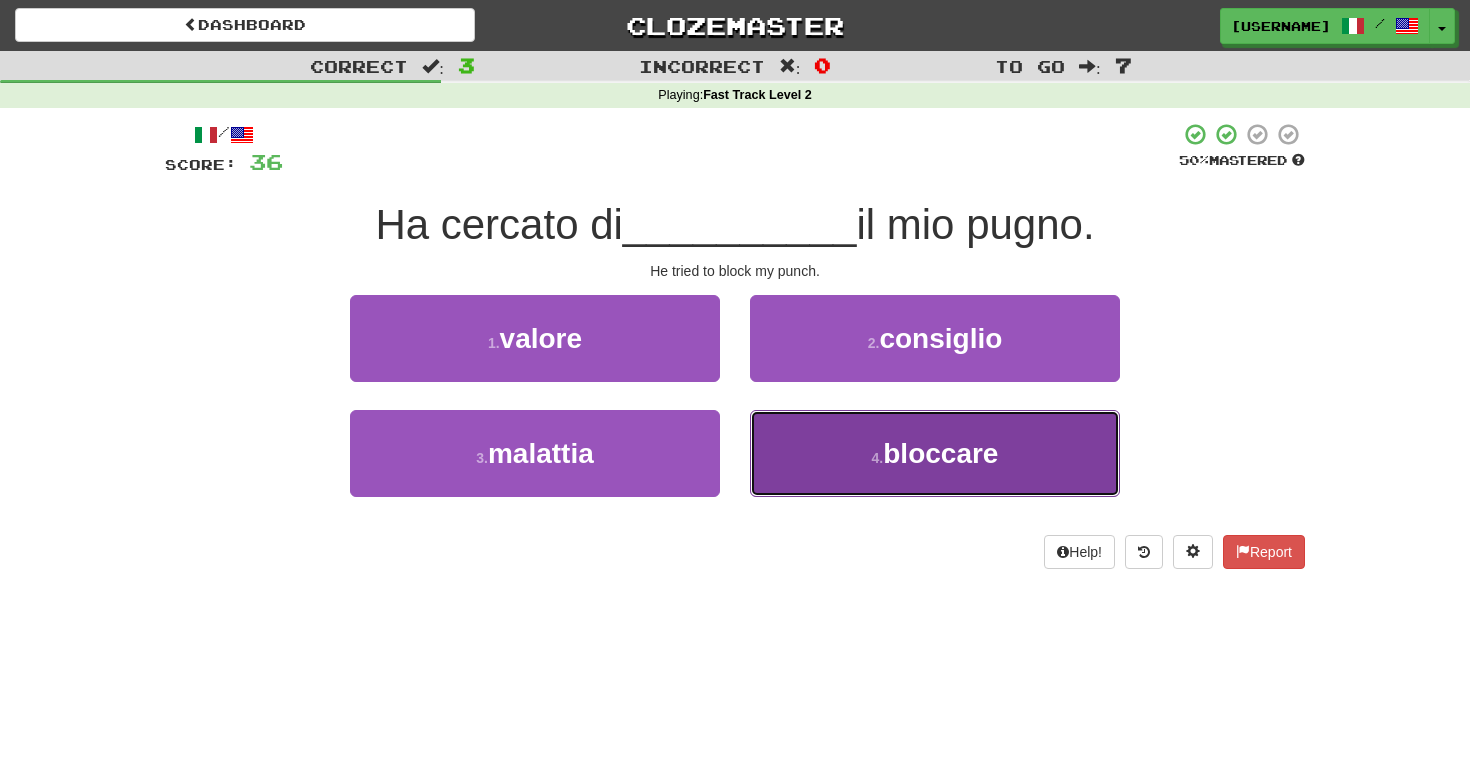 click on "4 .  bloccare" at bounding box center [935, 453] 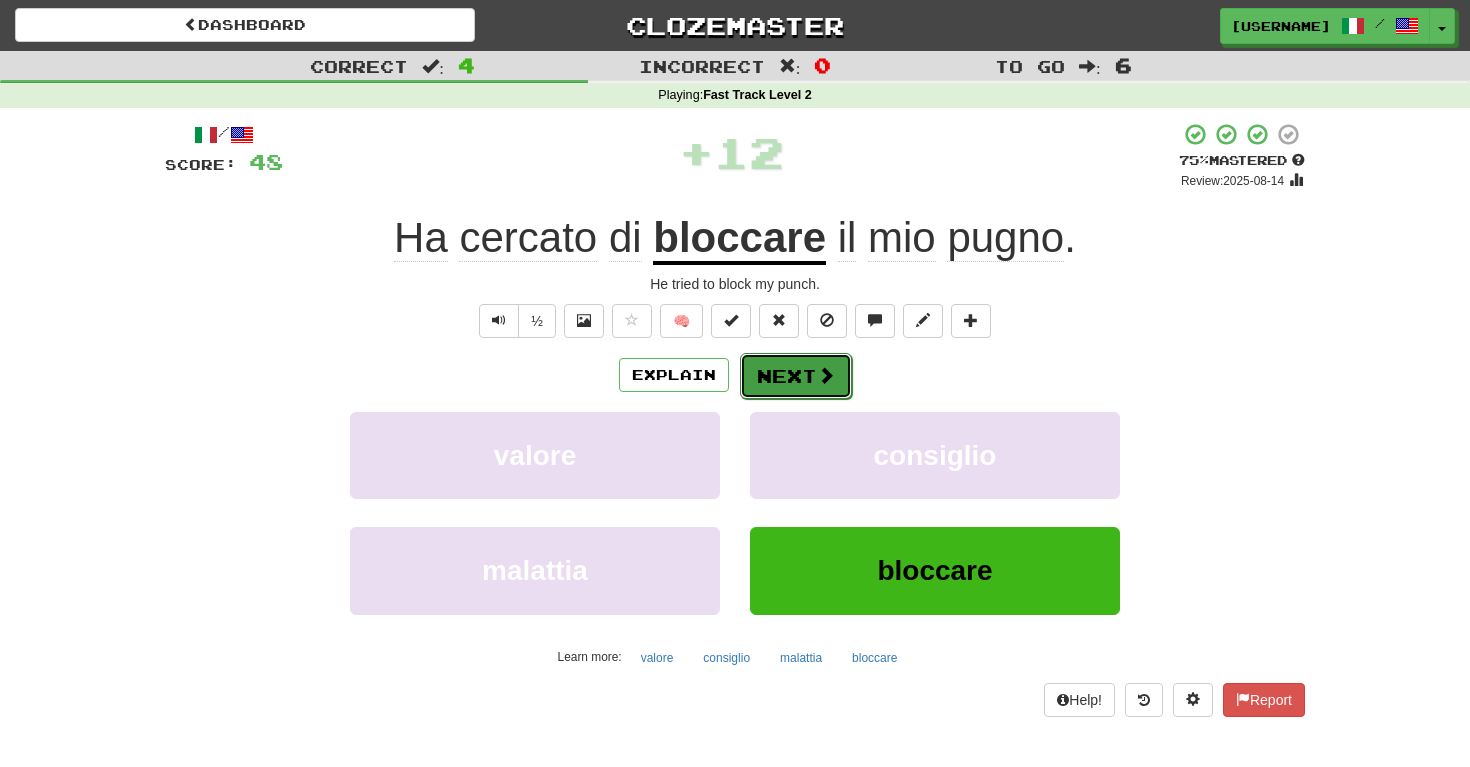 click on "Next" at bounding box center (796, 376) 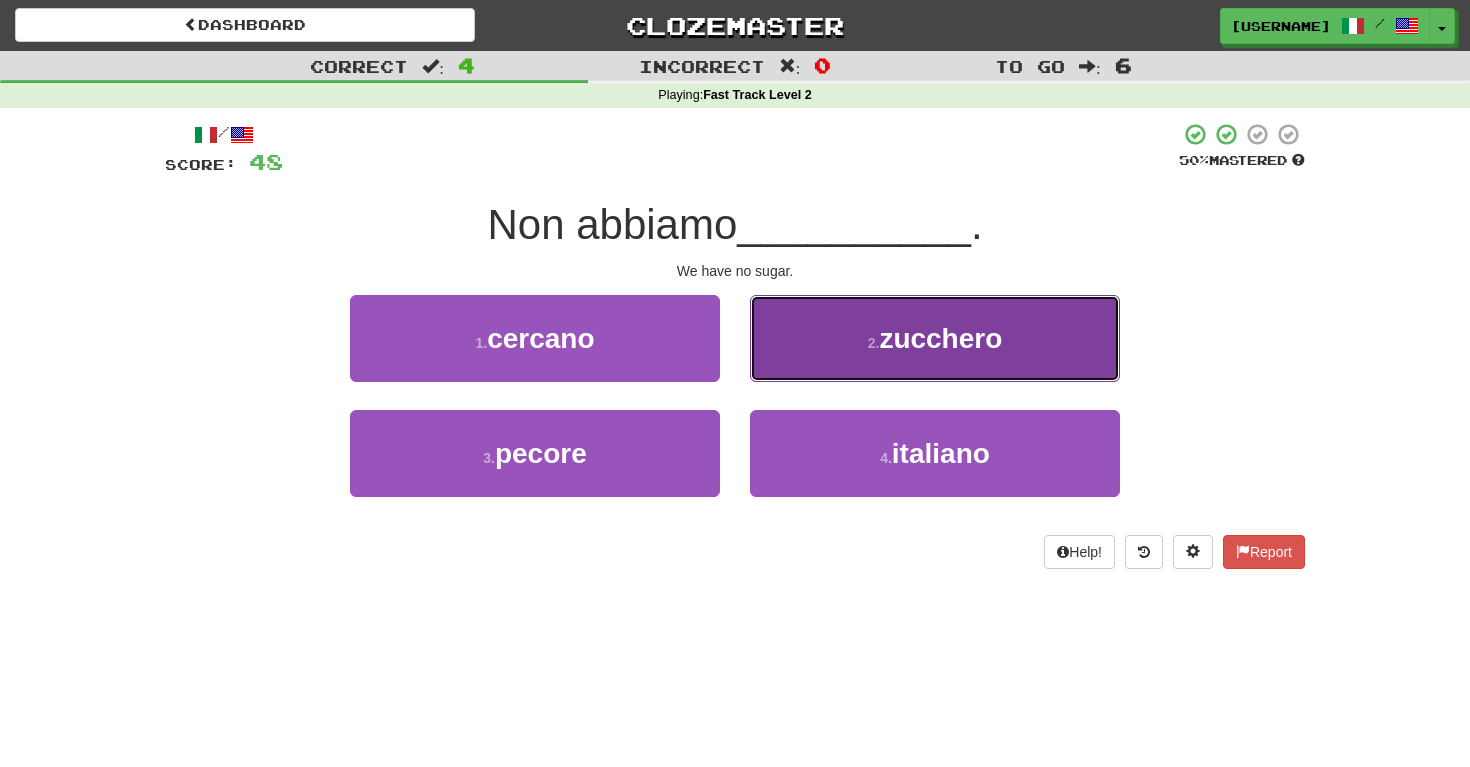 click on "zucchero" at bounding box center [940, 338] 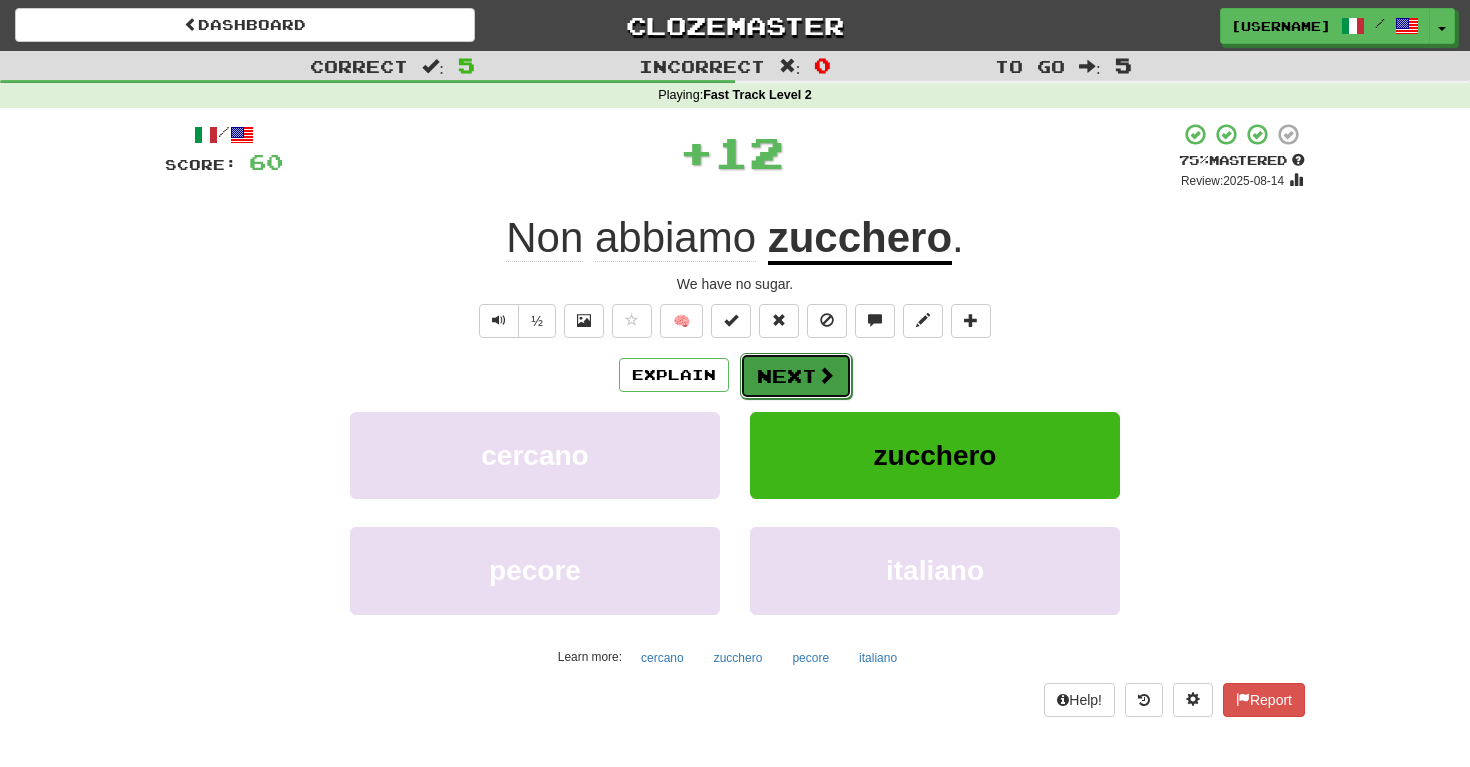 click on "Next" at bounding box center (796, 376) 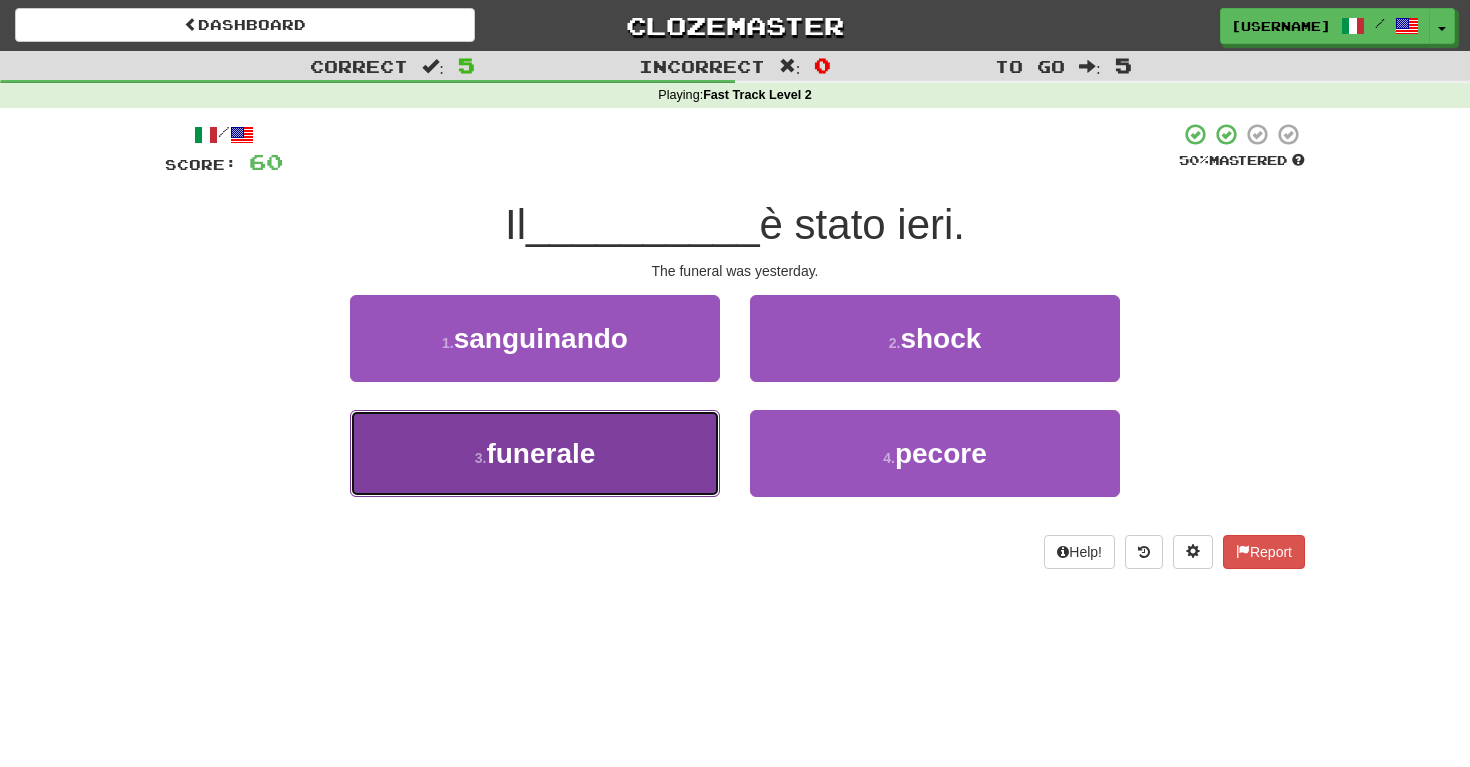 click on "funerale" at bounding box center [540, 453] 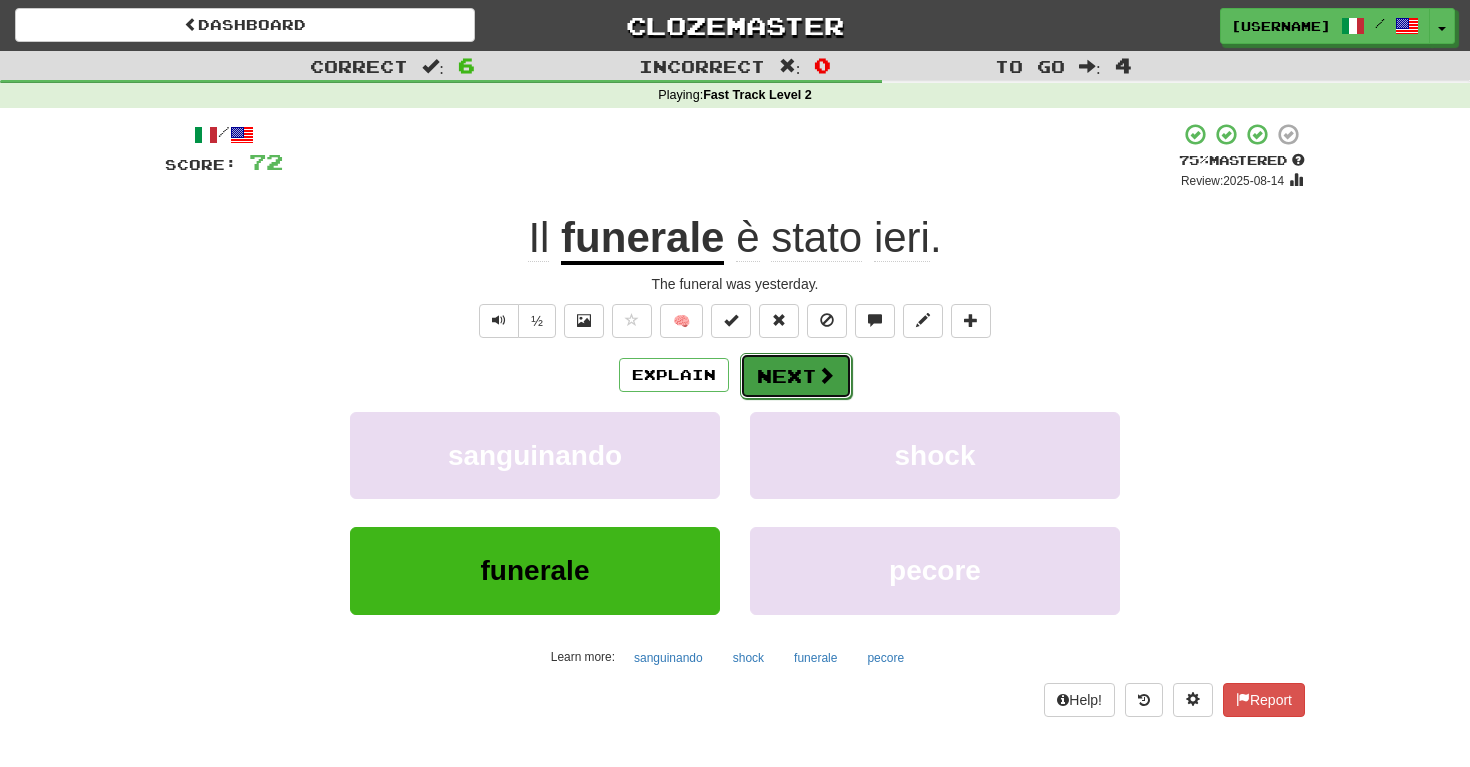click on "Next" at bounding box center (796, 376) 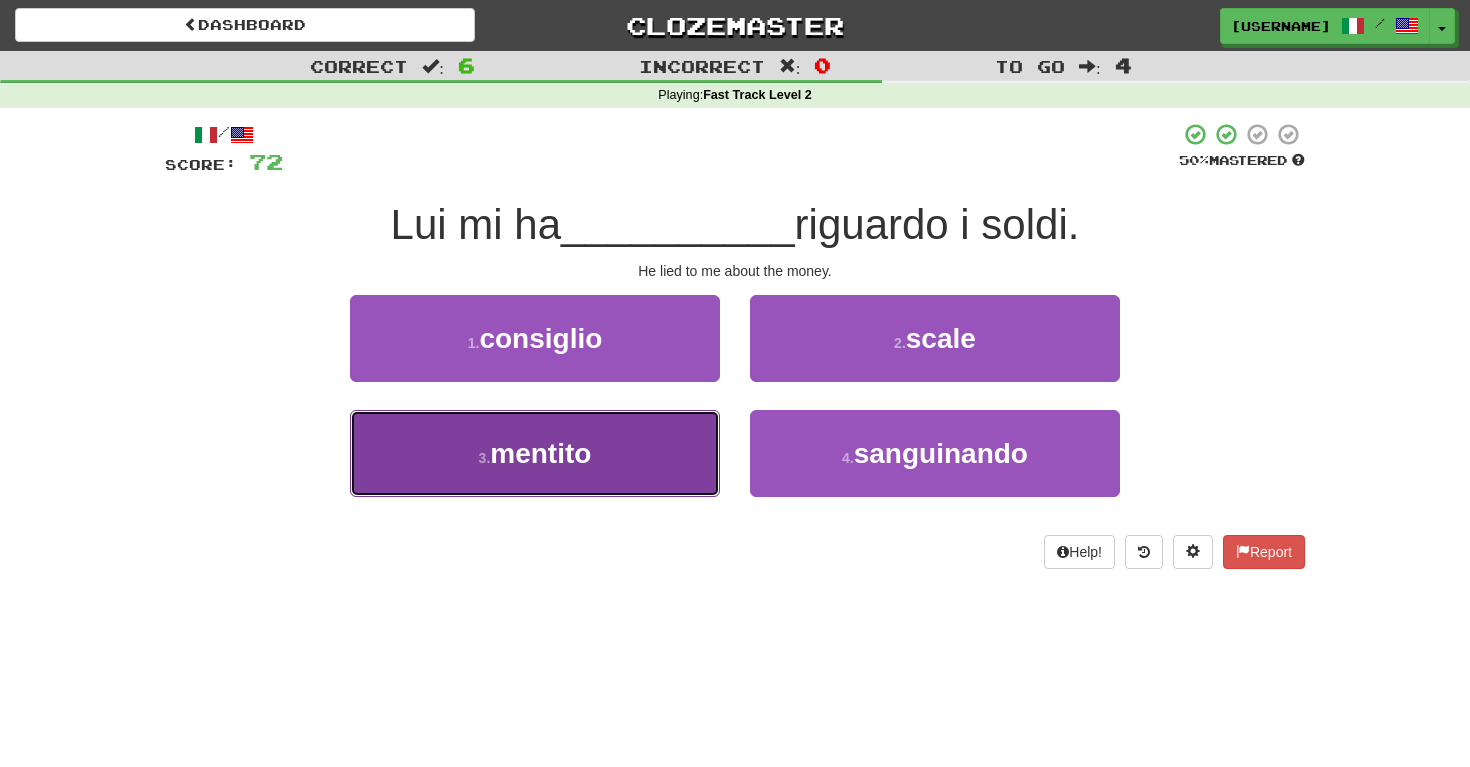 click on "mentito" at bounding box center (540, 453) 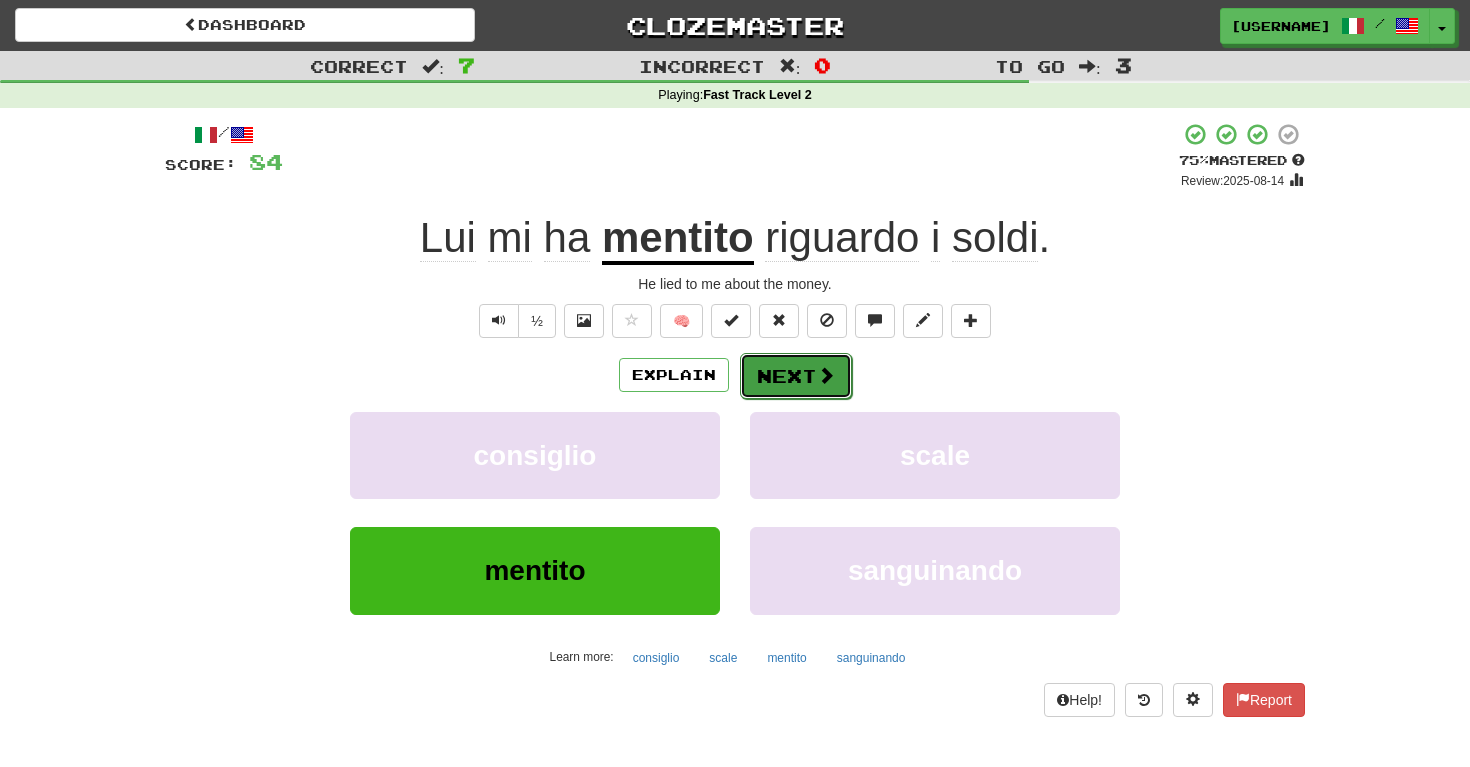 click on "Next" at bounding box center [796, 376] 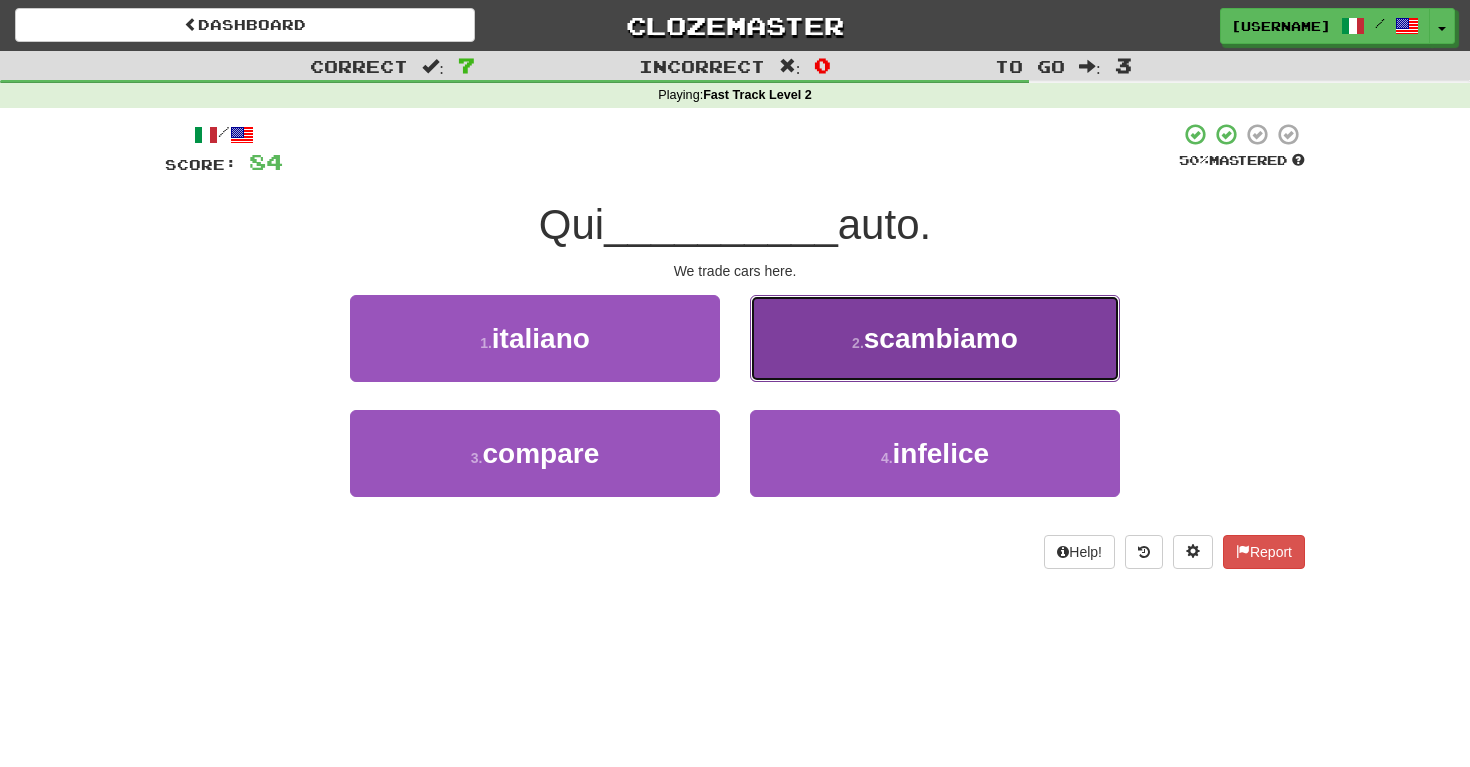 click on "2 .  scambiamo" at bounding box center (935, 338) 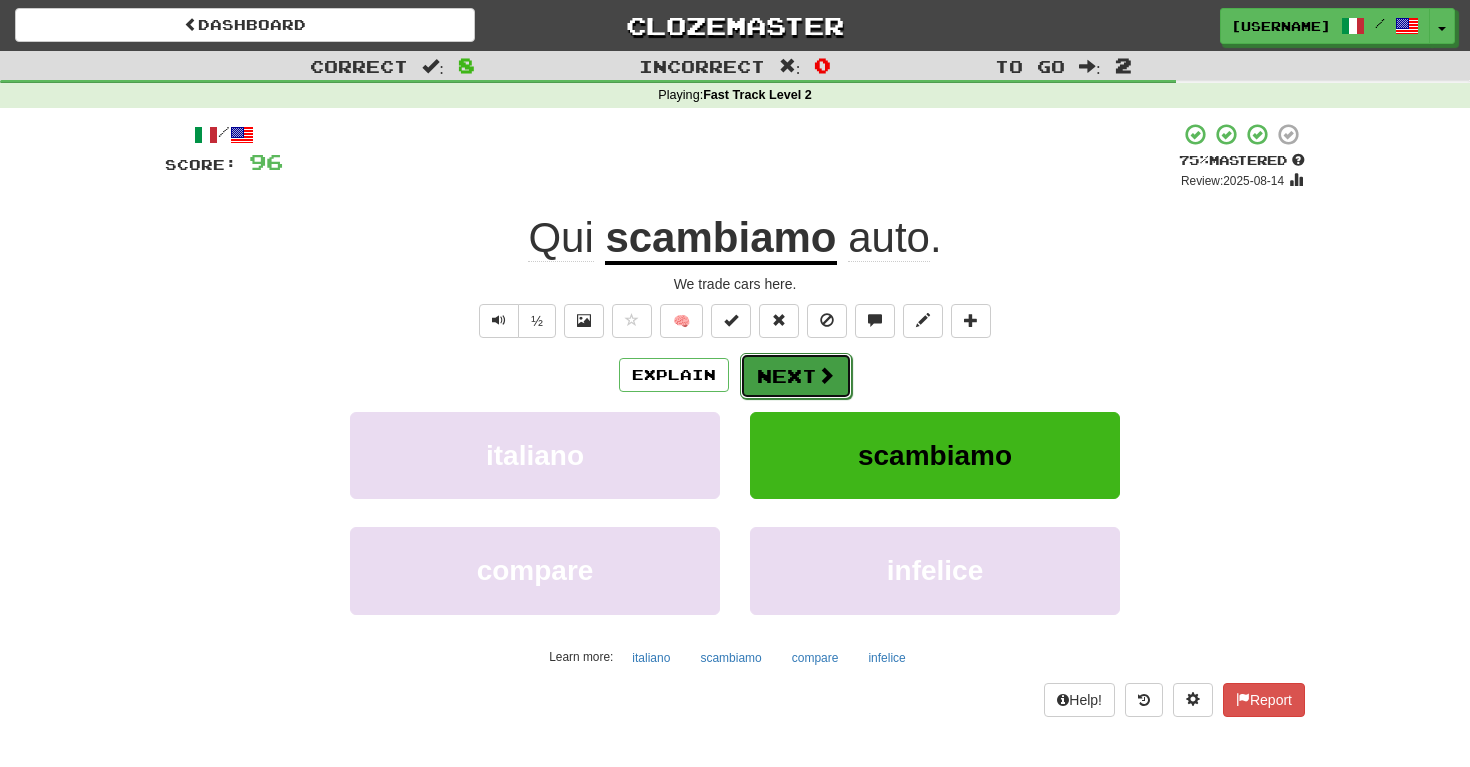 click on "Next" at bounding box center (796, 376) 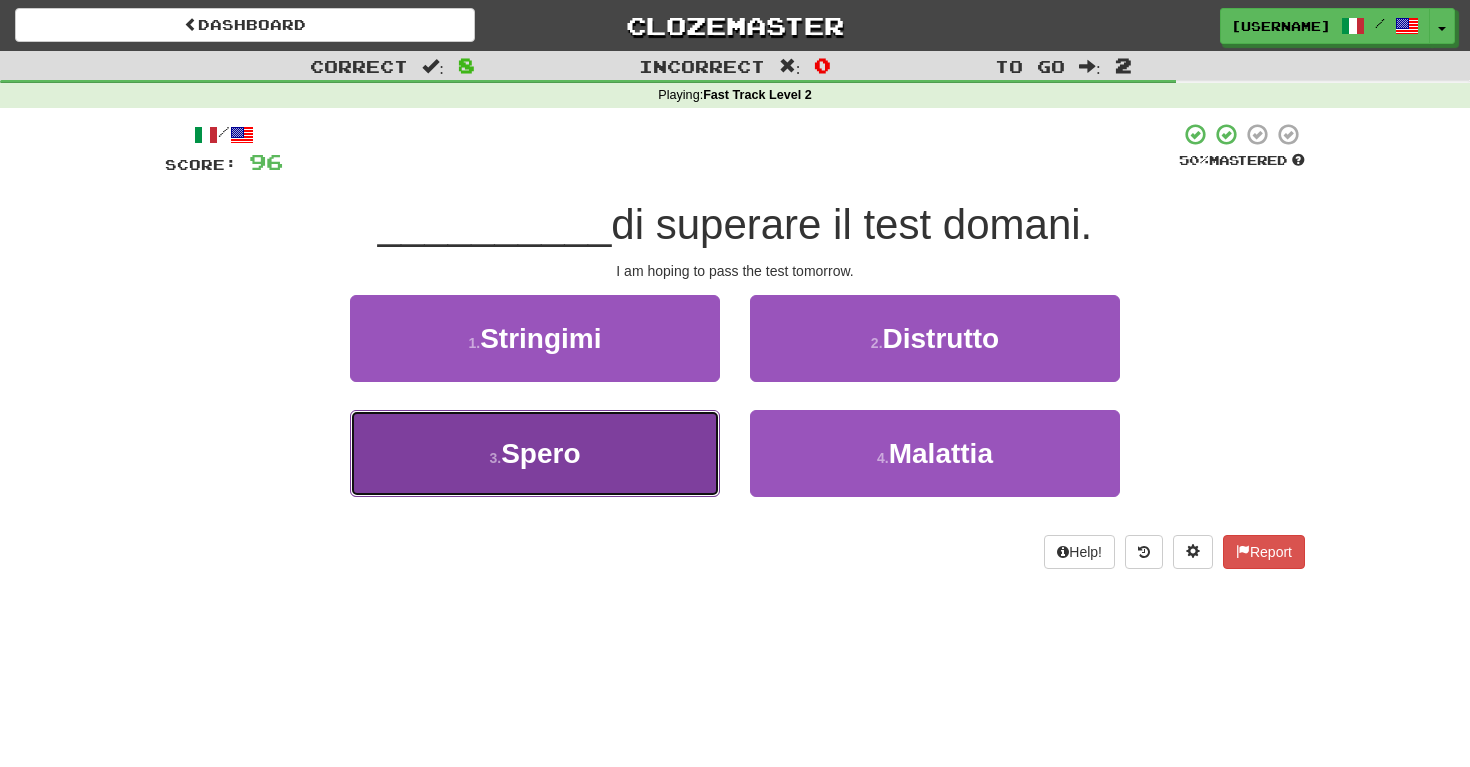 click on "3 .  Spero" at bounding box center [535, 453] 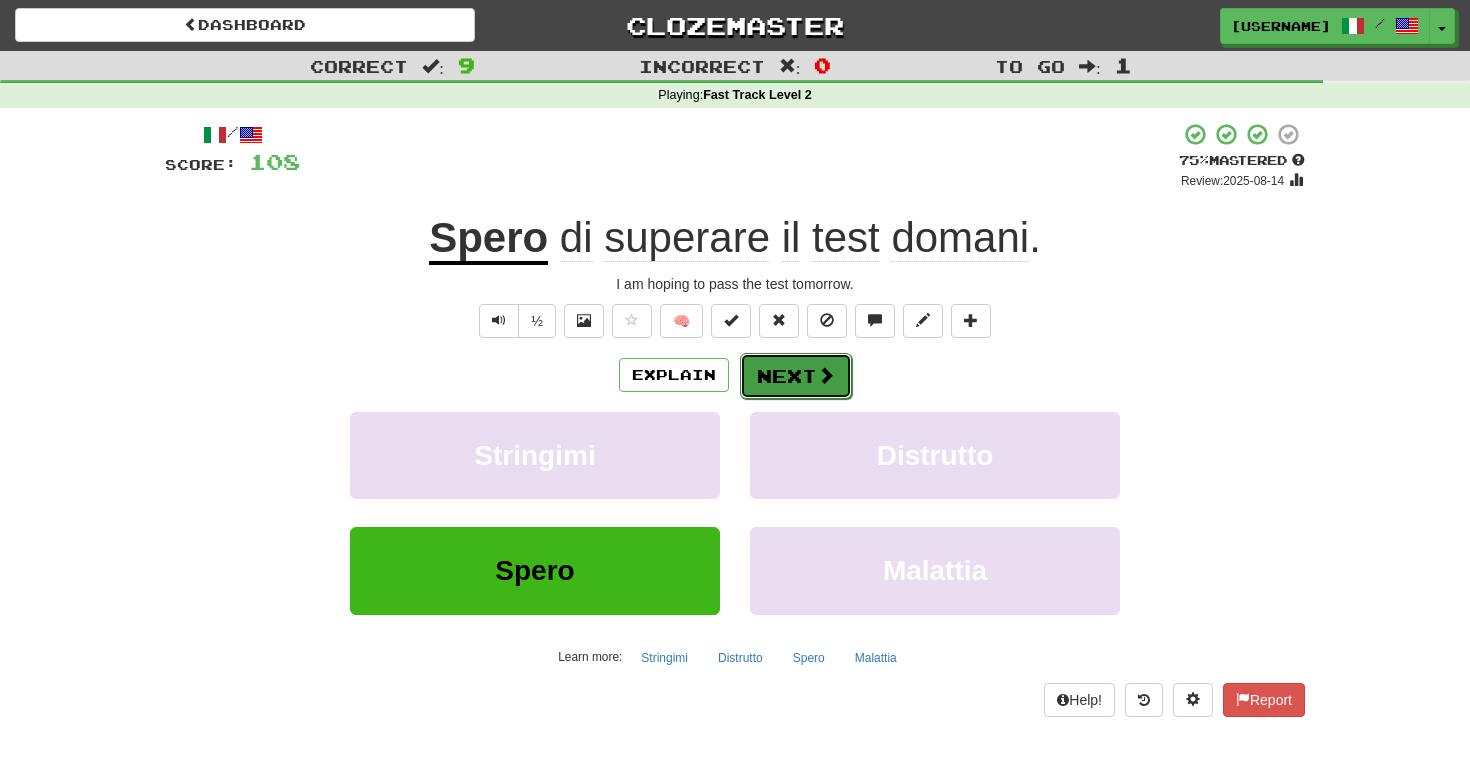 click on "Next" at bounding box center (796, 376) 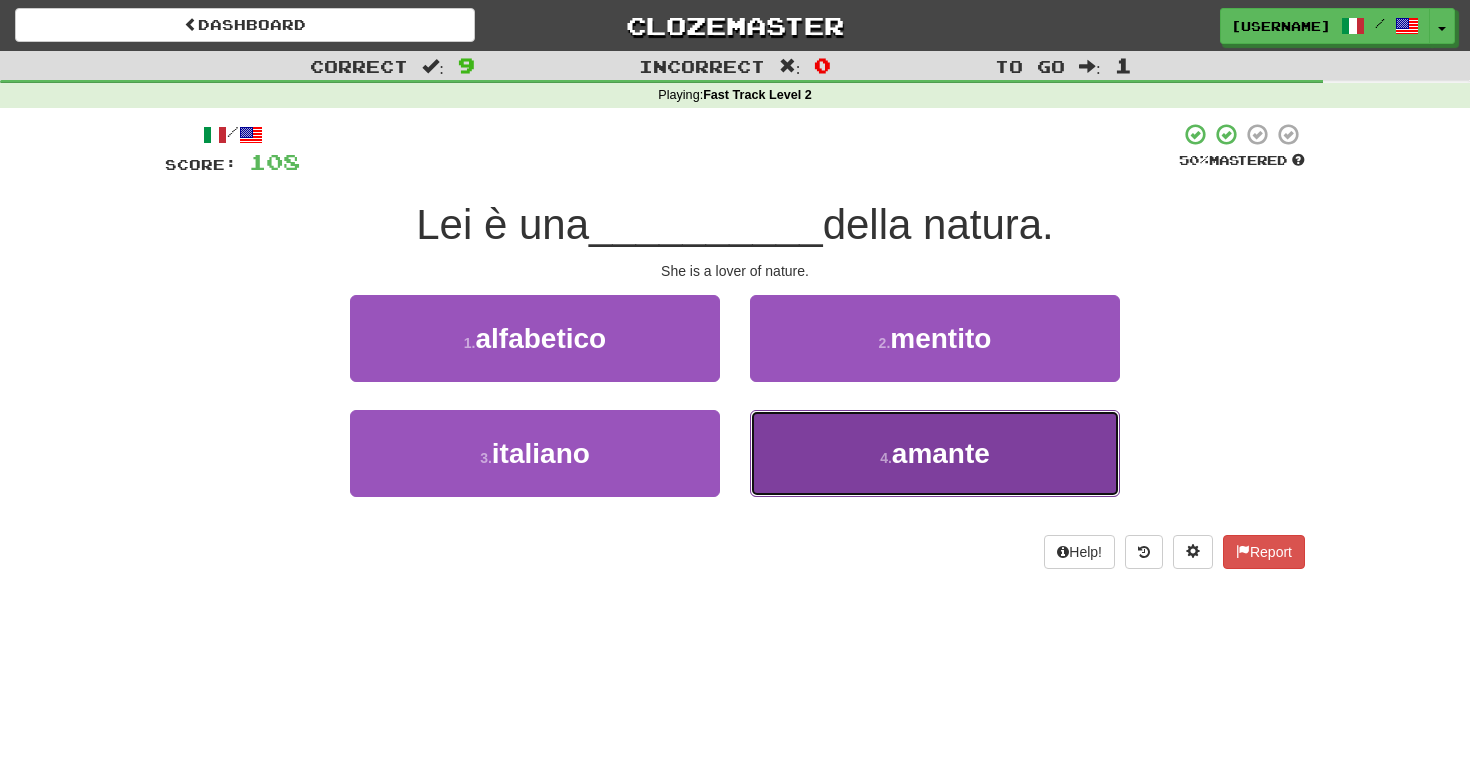 click on "4 .  amante" at bounding box center (935, 453) 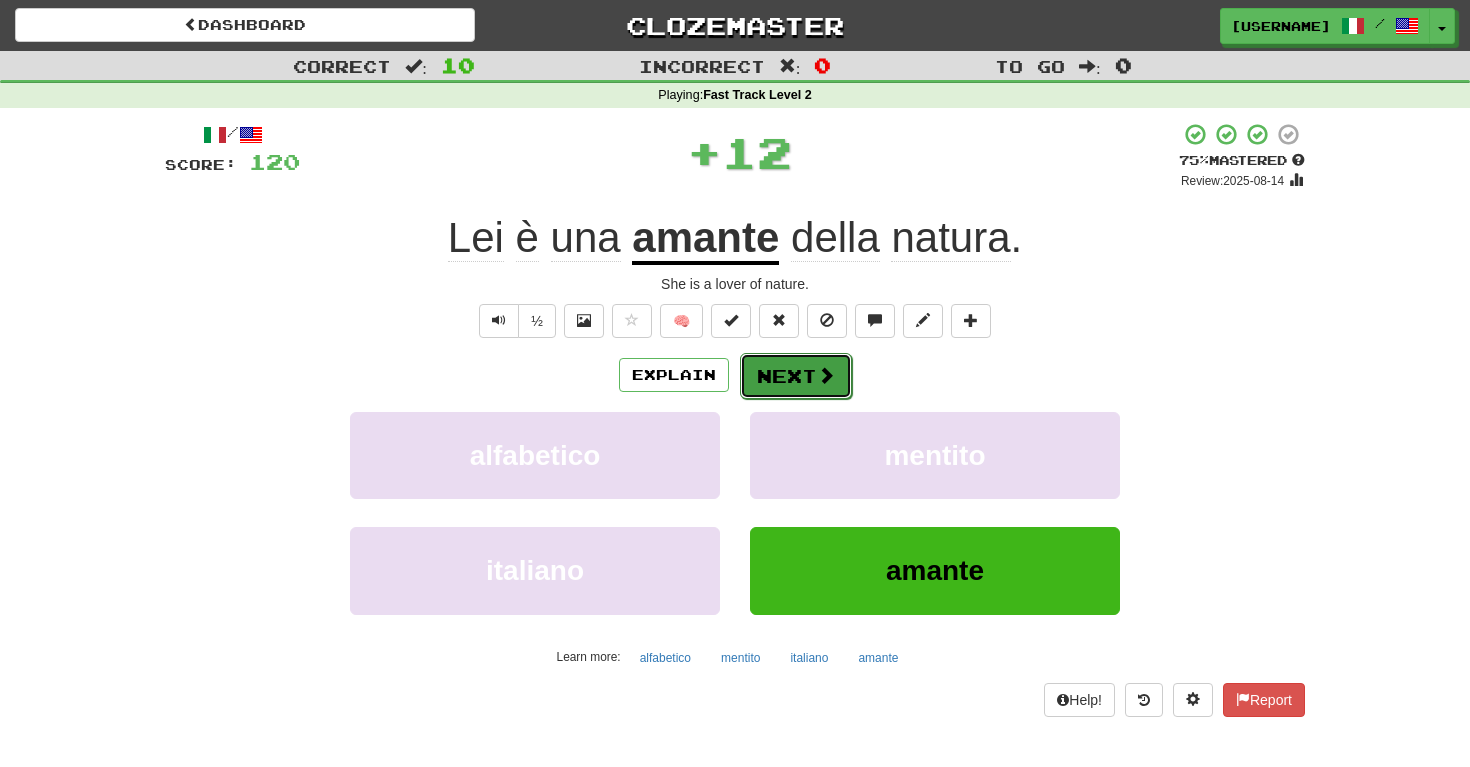 click on "Next" at bounding box center [796, 376] 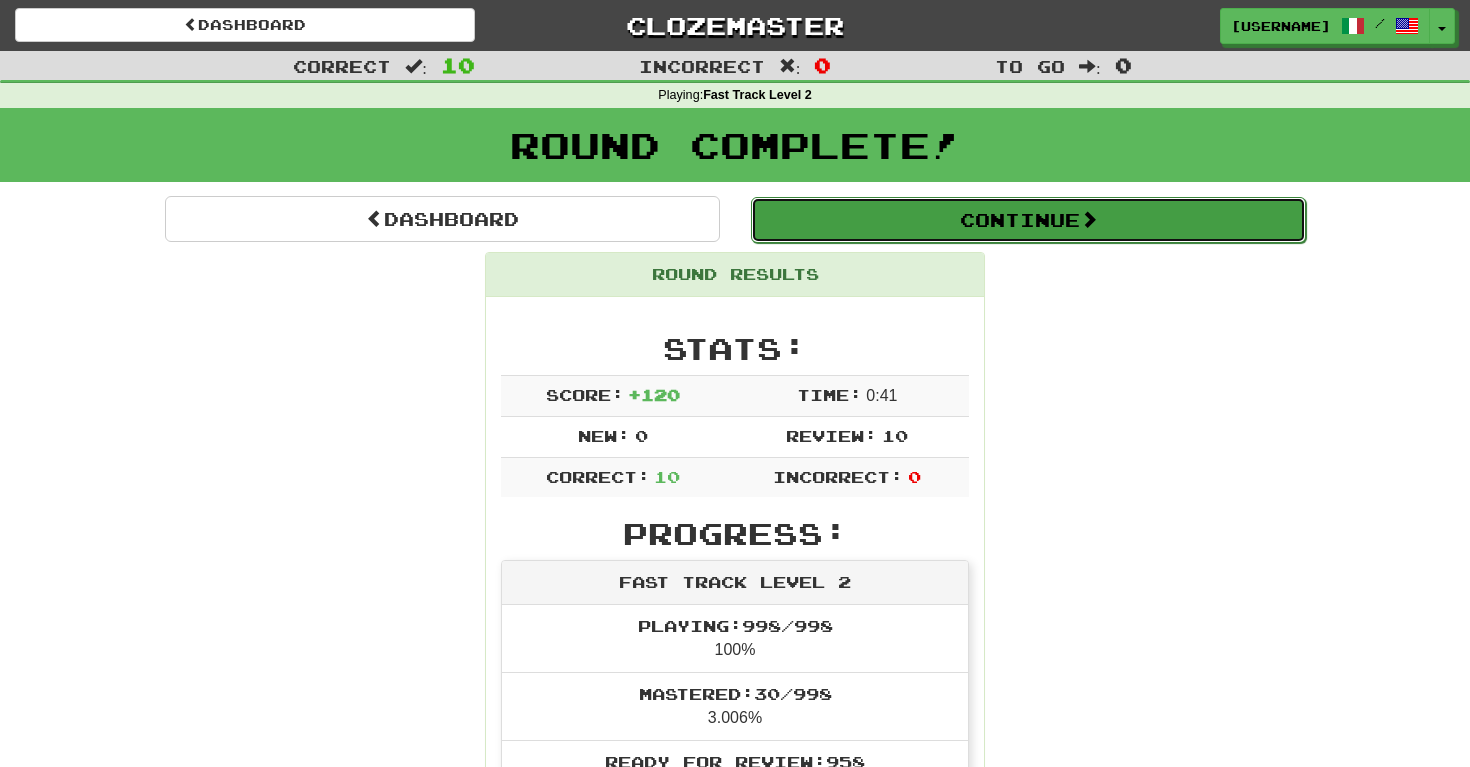 click on "Continue" at bounding box center (1028, 220) 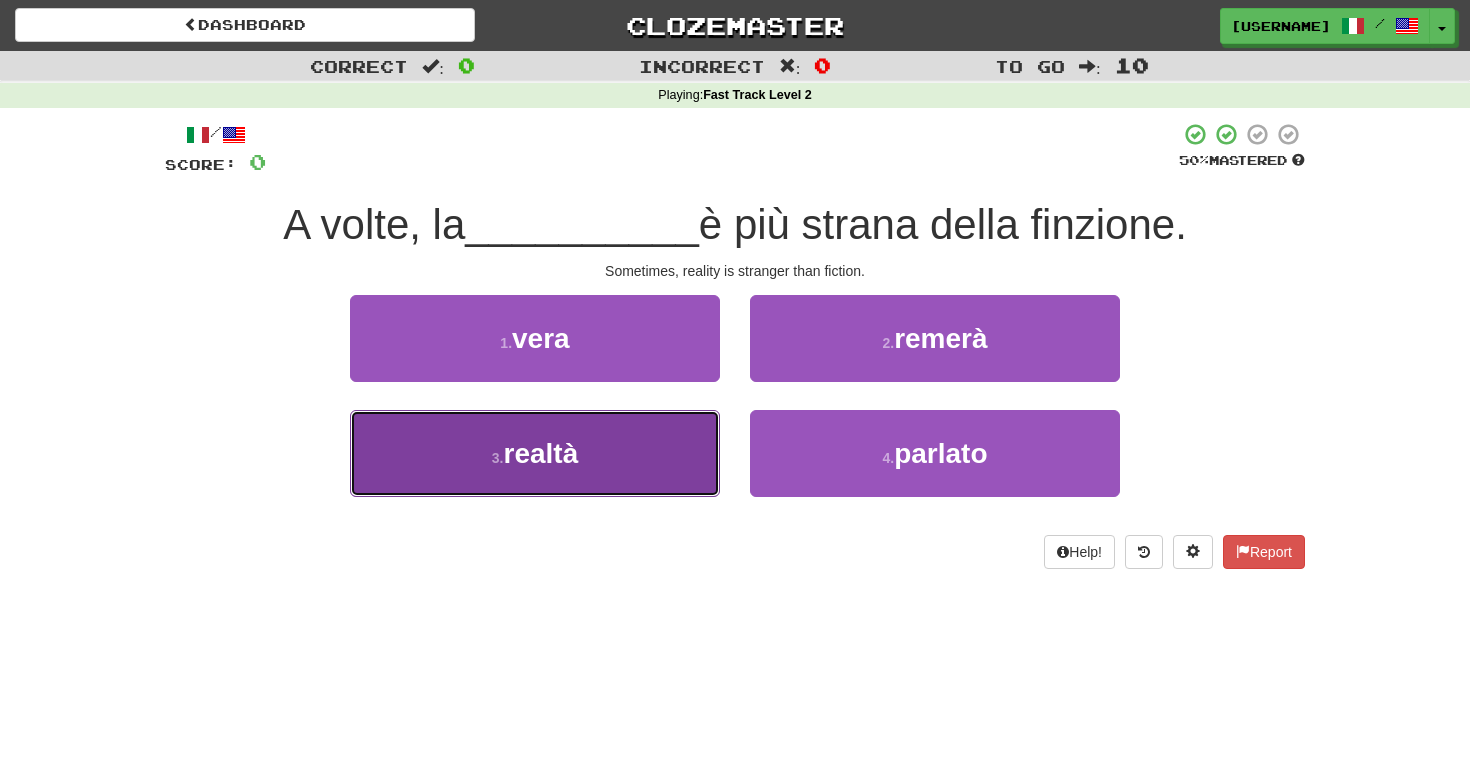 click on "3 .  realtà" at bounding box center [535, 453] 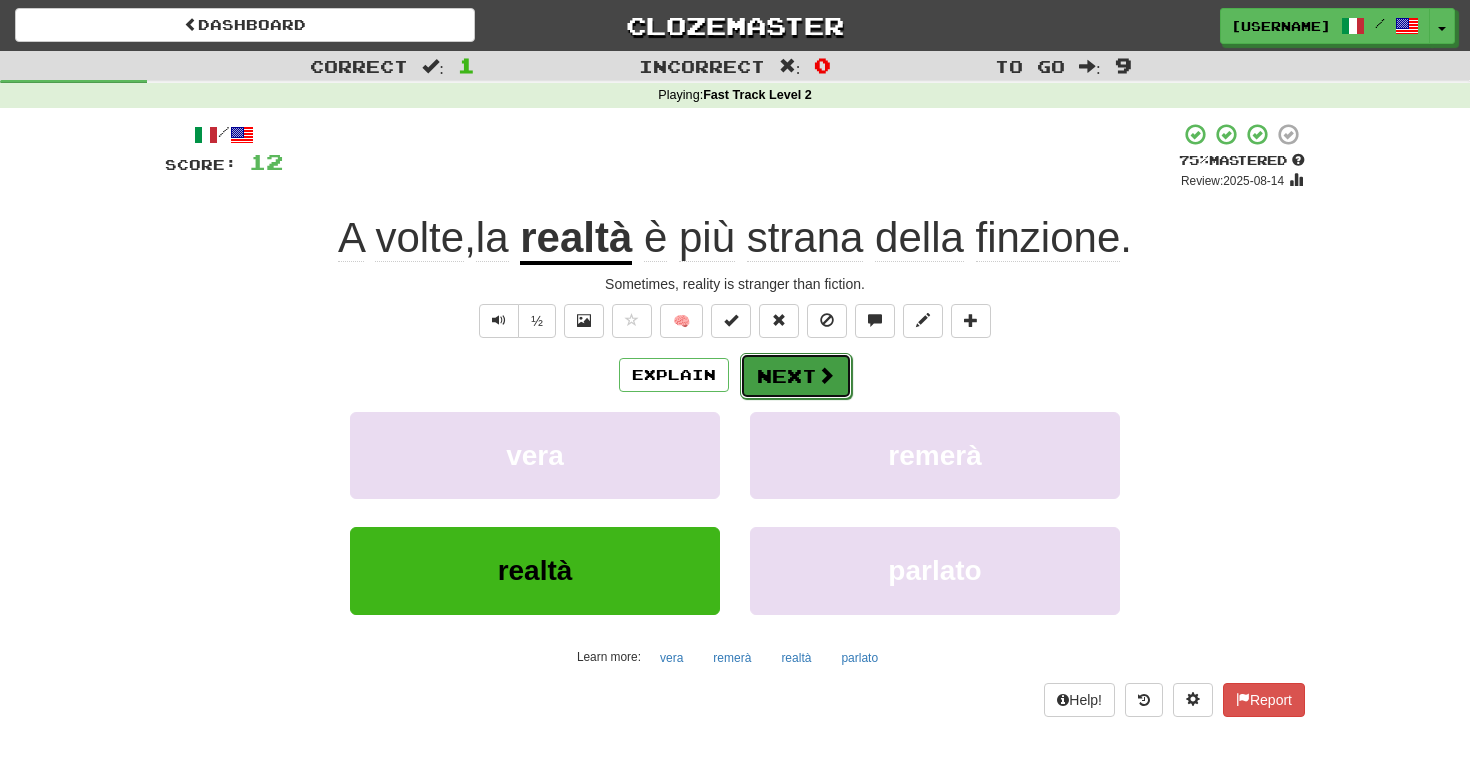 click on "Next" at bounding box center (796, 376) 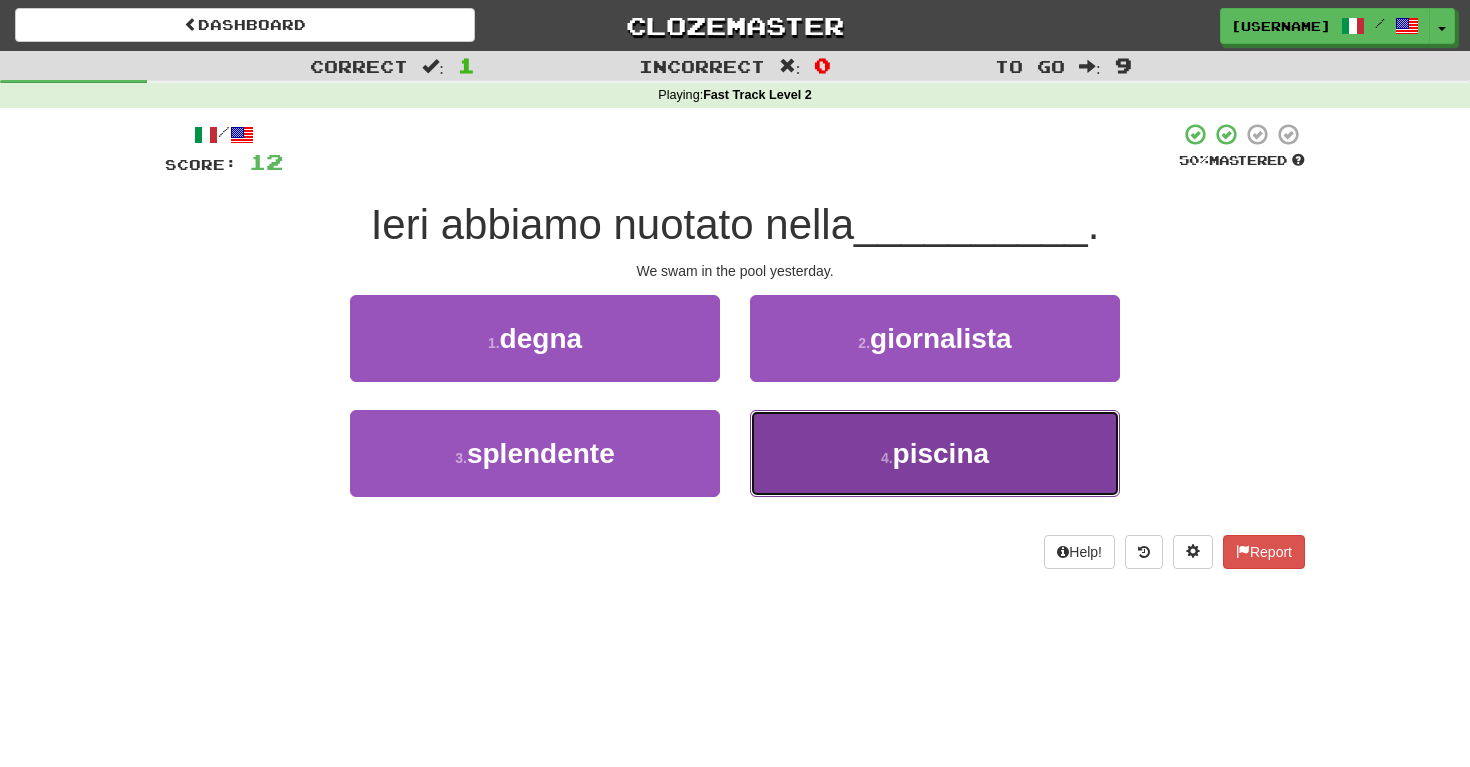 click on "4 .  piscina" at bounding box center [935, 453] 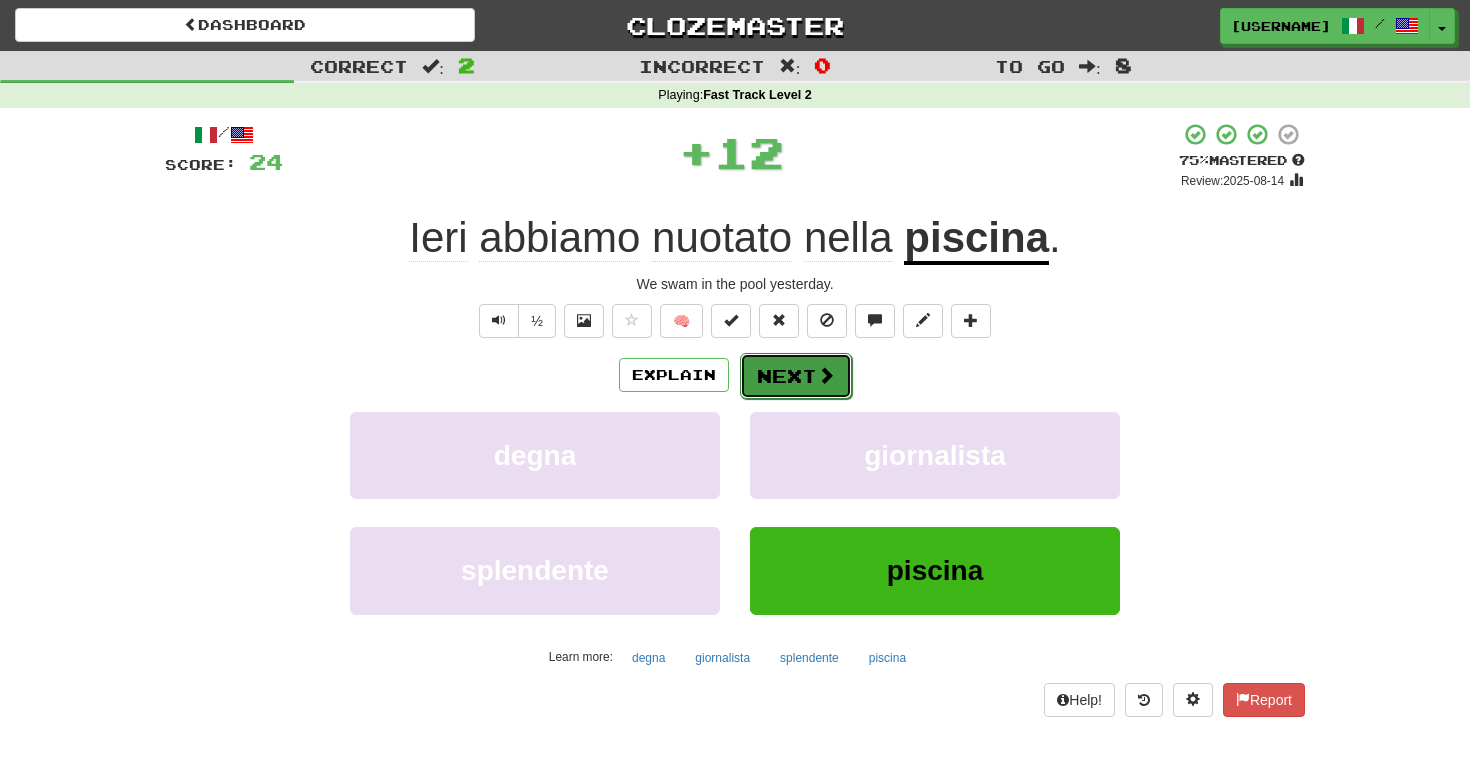 click on "Next" at bounding box center (796, 376) 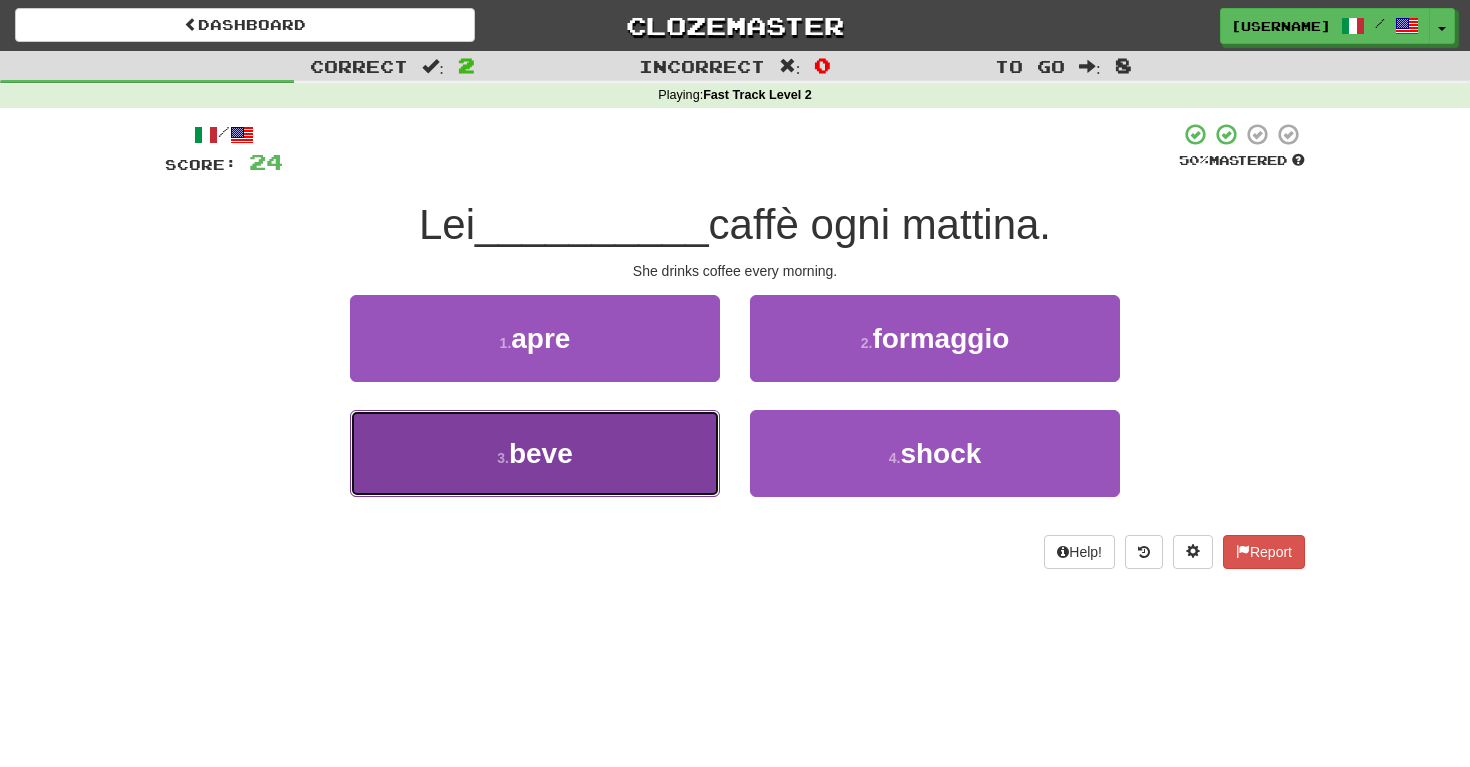 click on "3 .  beve" at bounding box center [535, 453] 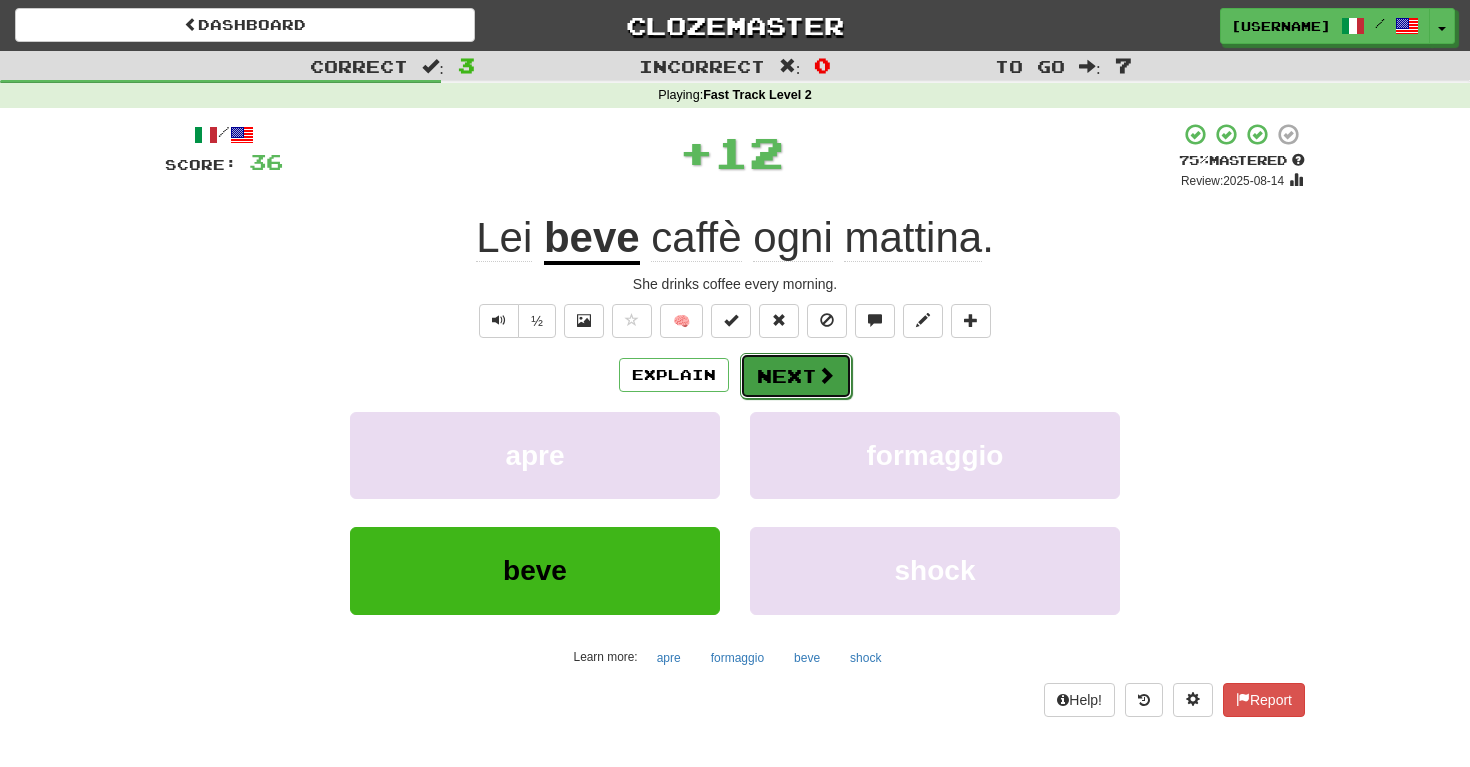 click on "Next" at bounding box center (796, 376) 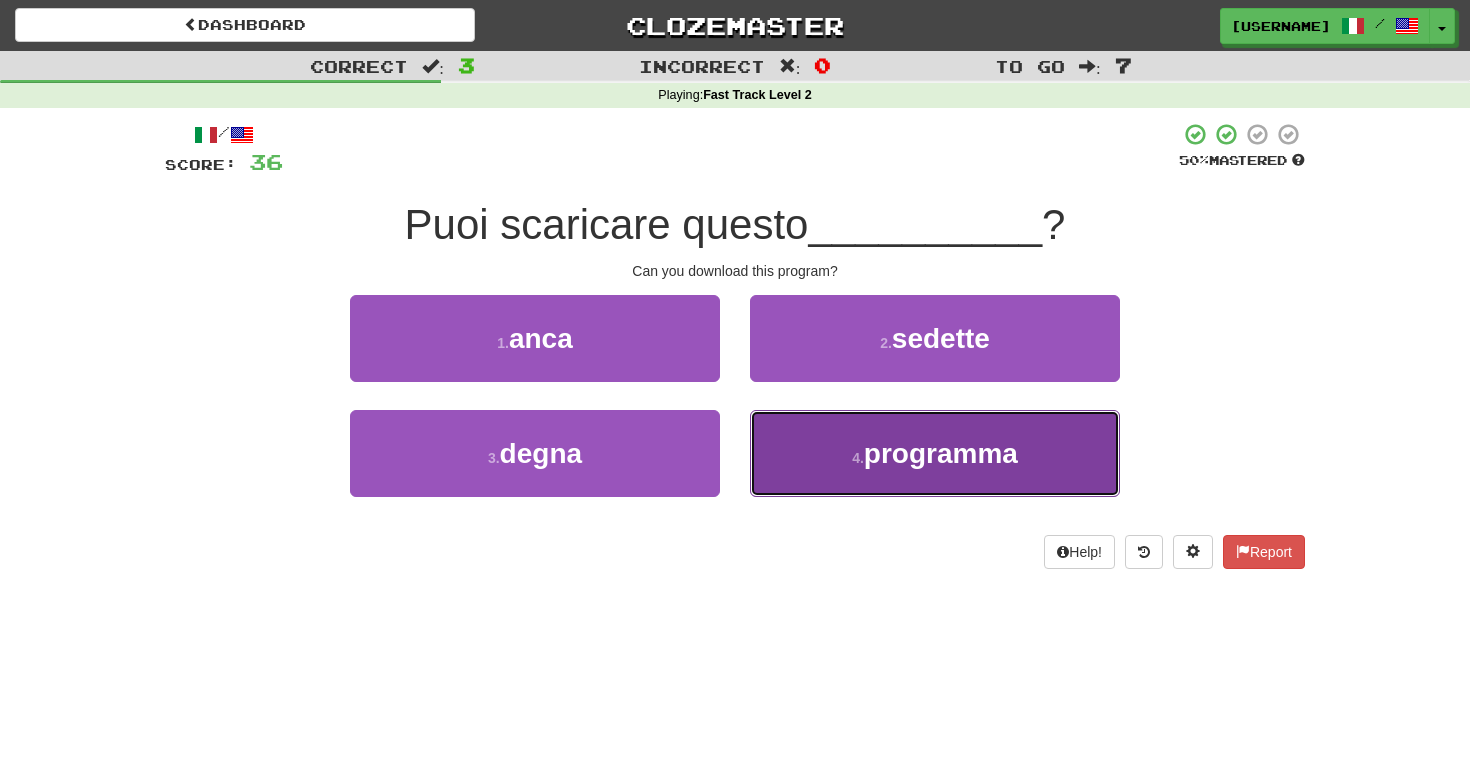 click on "4 .  programma" at bounding box center [935, 453] 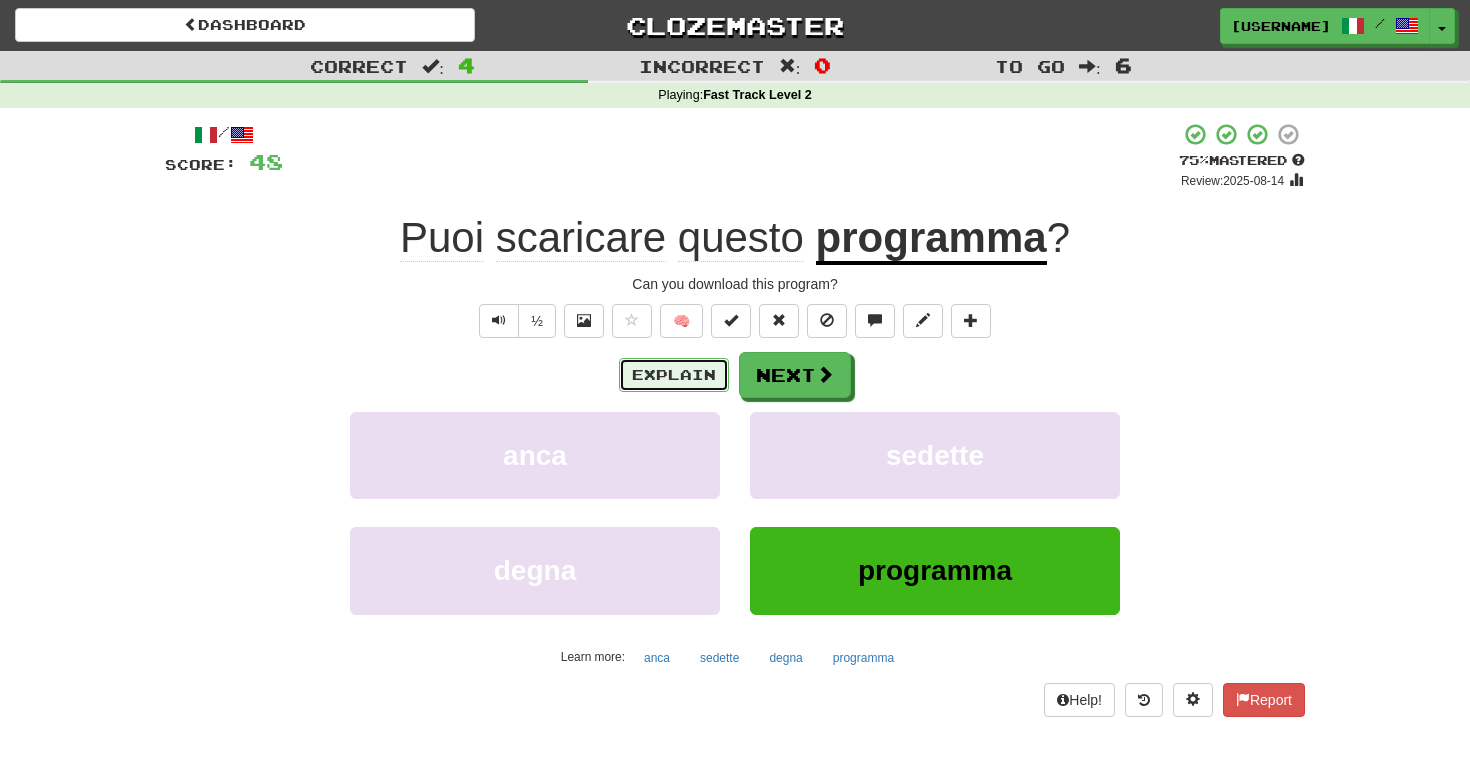 click on "Explain" at bounding box center (674, 375) 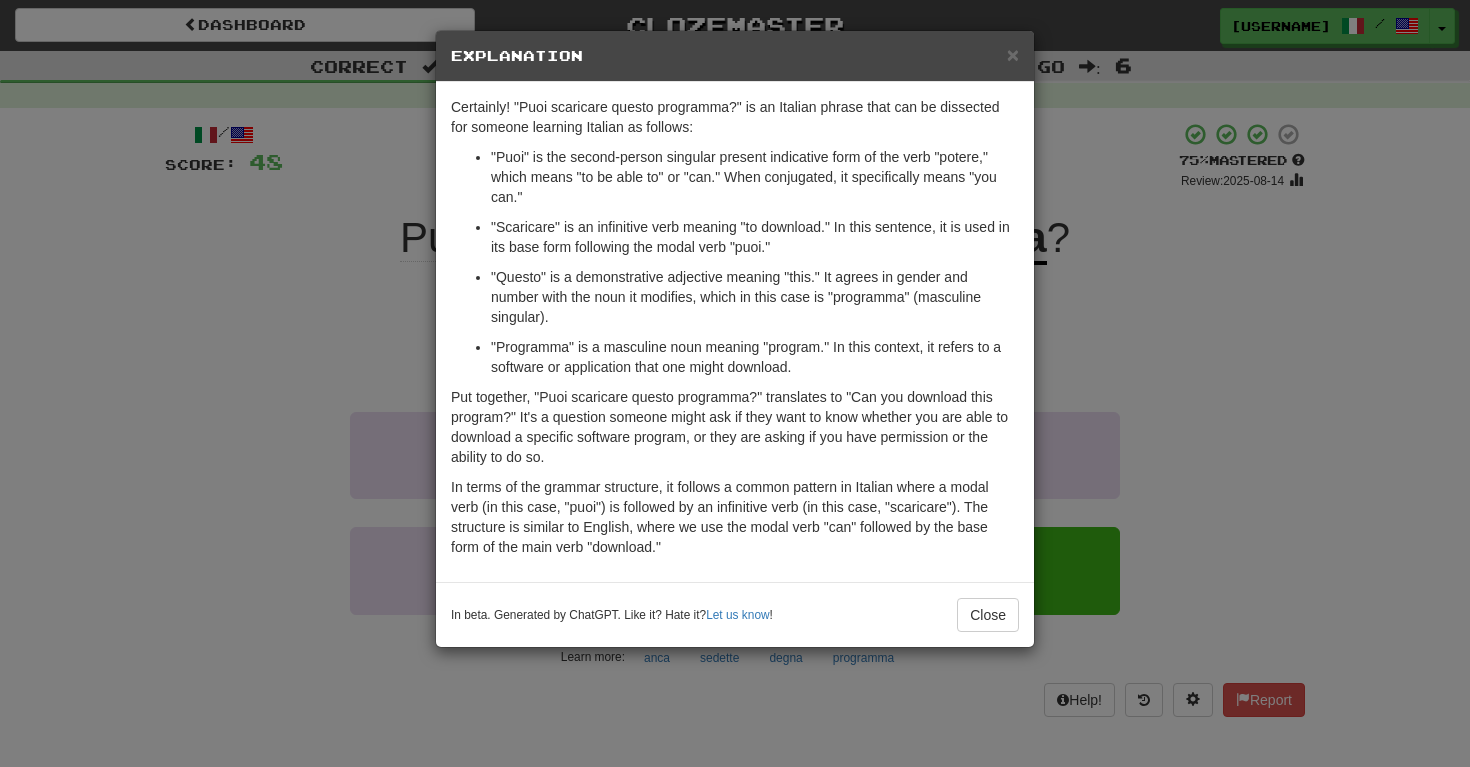 click on "× Explanation Certainly! "Puoi scaricare questo programma?" is an Italian phrase that can be dissected for someone learning Italian as follows:
"Puoi" is the second-person singular present indicative form of the verb "potere," which means "to be able to" or "can." When conjugated, it specifically means "you can."
"Scaricare" is an infinitive verb meaning "to download." In this sentence, it is used in its base form following the modal verb "puoi."
"Questo" is a demonstrative adjective meaning "this." It agrees in gender and number with the noun it modifies, which in this case is "programma" (masculine singular).
"Programma" is a masculine noun meaning "program." In this context, it refers to a software or application that one might download.
In beta. Generated by ChatGPT. Like it? Hate it?  Let us know ! Close" at bounding box center (735, 383) 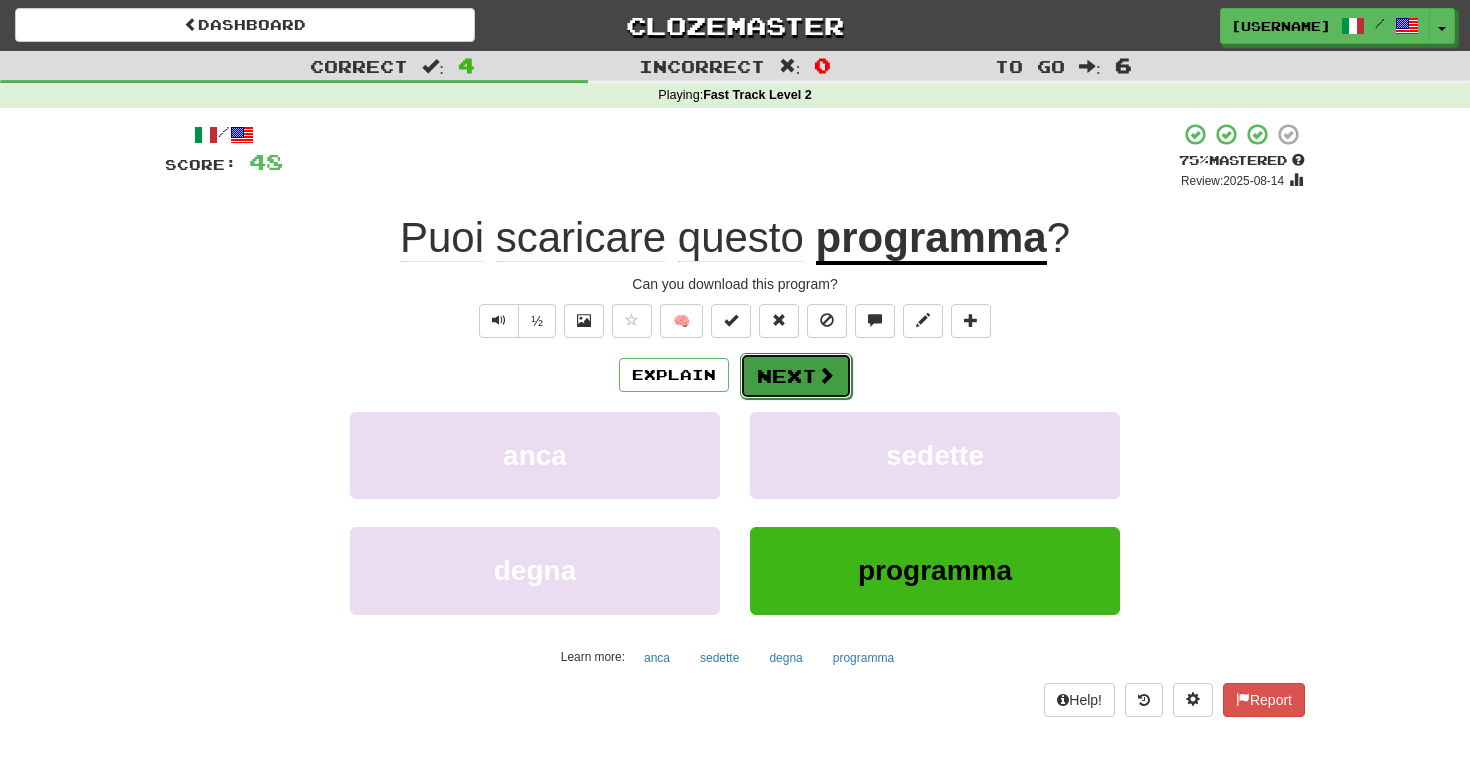 click on "Next" at bounding box center [796, 376] 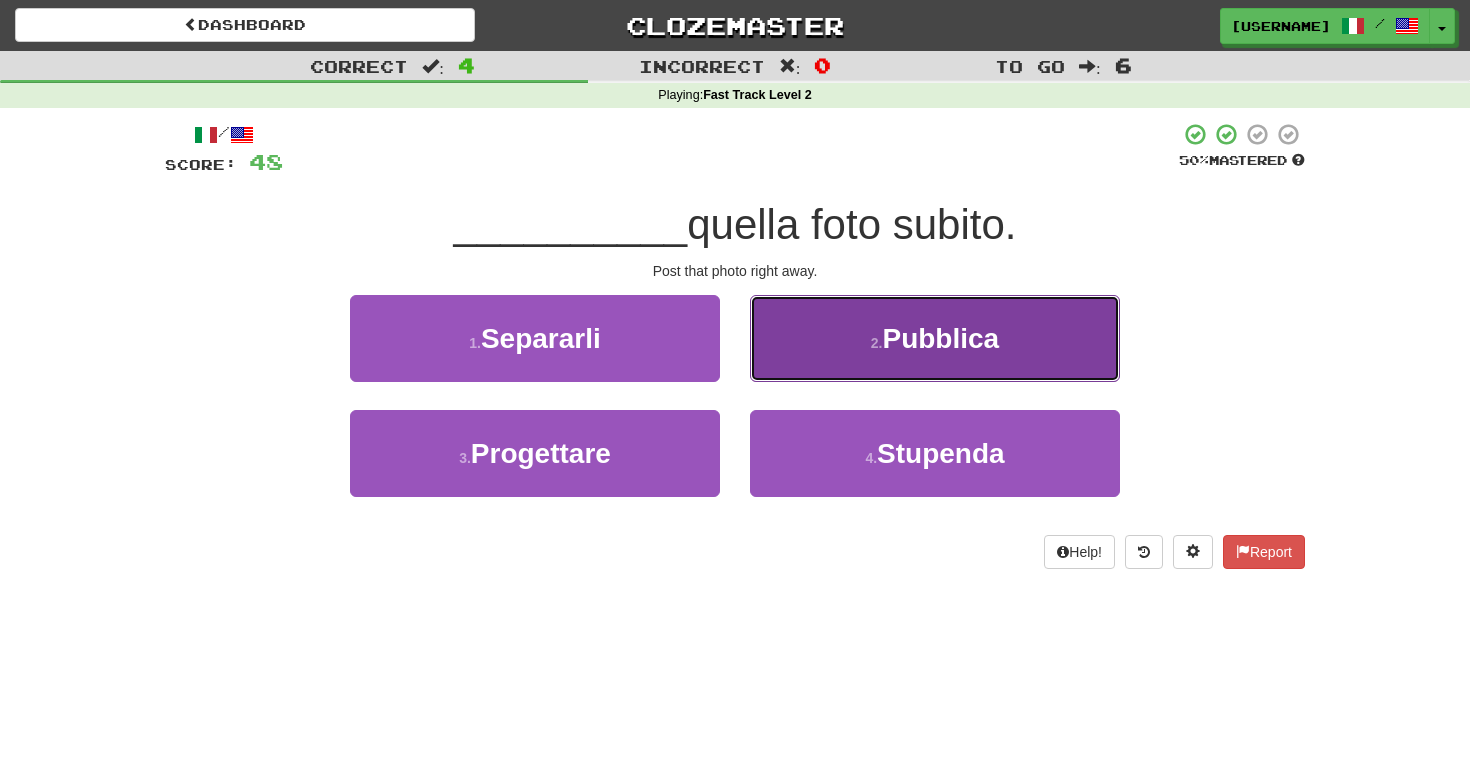 click on "2 .  Pubblica" at bounding box center (935, 338) 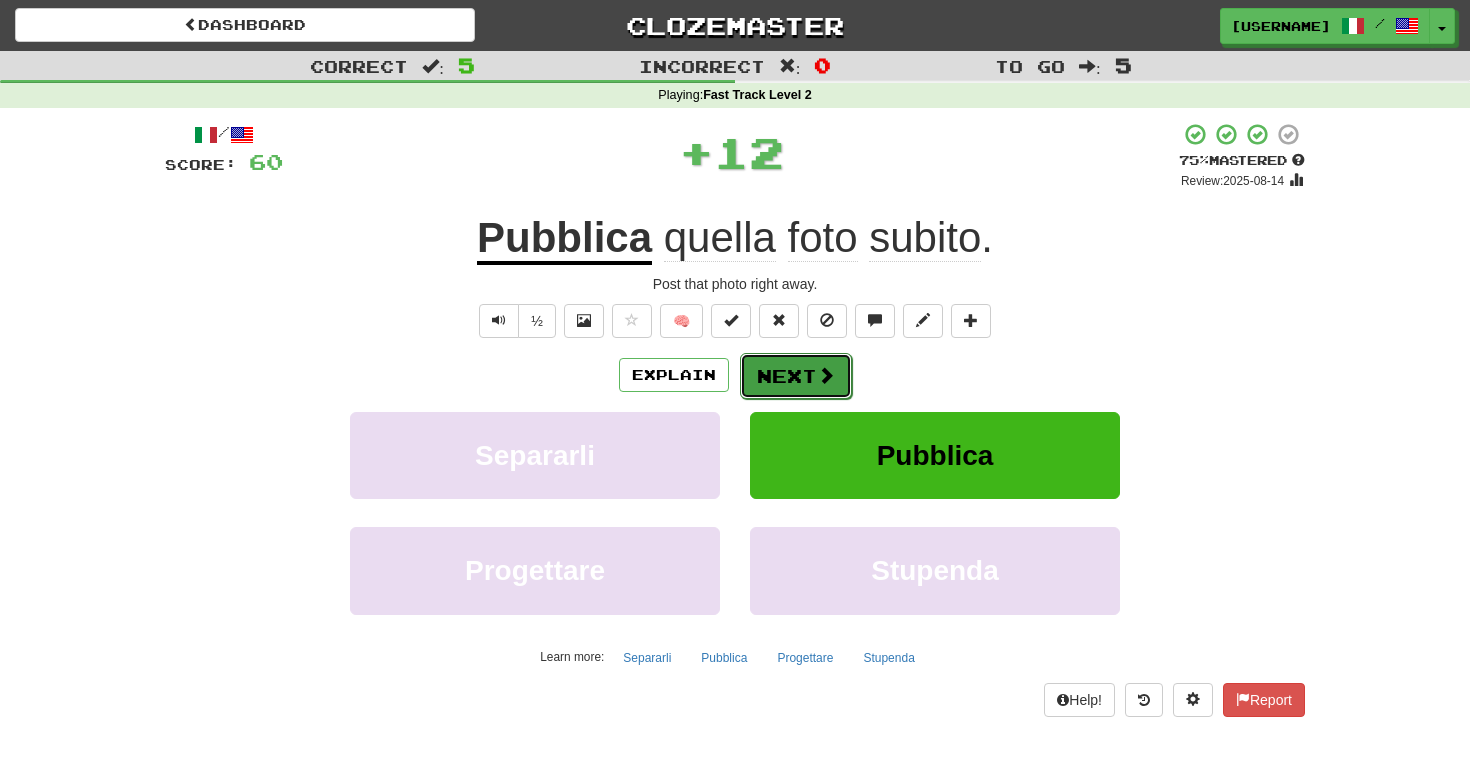 click on "Next" at bounding box center [796, 376] 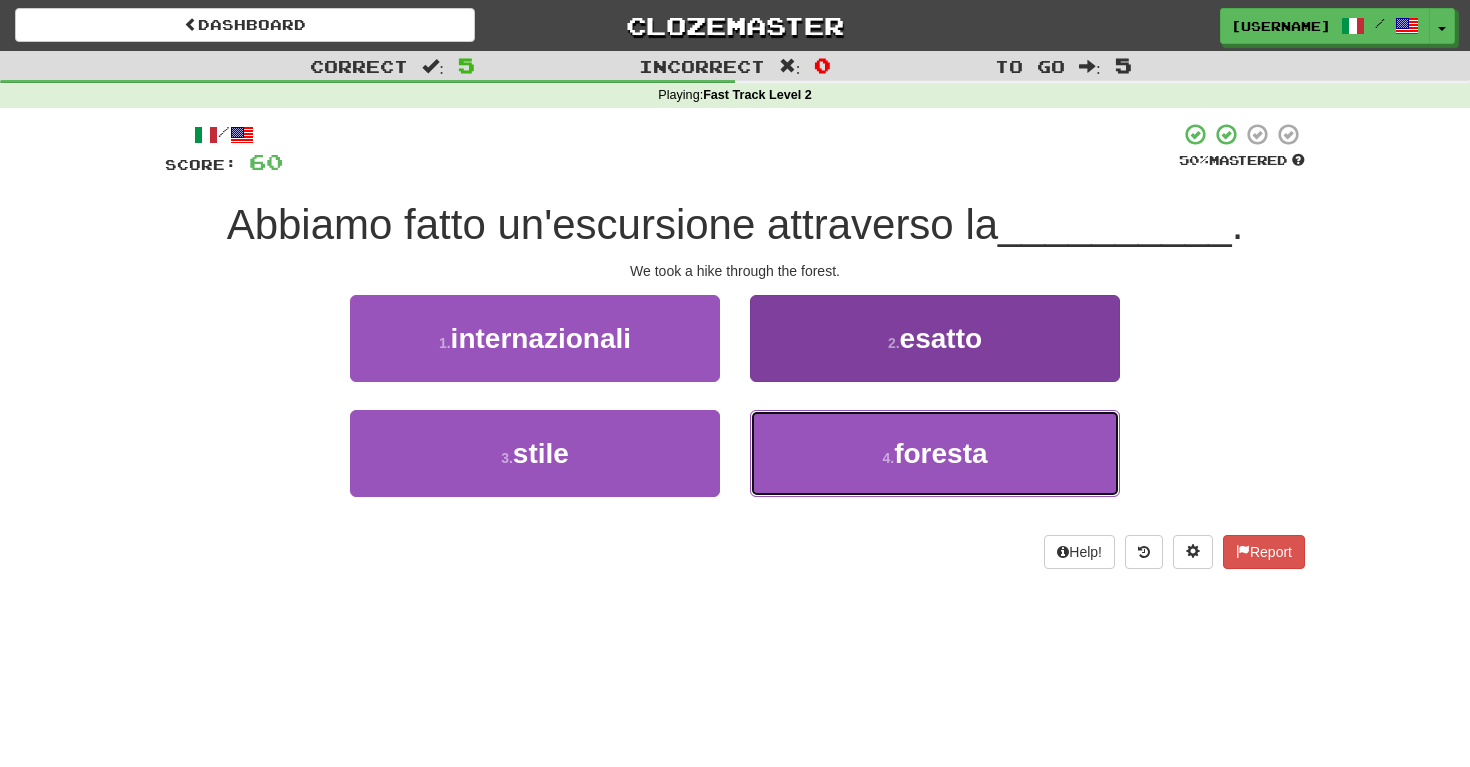 click on "4 .  foresta" at bounding box center [935, 453] 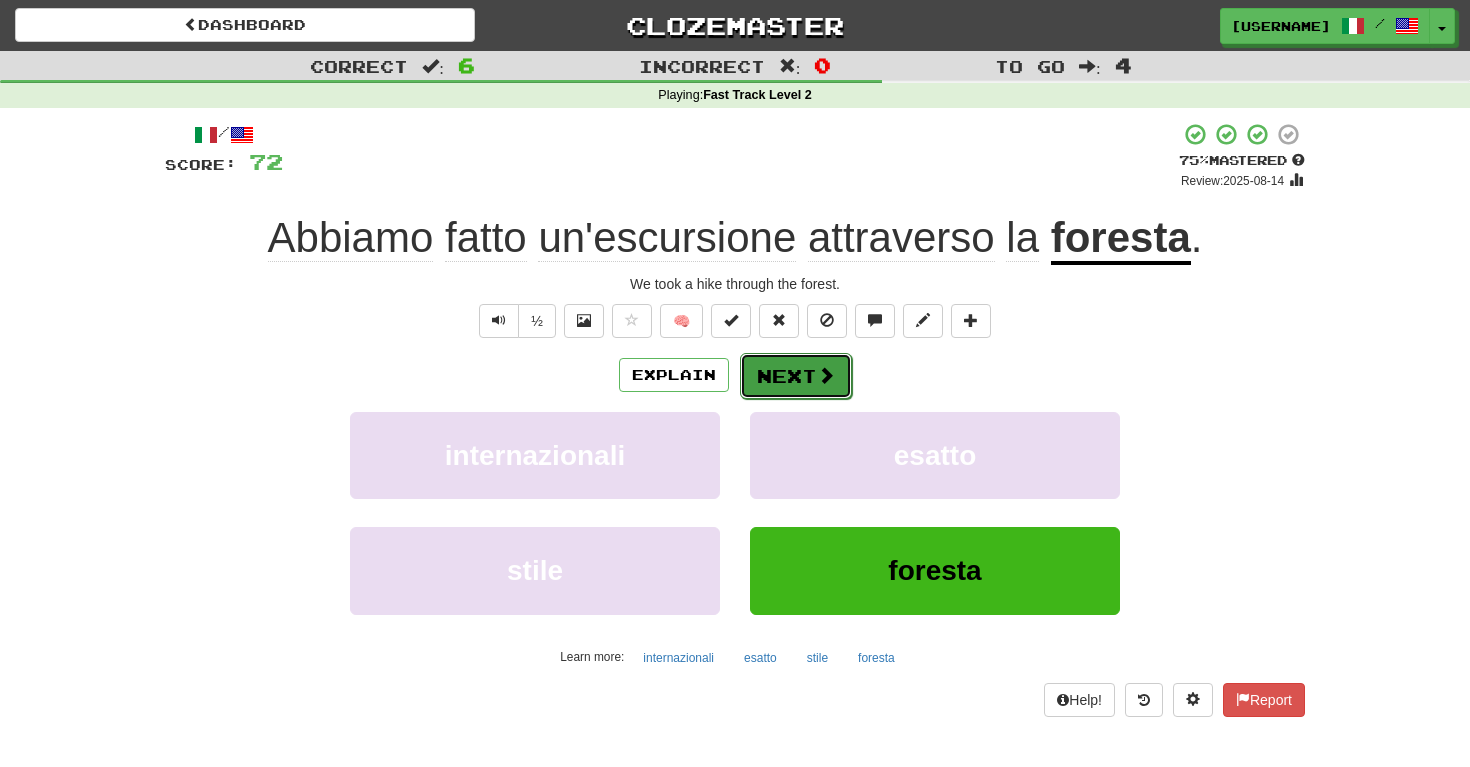 click on "Next" at bounding box center [796, 376] 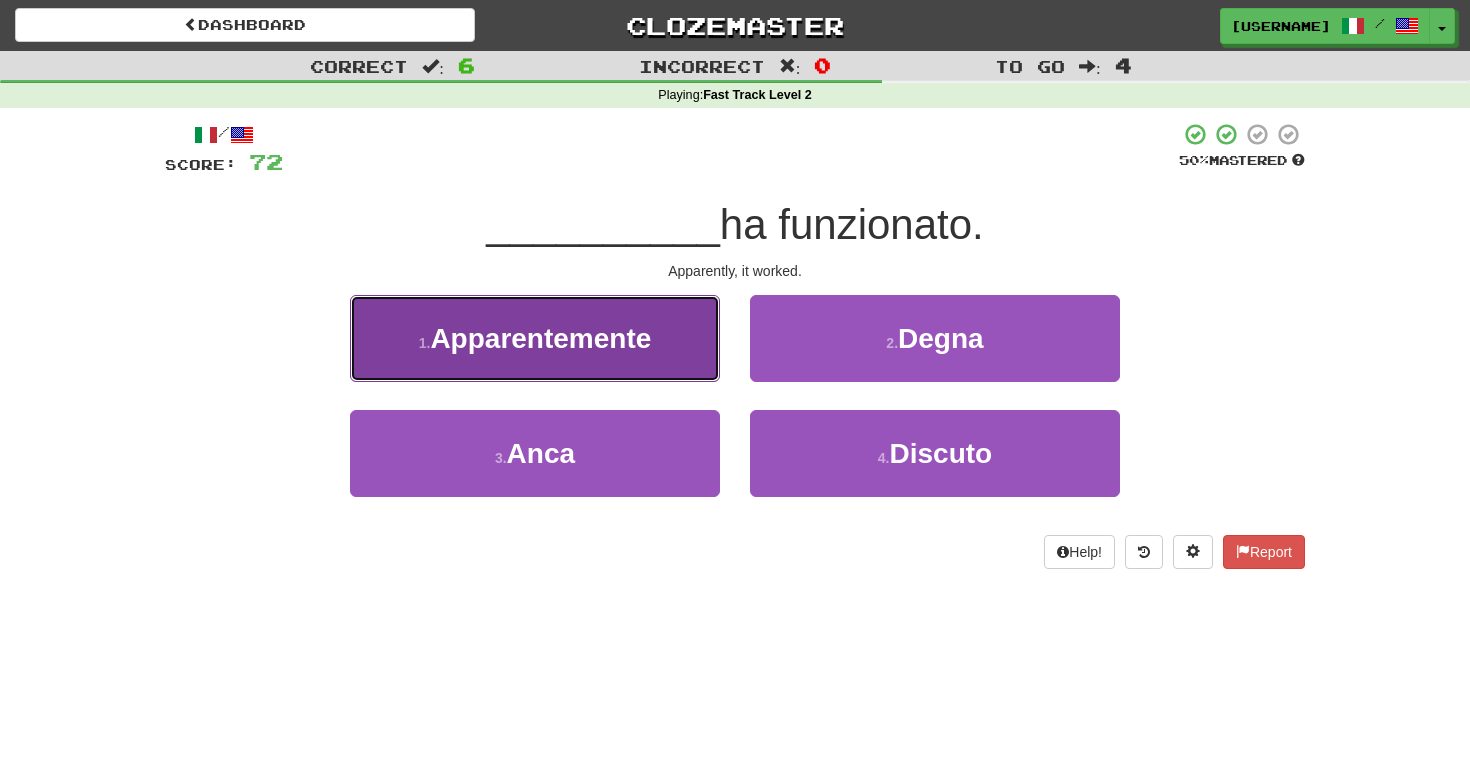 click on "Apparentemente" at bounding box center (540, 338) 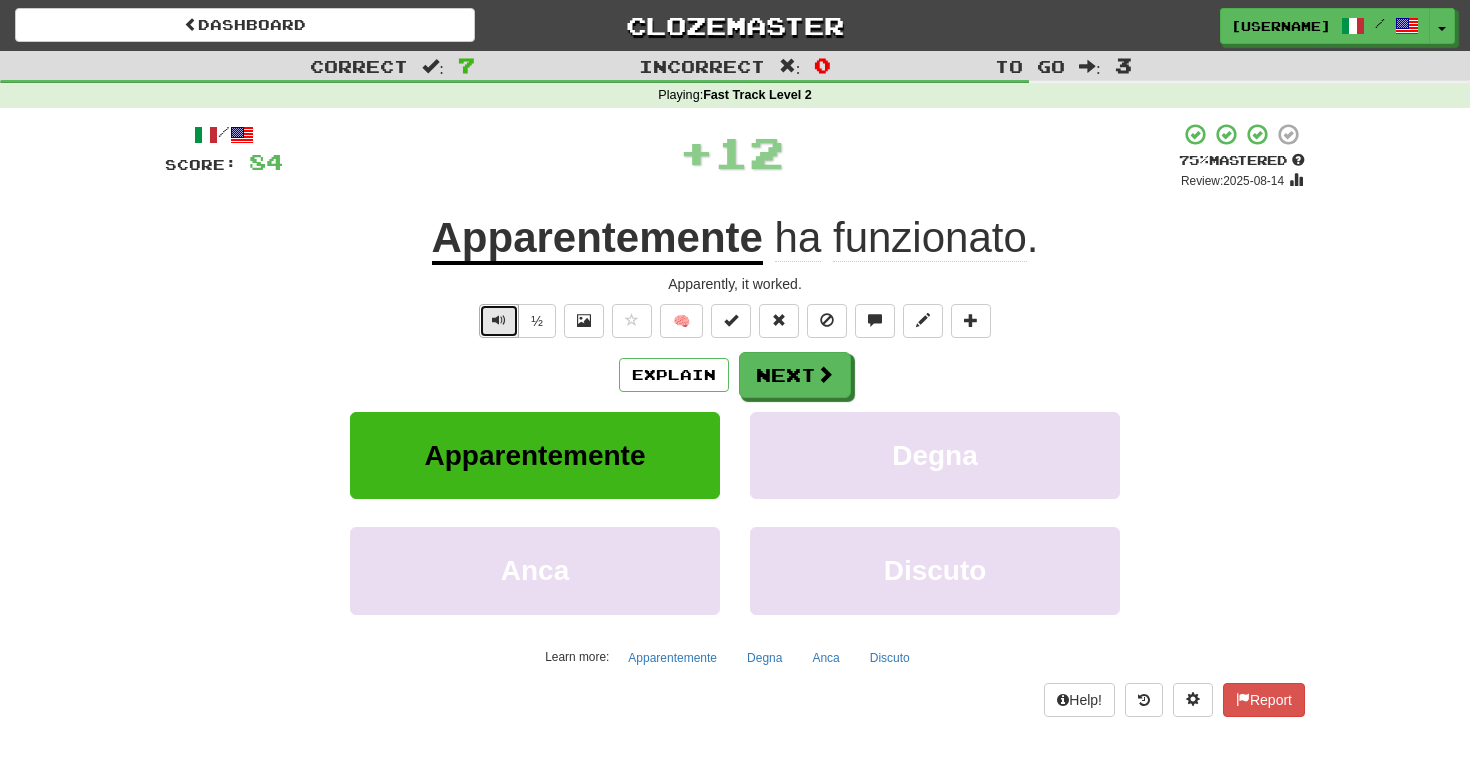 click at bounding box center (499, 321) 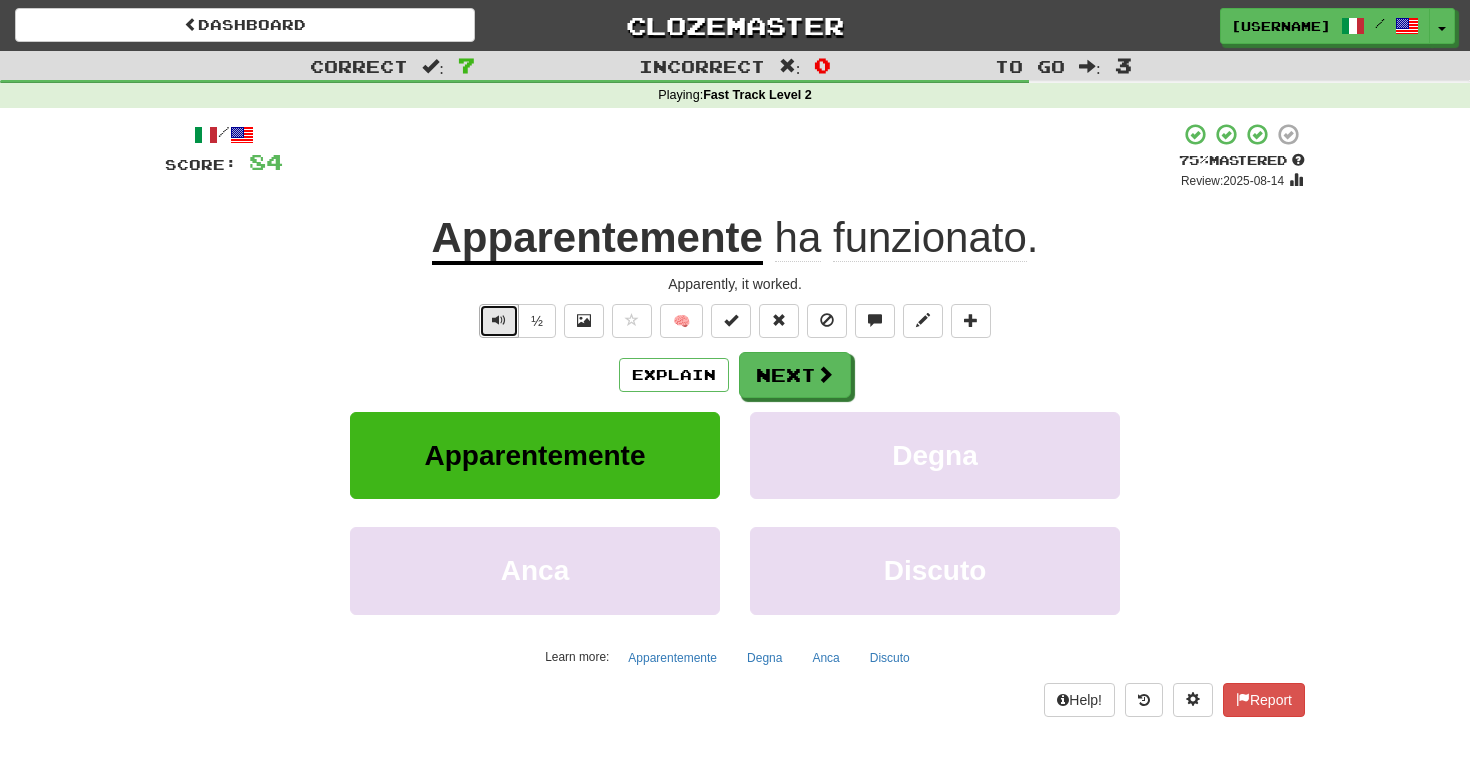 click at bounding box center [499, 320] 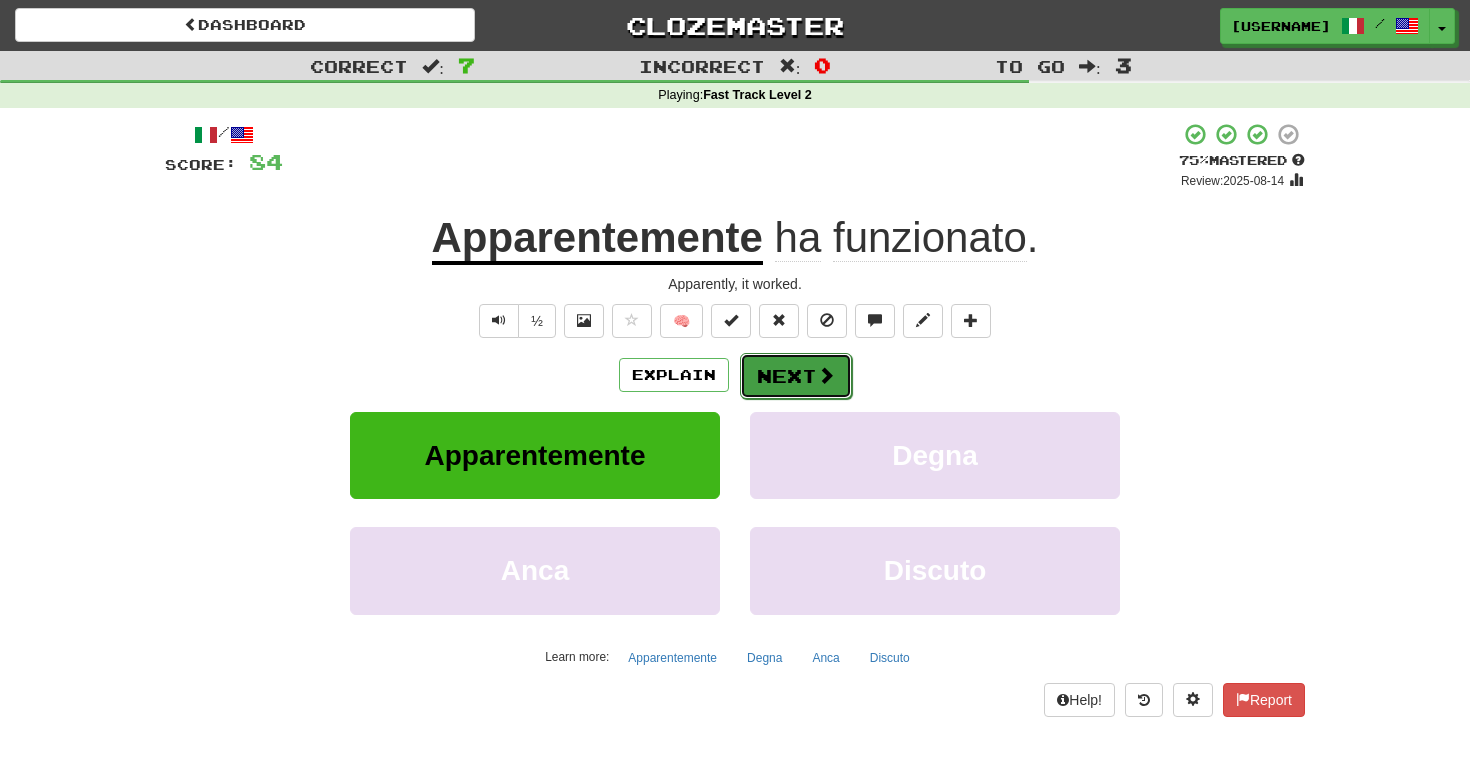 click on "Next" at bounding box center [796, 376] 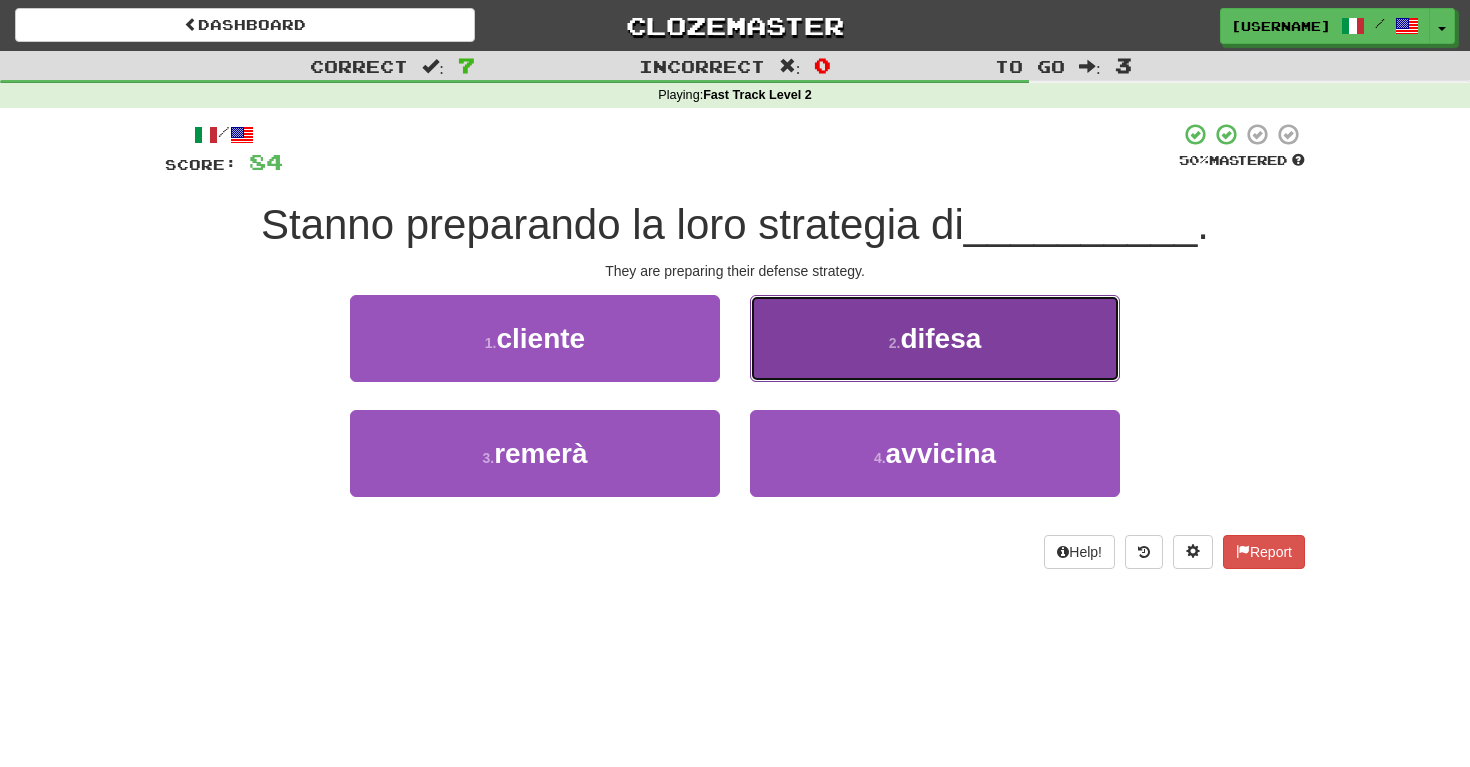 click on "2 .  difesa" at bounding box center (935, 338) 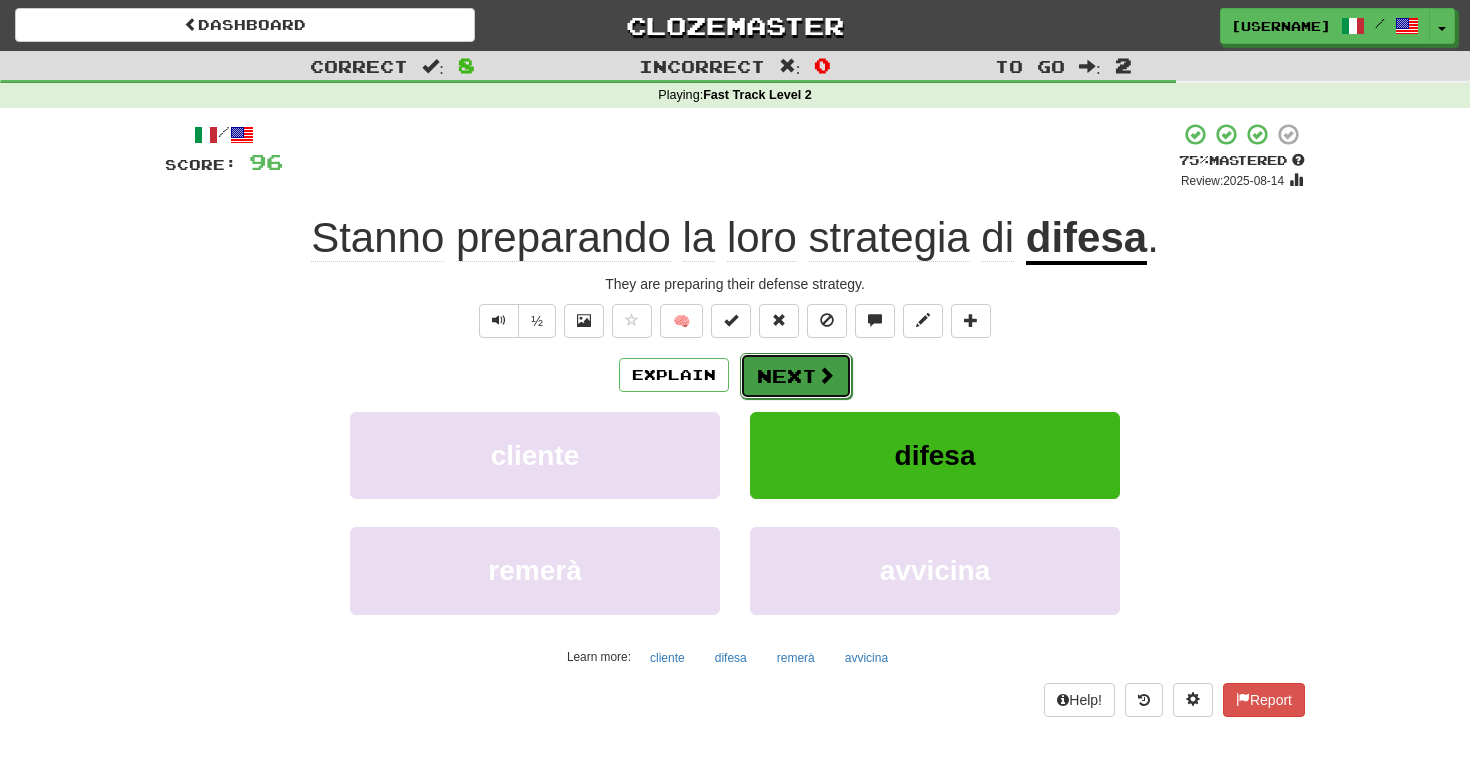 click on "Next" at bounding box center (796, 376) 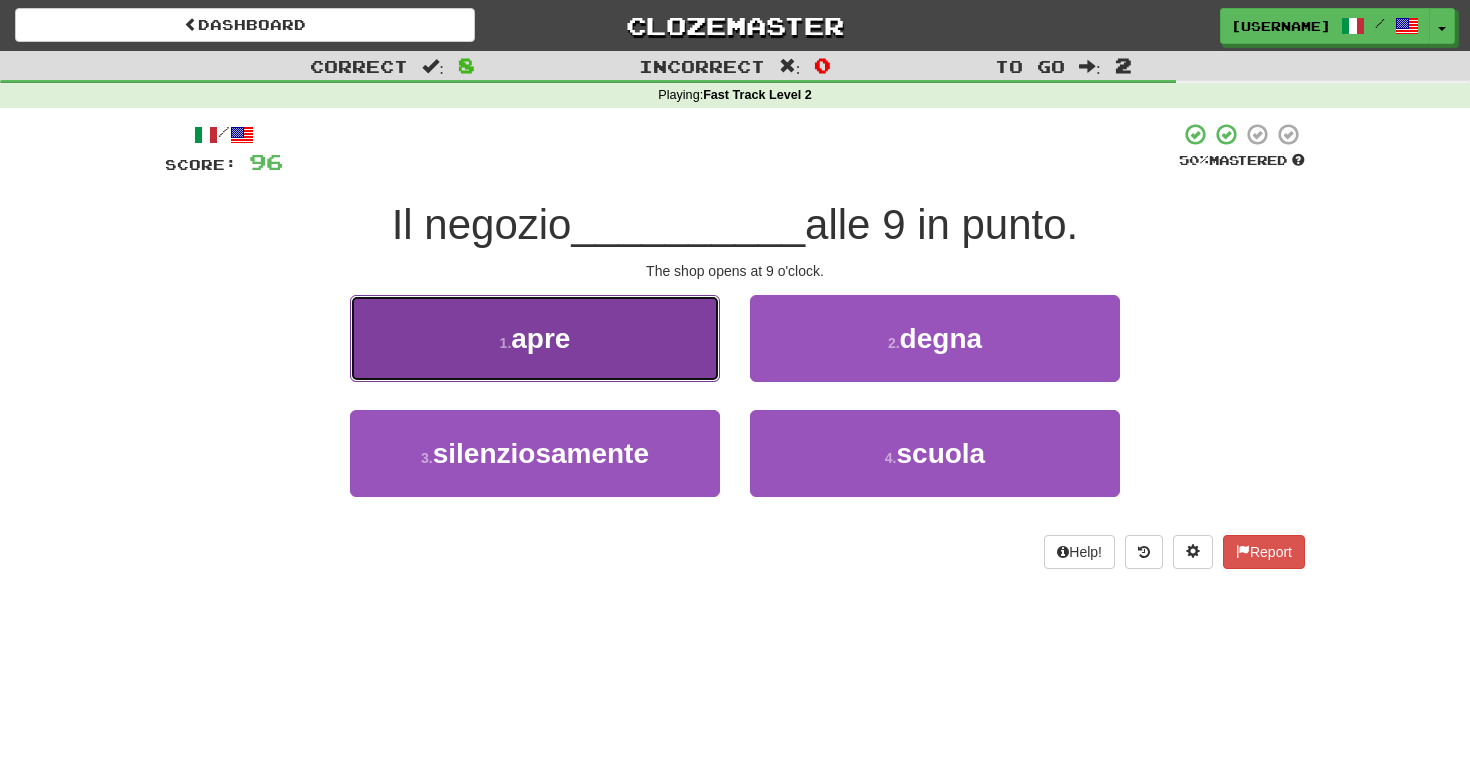 click on "1 ." at bounding box center (506, 343) 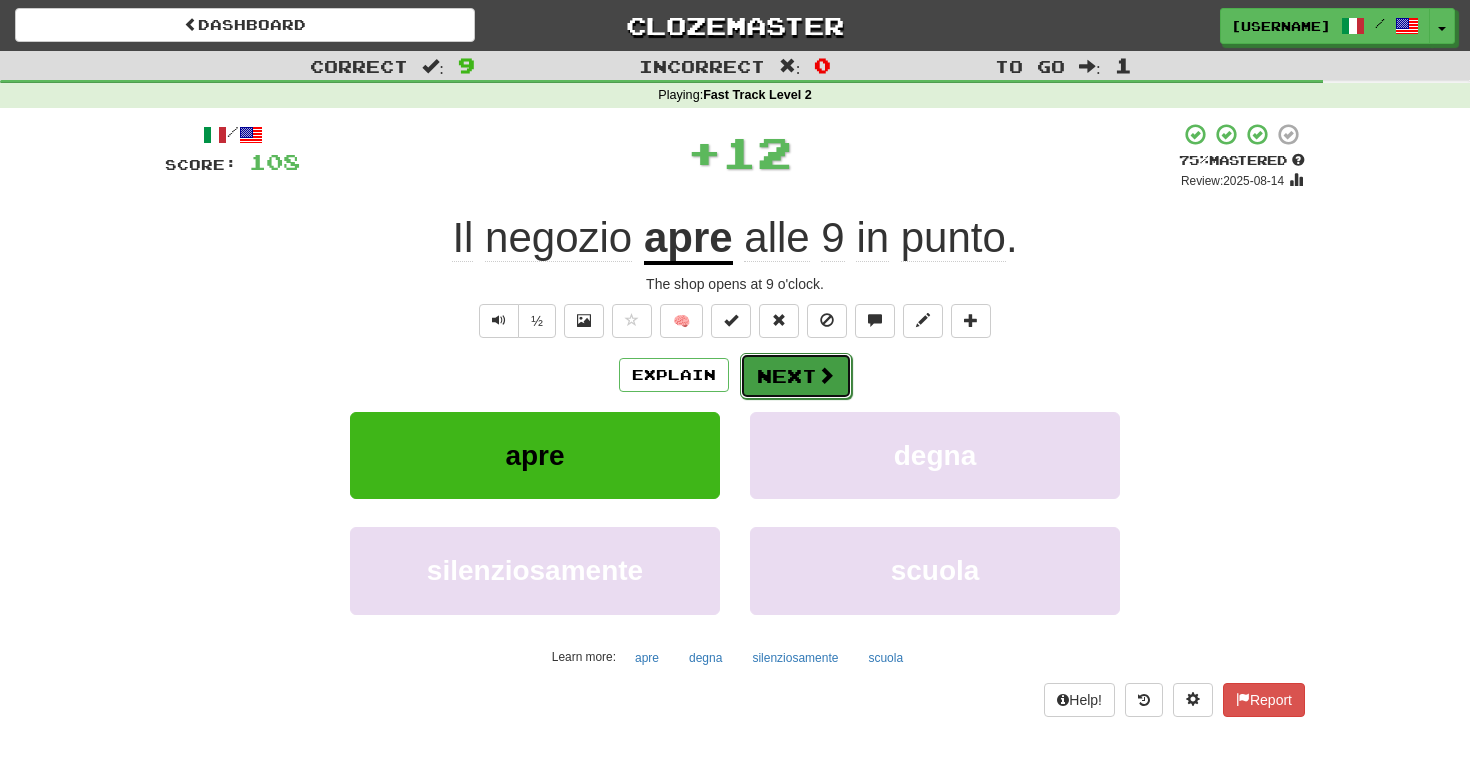 click on "Next" at bounding box center (796, 376) 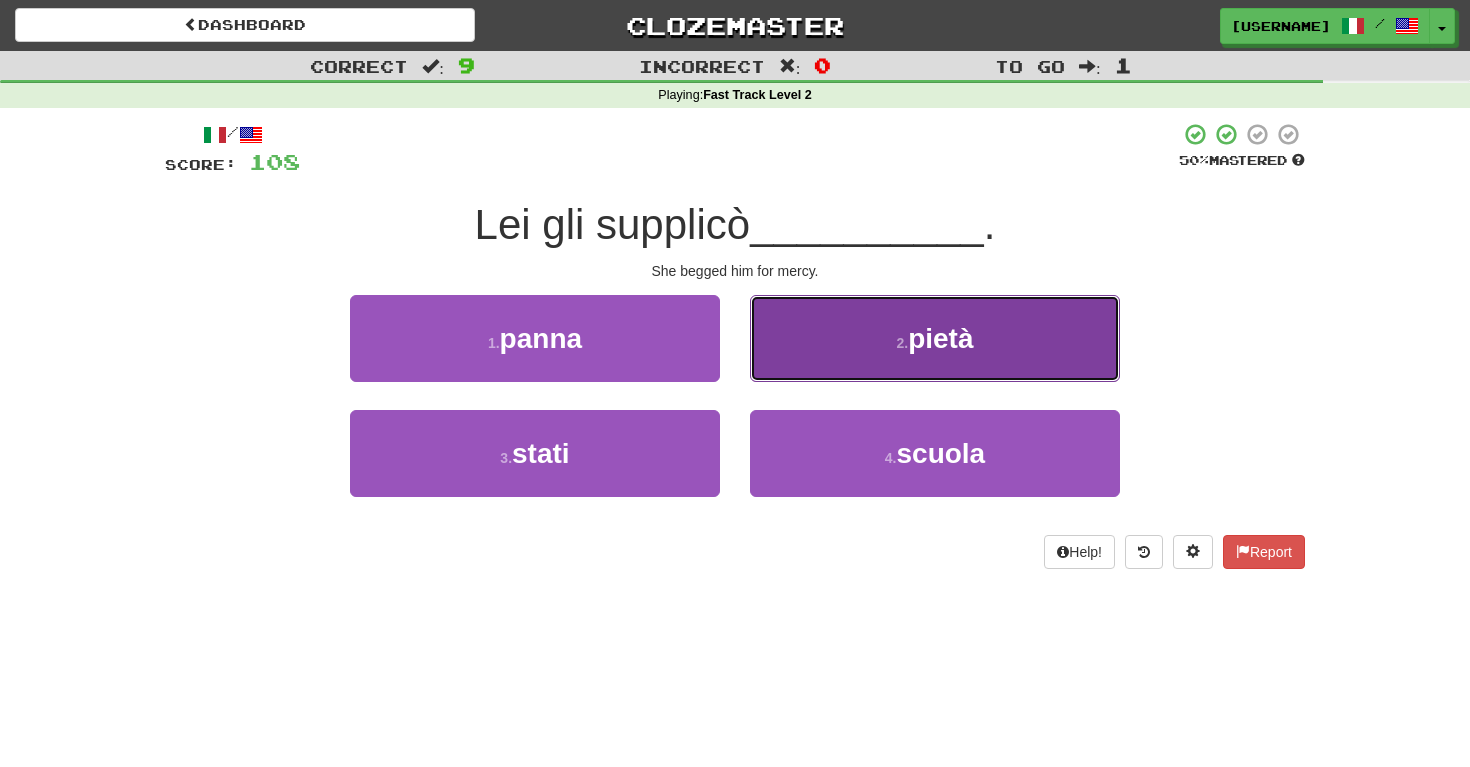 click on "2 .  pietà" at bounding box center [935, 338] 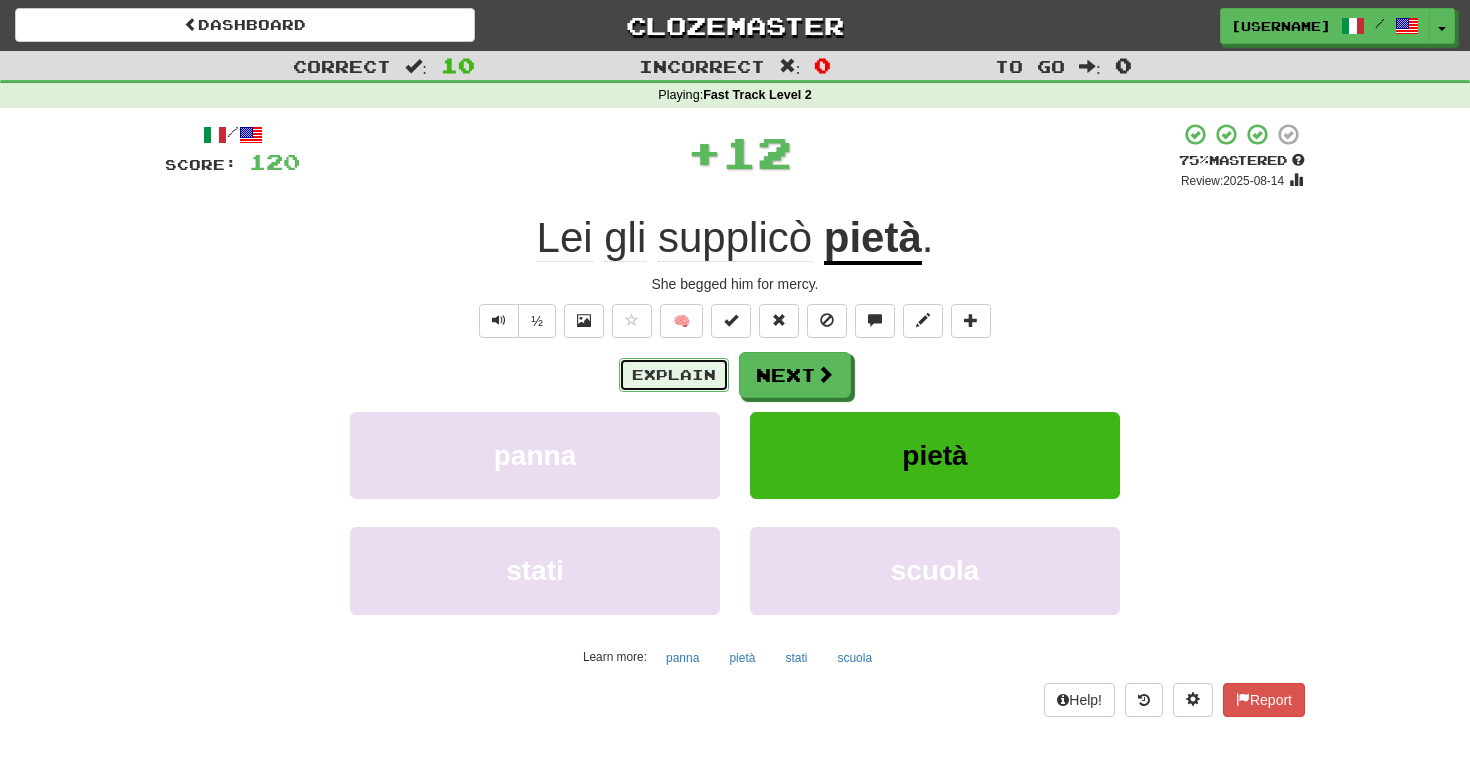 click on "Explain" at bounding box center [674, 375] 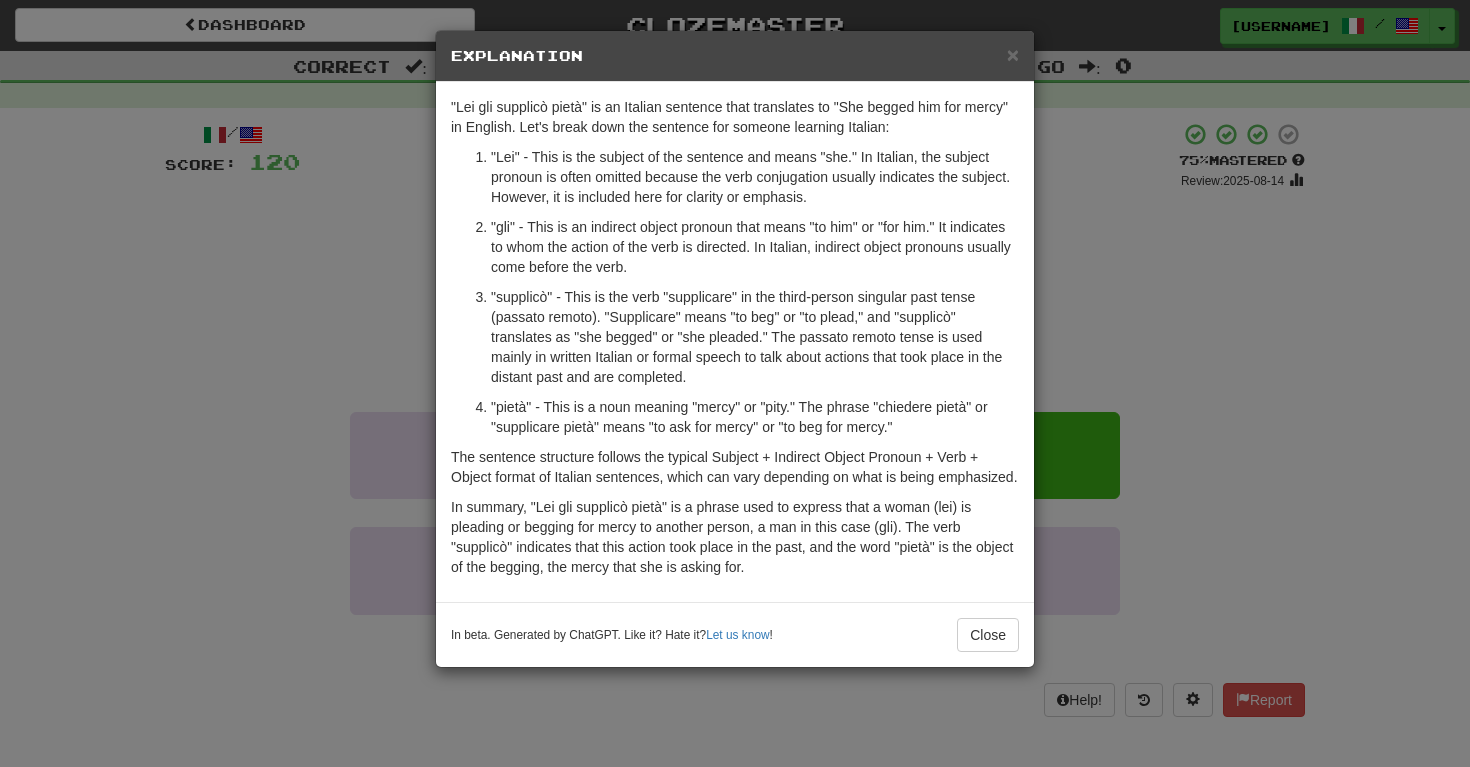click on "× Explanation "Lei gli supplicò pietà" is an Italian sentence that translates to "She begged him for mercy" in English. Let's break down the sentence for someone learning Italian:
"Lei" - This is the subject of the sentence and means "she." In Italian, the subject pronoun is often omitted because the verb conjugation usually indicates the subject. However, it is included here for clarity or emphasis.
"gli" - This is an indirect object pronoun that means "to him" or "for him." It indicates to whom the action of the verb is directed. In Italian, indirect object pronouns usually come before the verb.
"supplicò" - This is the verb "supplicare" in the third-person singular past tense (passato remoto). "Supplicare" means "to beg" or "to plead," and "supplicò" translates as "she begged" or "she pleaded." The passato remoto tense is used mainly in written Italian or formal speech to talk about actions that took place in the distant past and are completed.
Let us know ! Close" at bounding box center (735, 383) 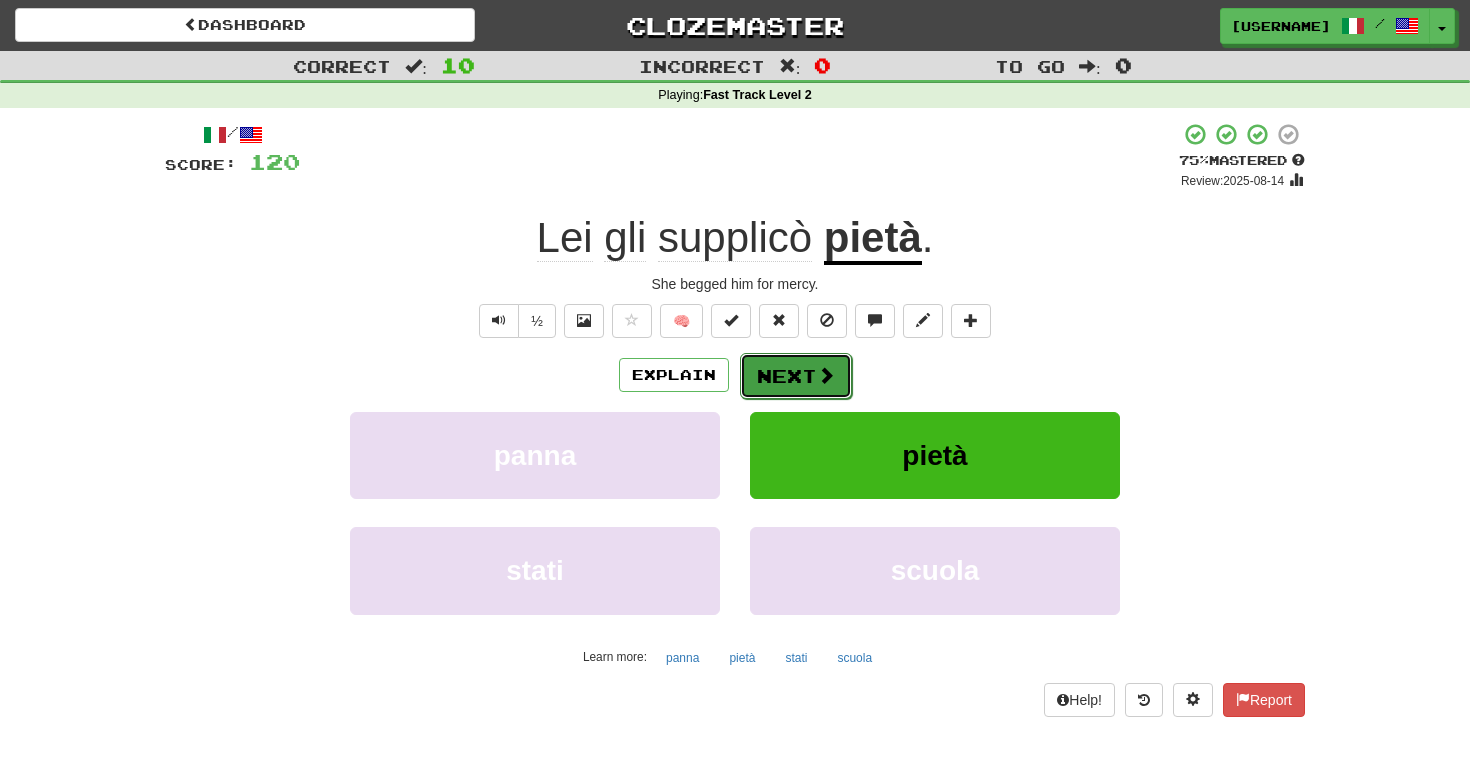 click on "Next" at bounding box center [796, 376] 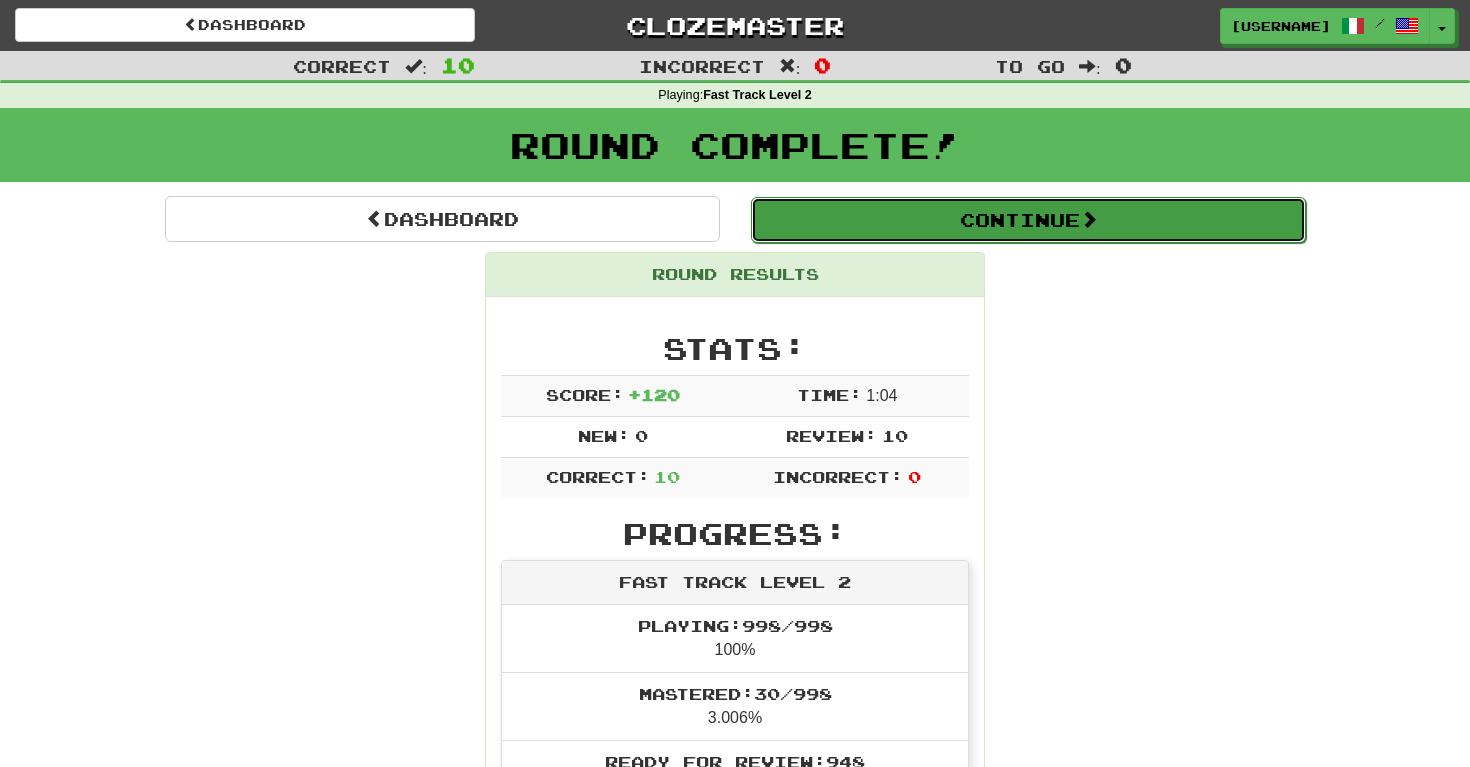 click on "Continue" at bounding box center (1028, 220) 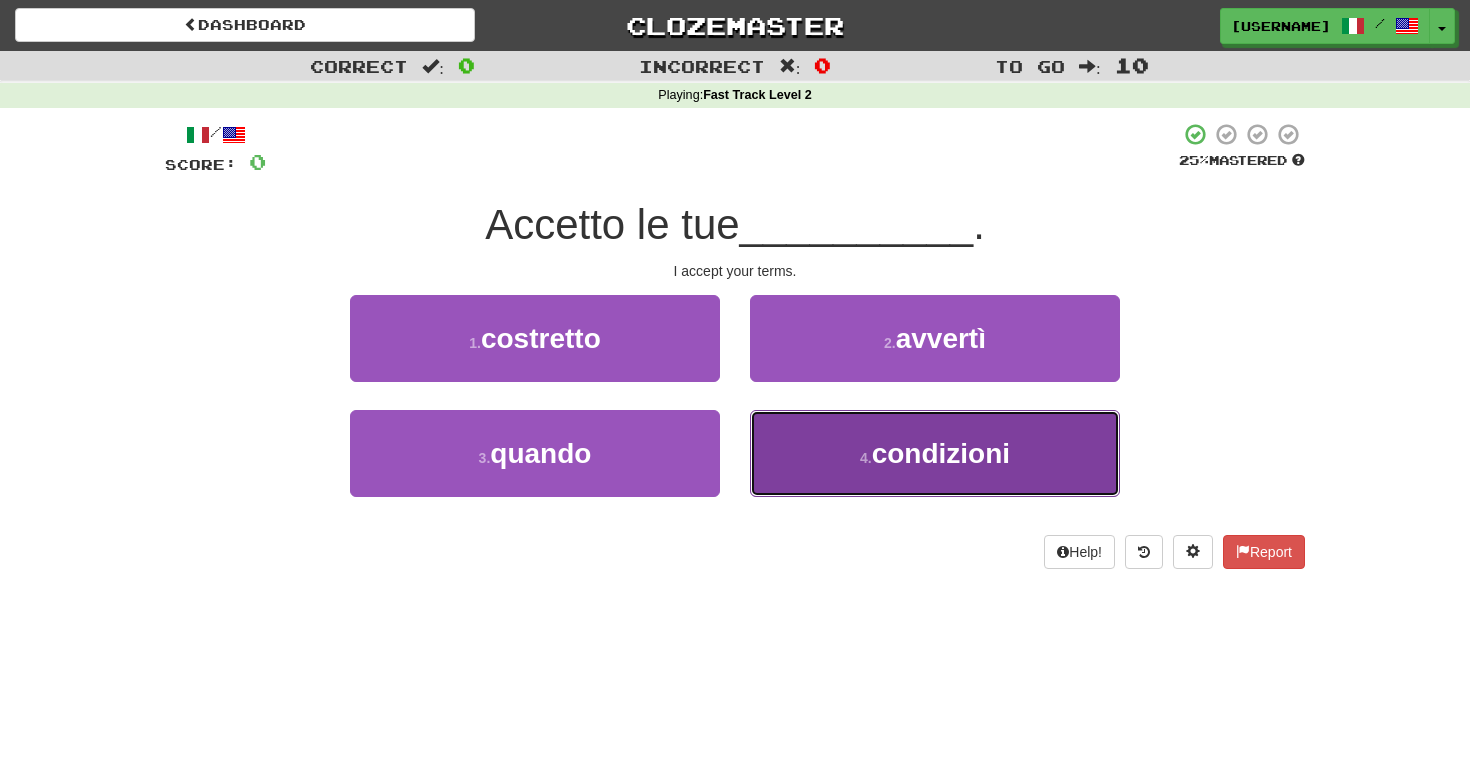 click on "4 .  condizioni" at bounding box center [935, 453] 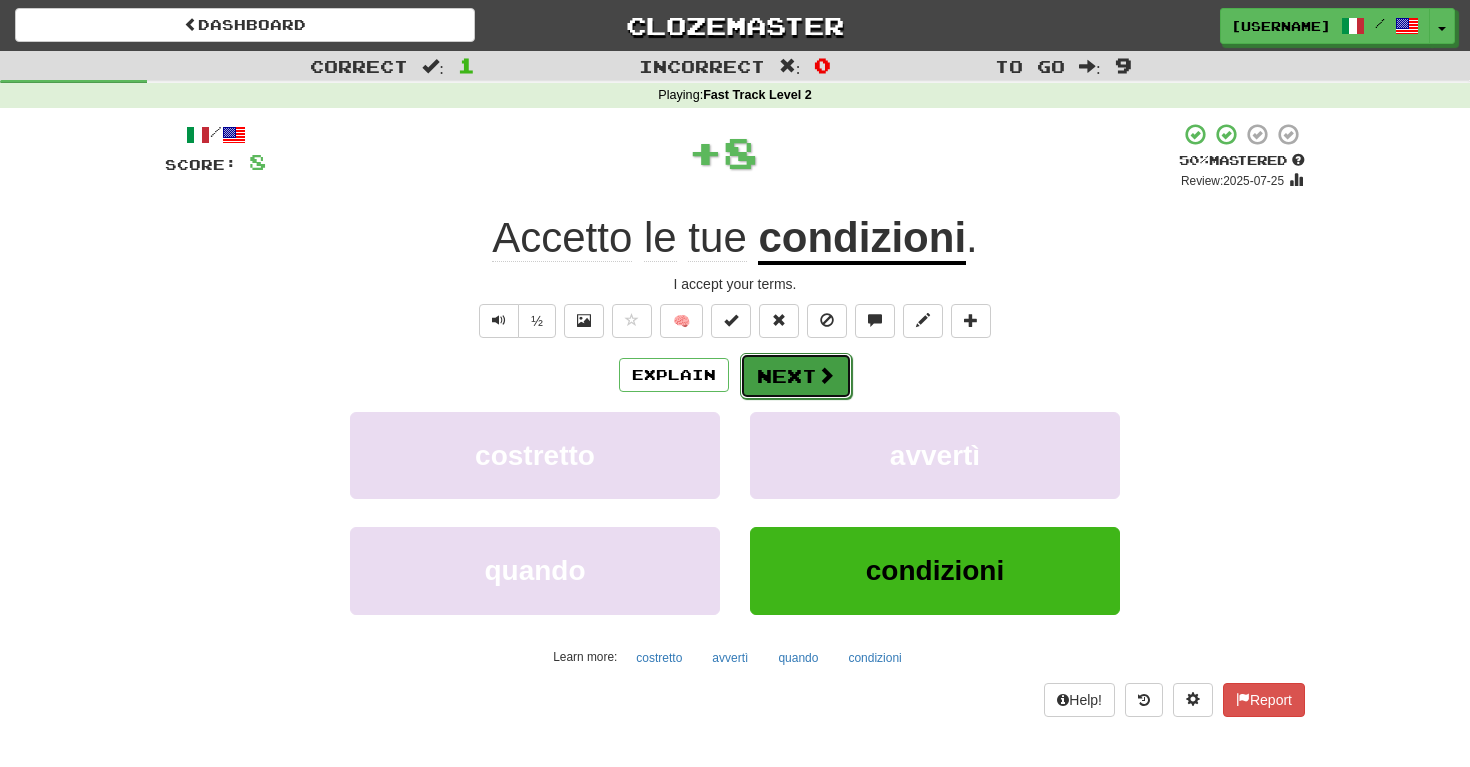 click on "Next" at bounding box center (796, 376) 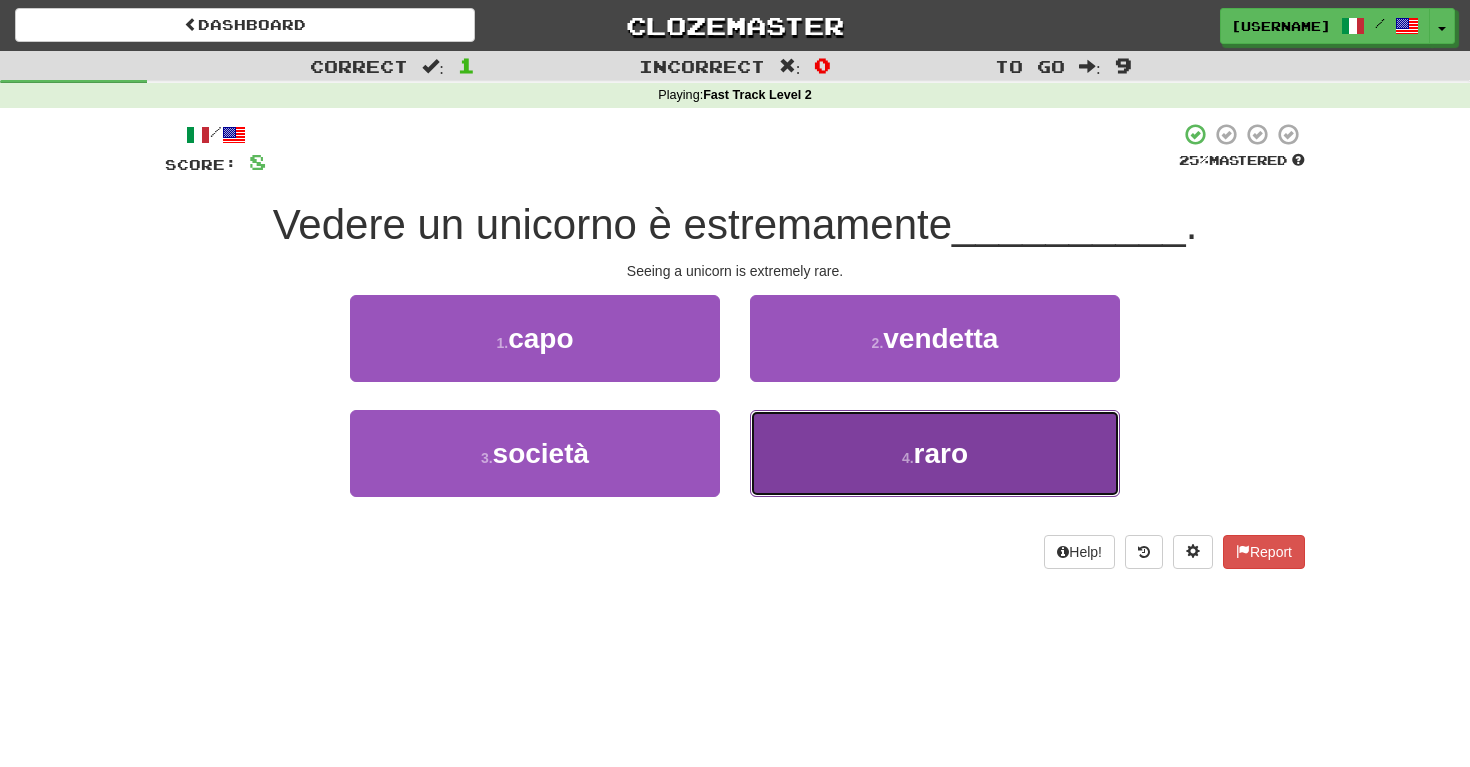 click on "4 .  raro" at bounding box center [935, 453] 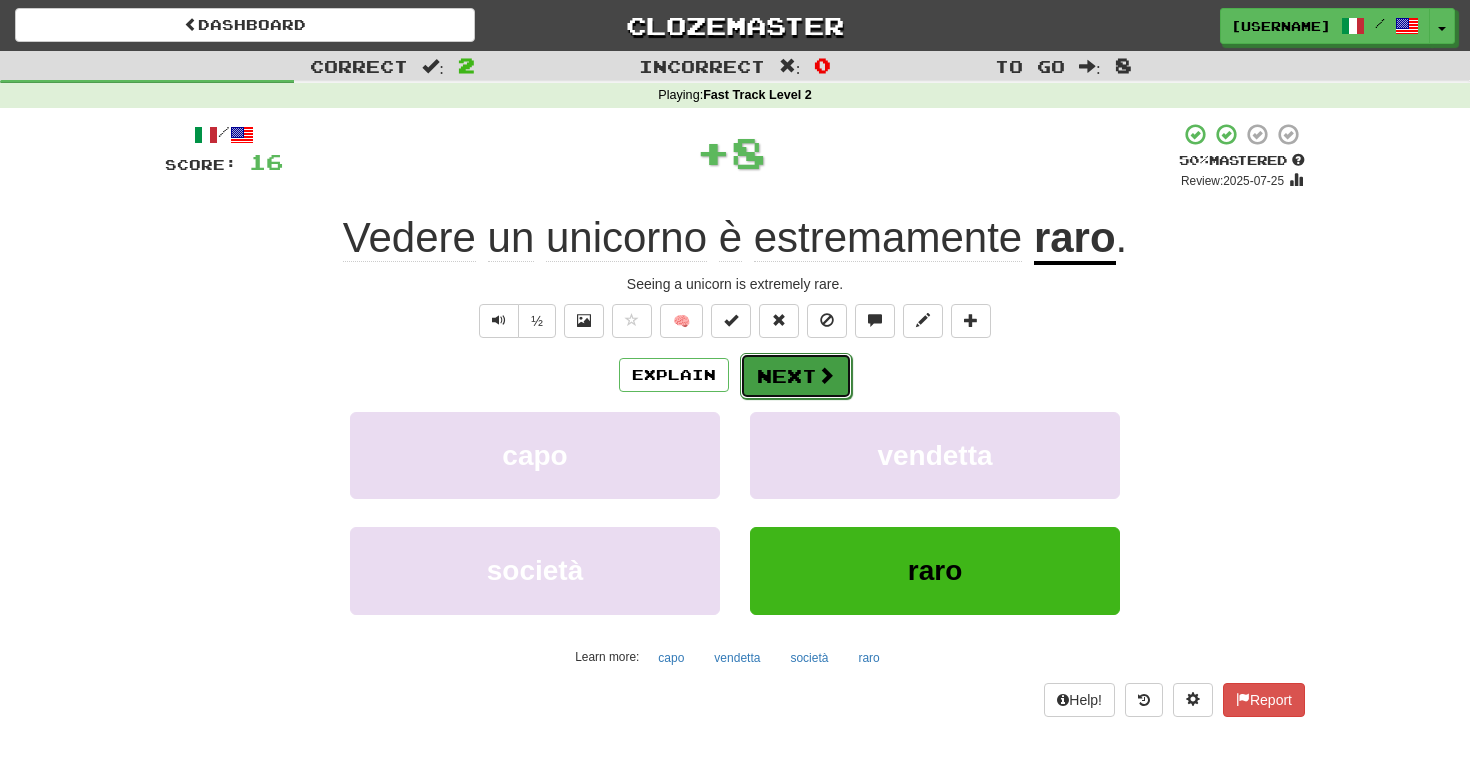 click on "Next" at bounding box center [796, 376] 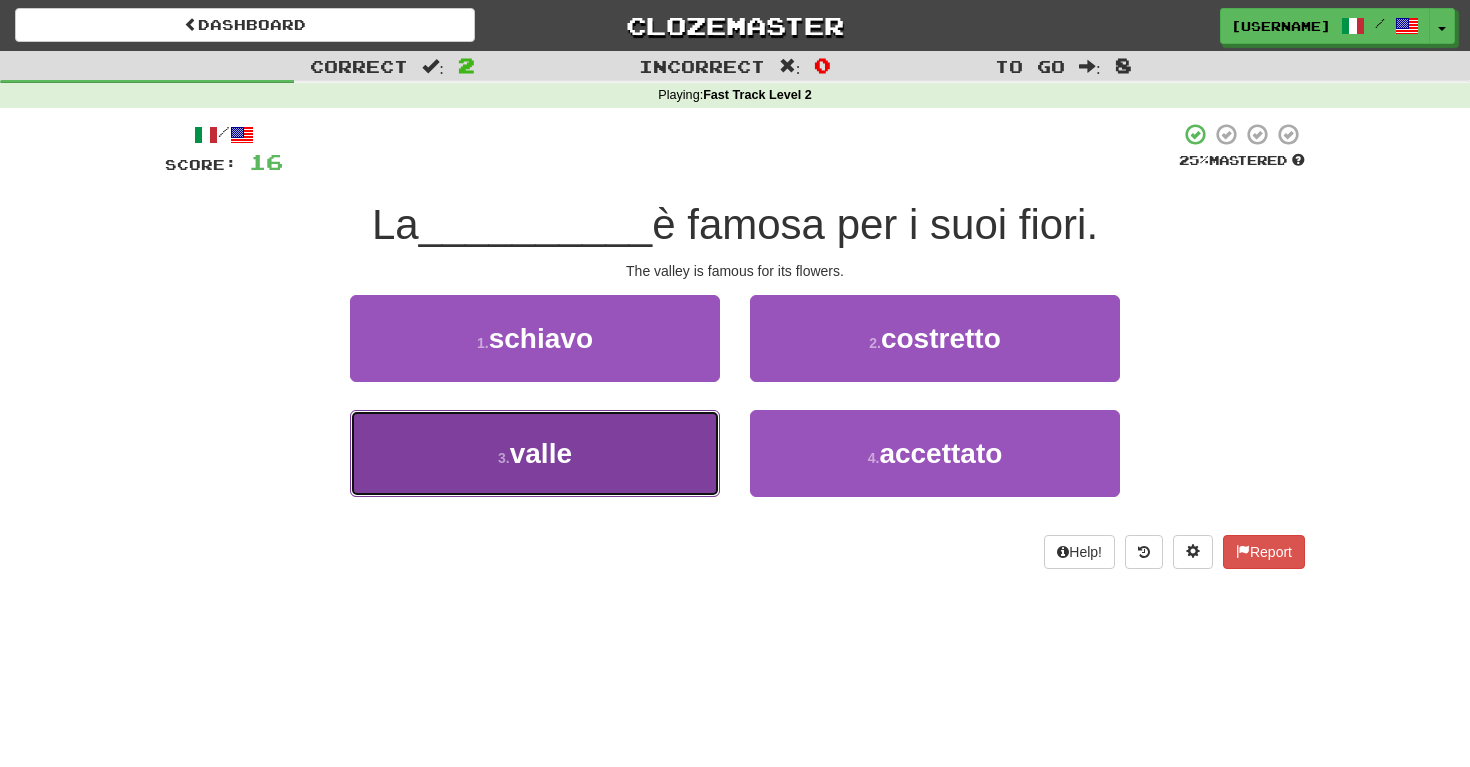 click on "3 .  valle" at bounding box center (535, 453) 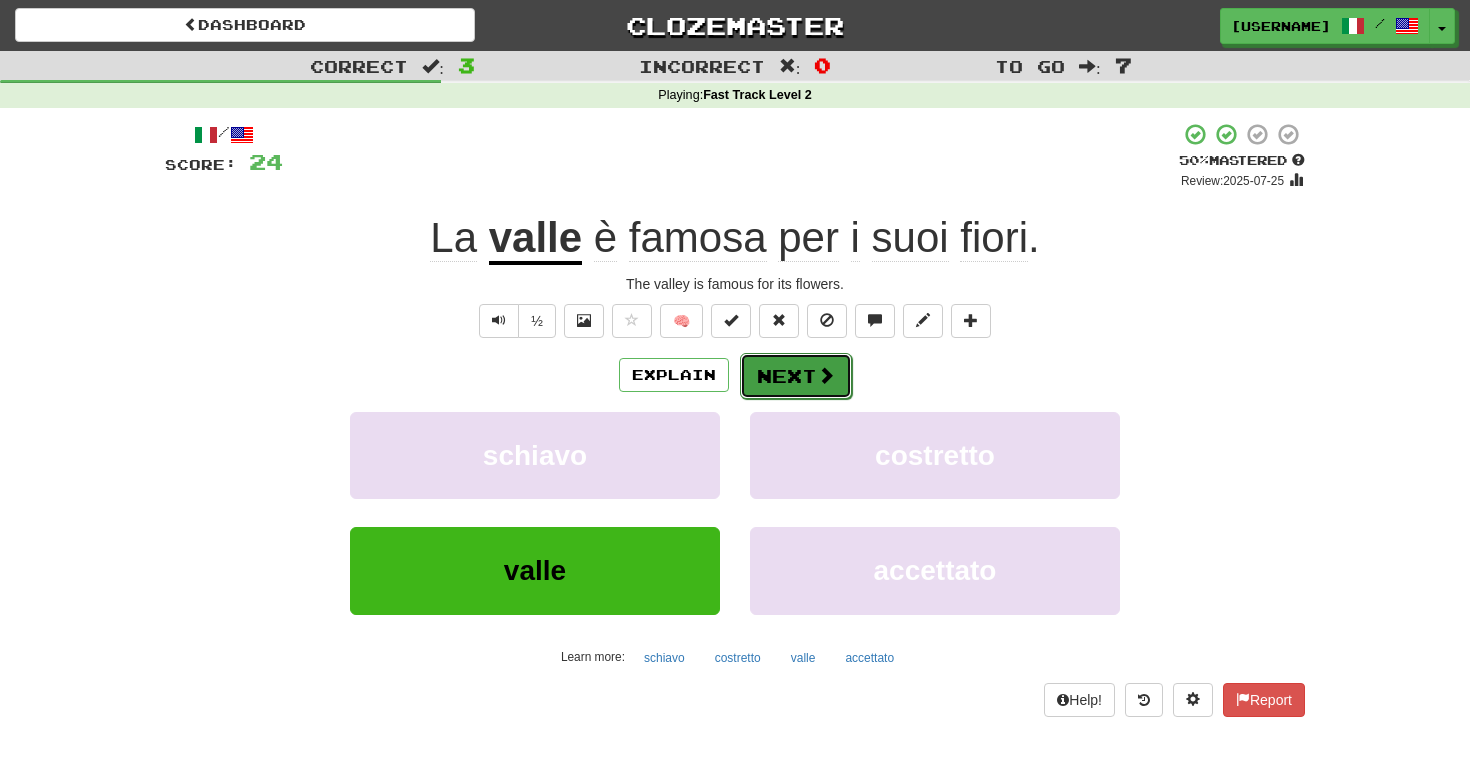 click on "Next" at bounding box center (796, 376) 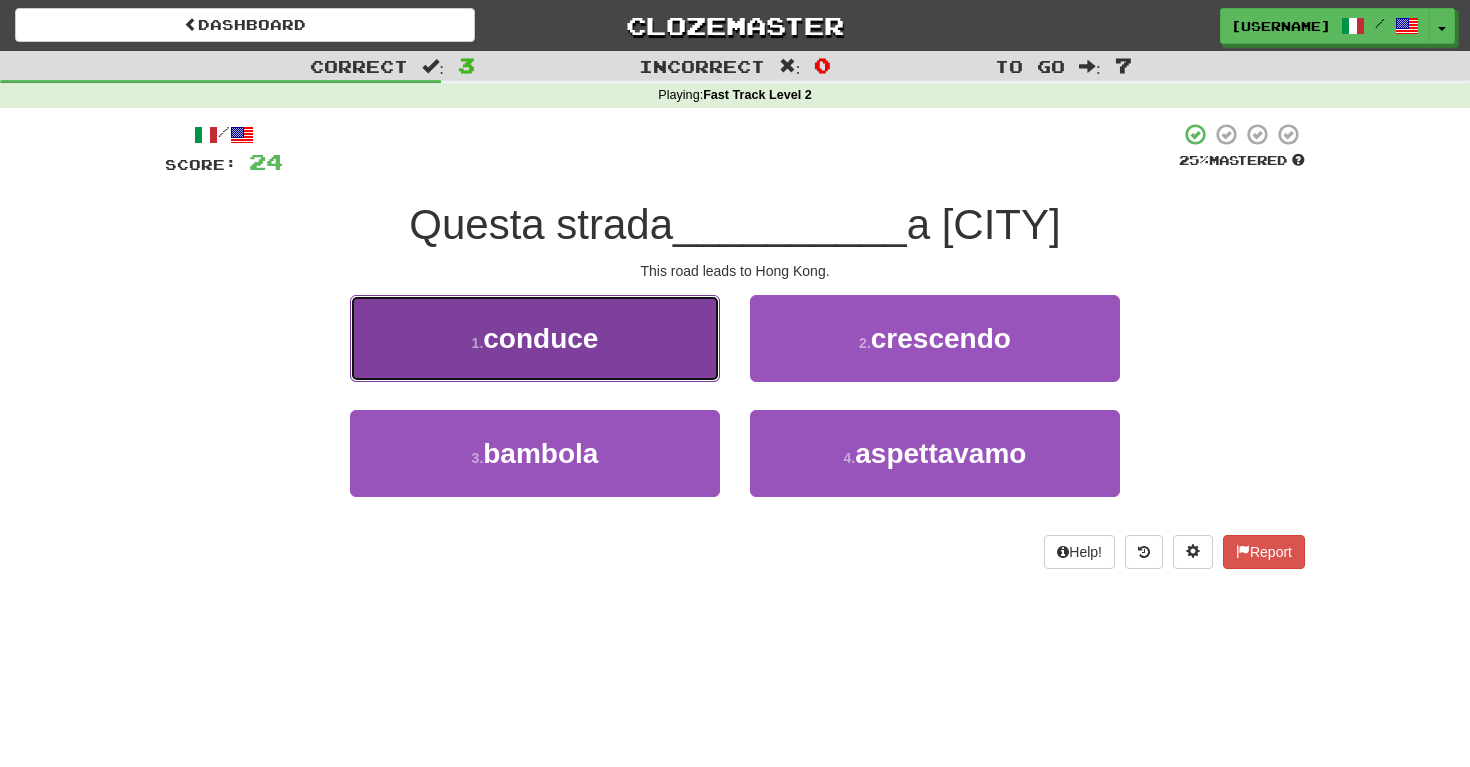 click on "1 .  conduce" at bounding box center (535, 338) 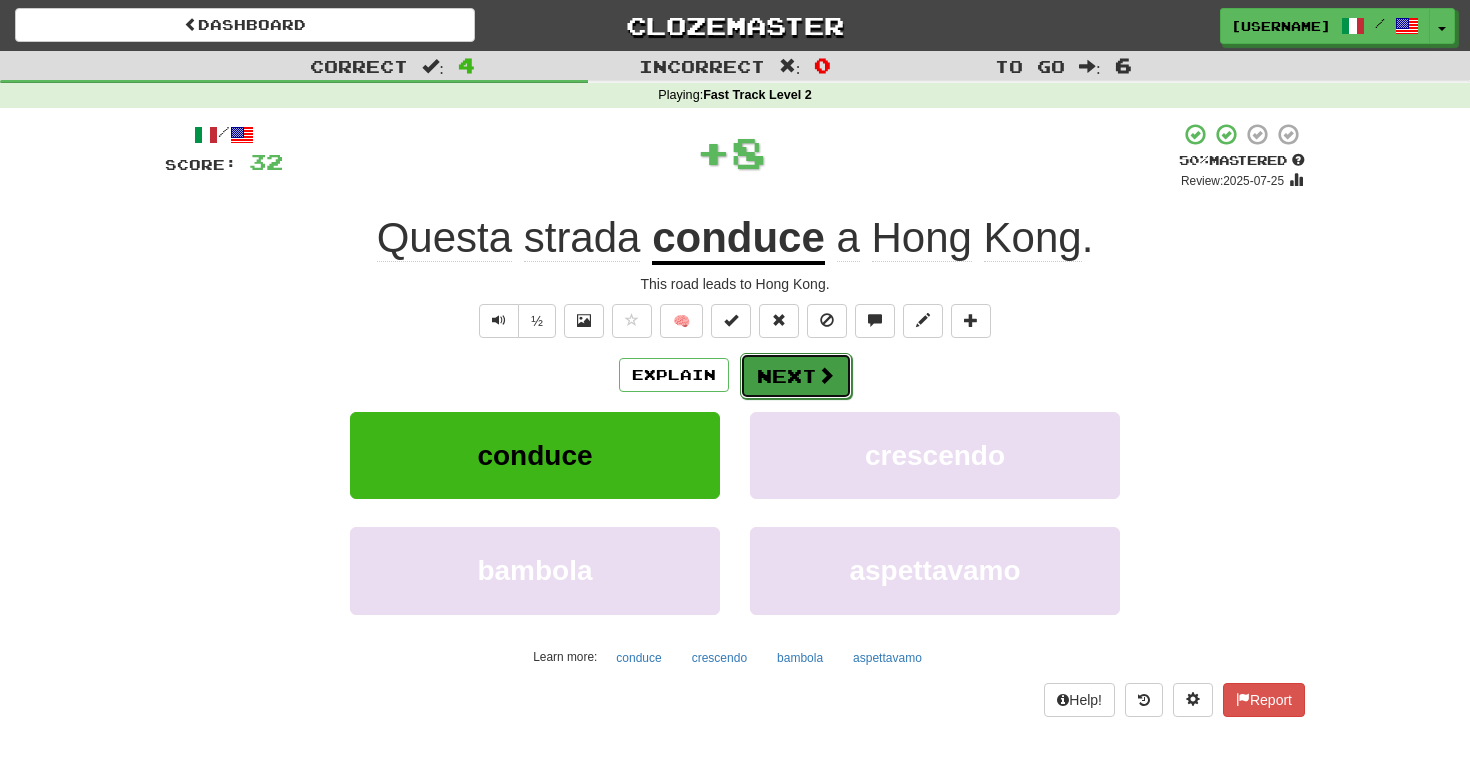 click on "Next" at bounding box center (796, 376) 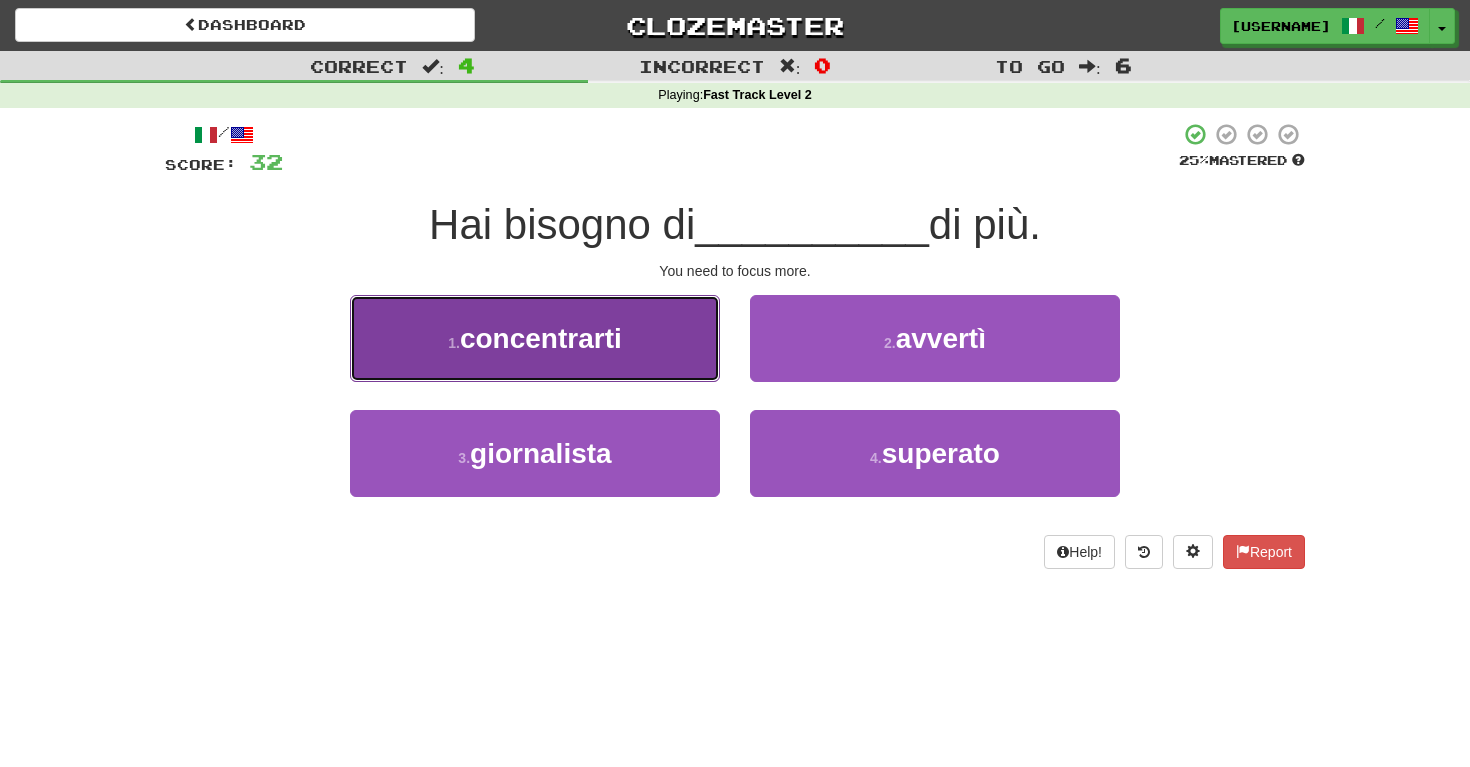 click on "concentrarti" at bounding box center [541, 338] 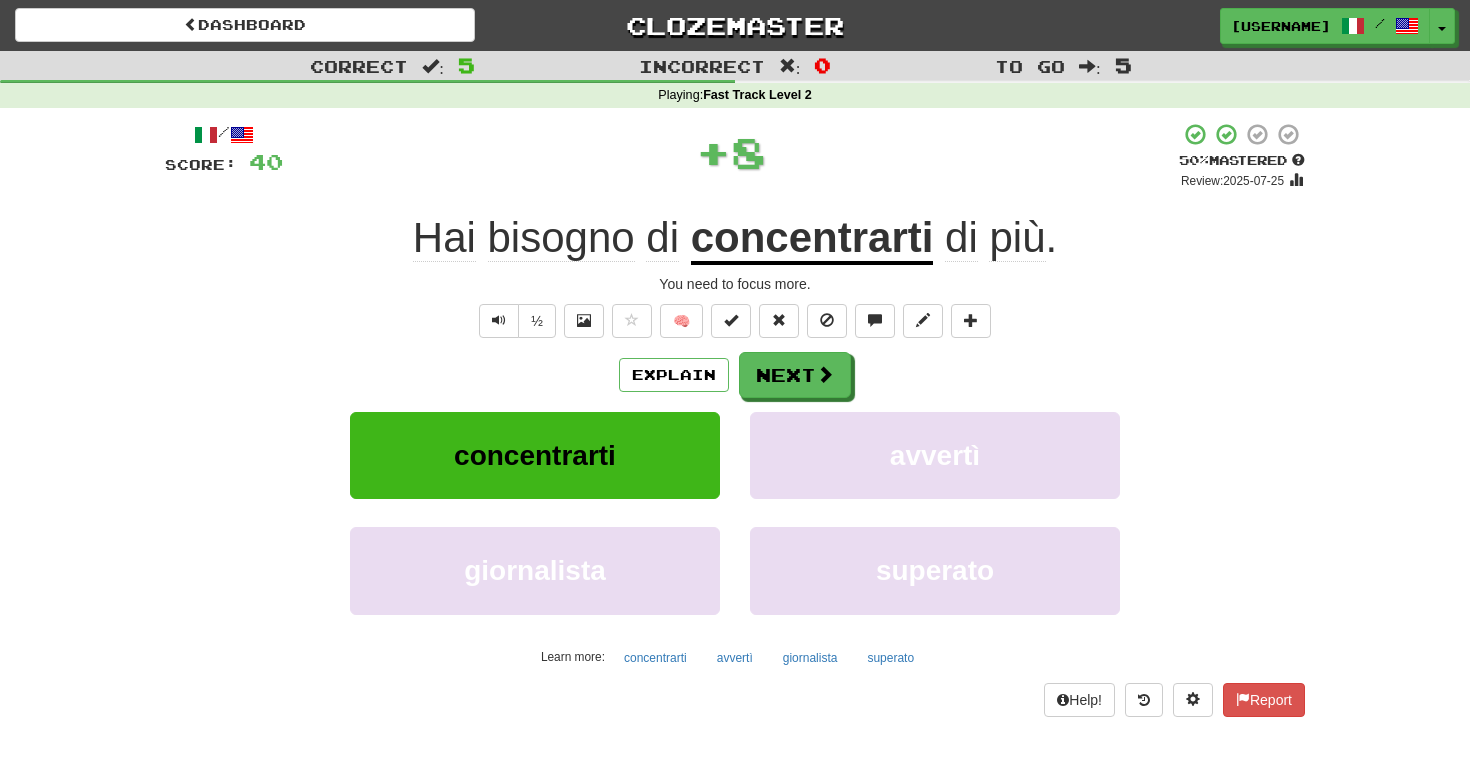 click on "concentrarti" at bounding box center (812, 239) 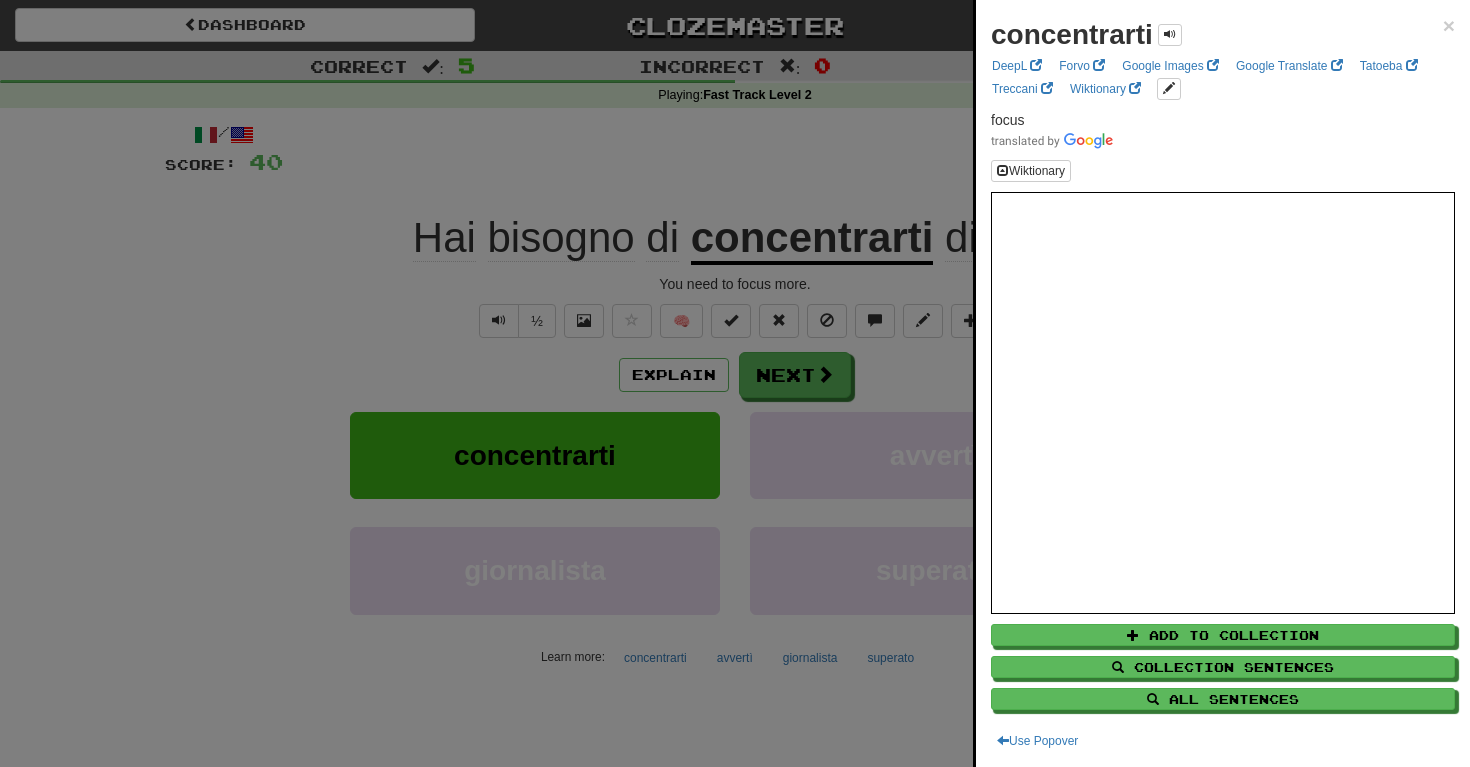 click at bounding box center (735, 383) 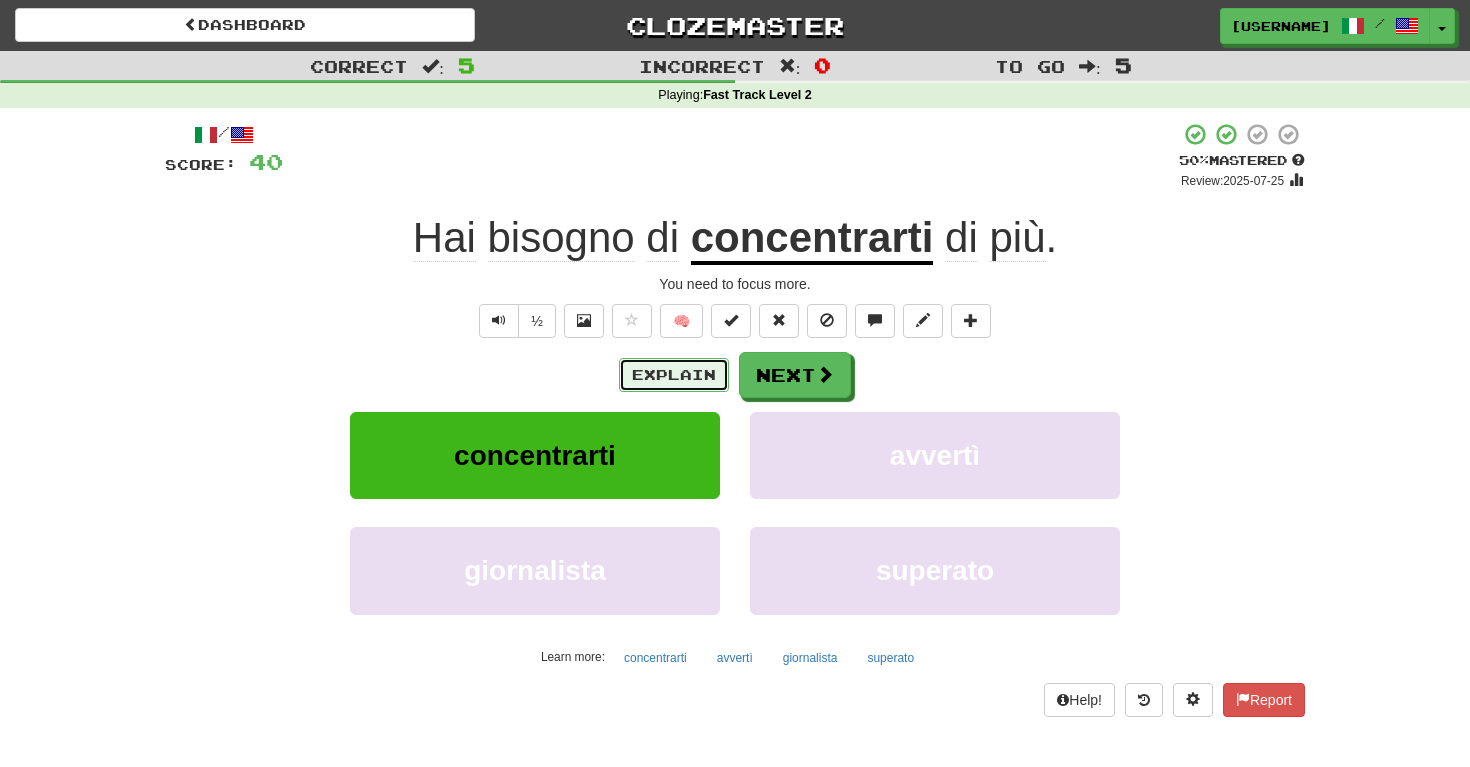 click on "Explain" at bounding box center (674, 375) 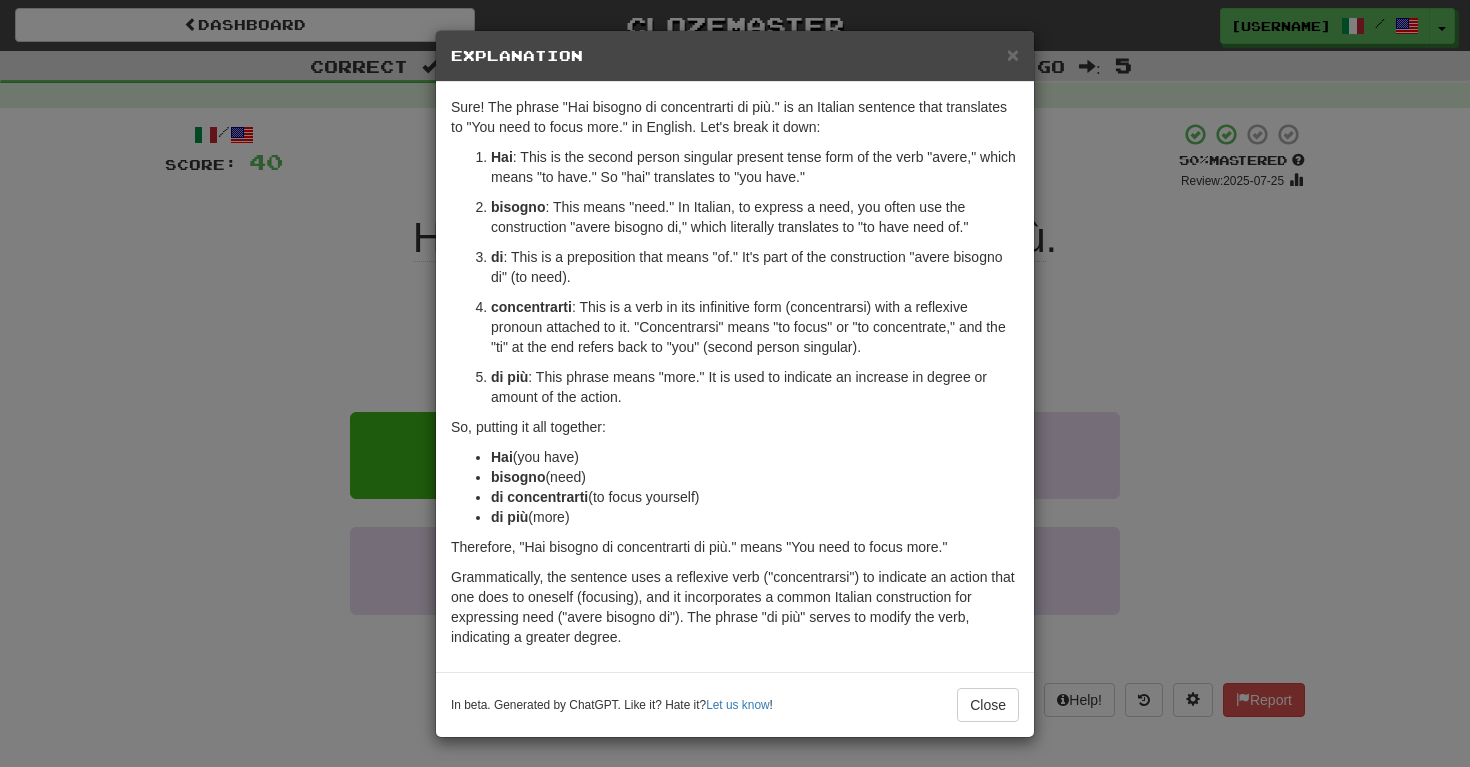 click on "So, putting it all together:" at bounding box center [735, 427] 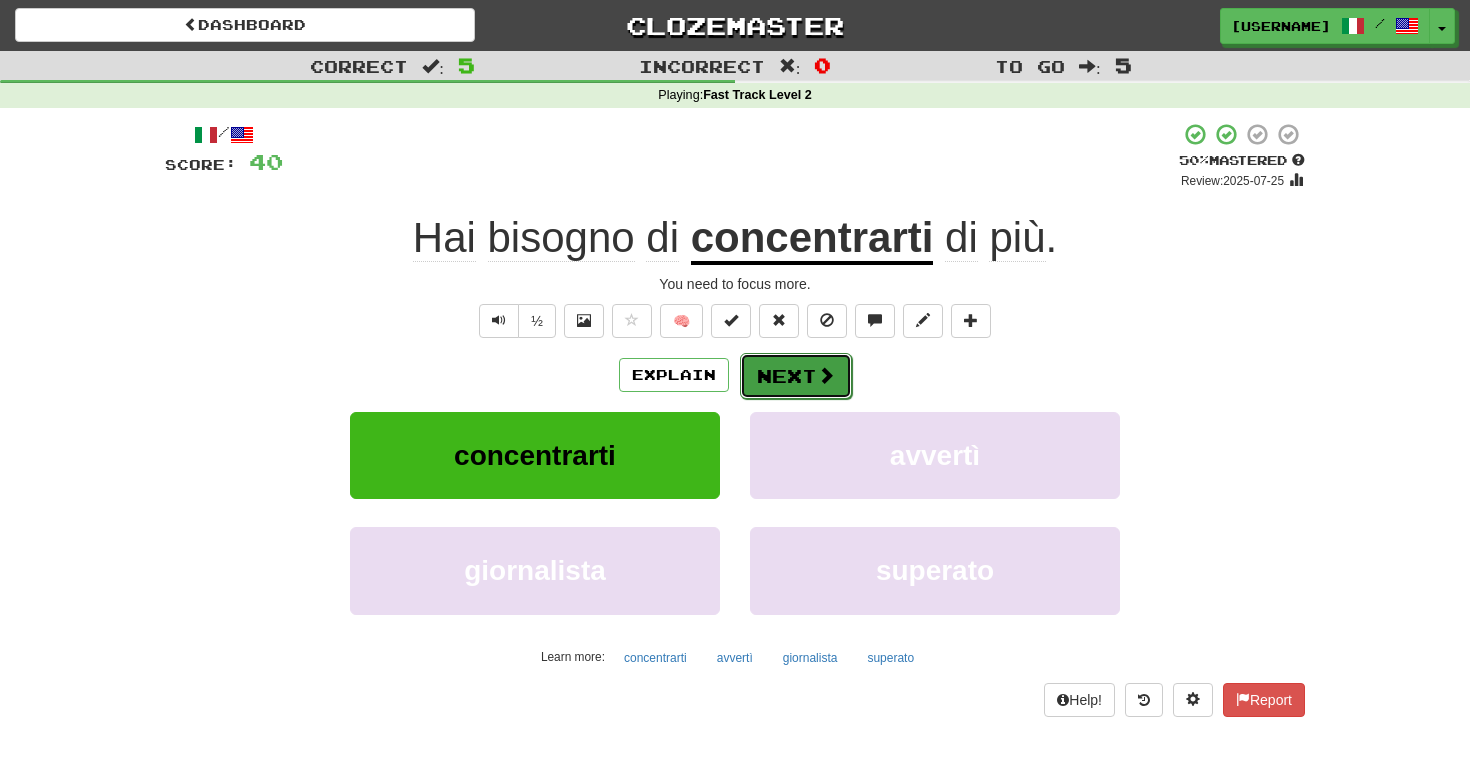 click on "Next" at bounding box center (796, 376) 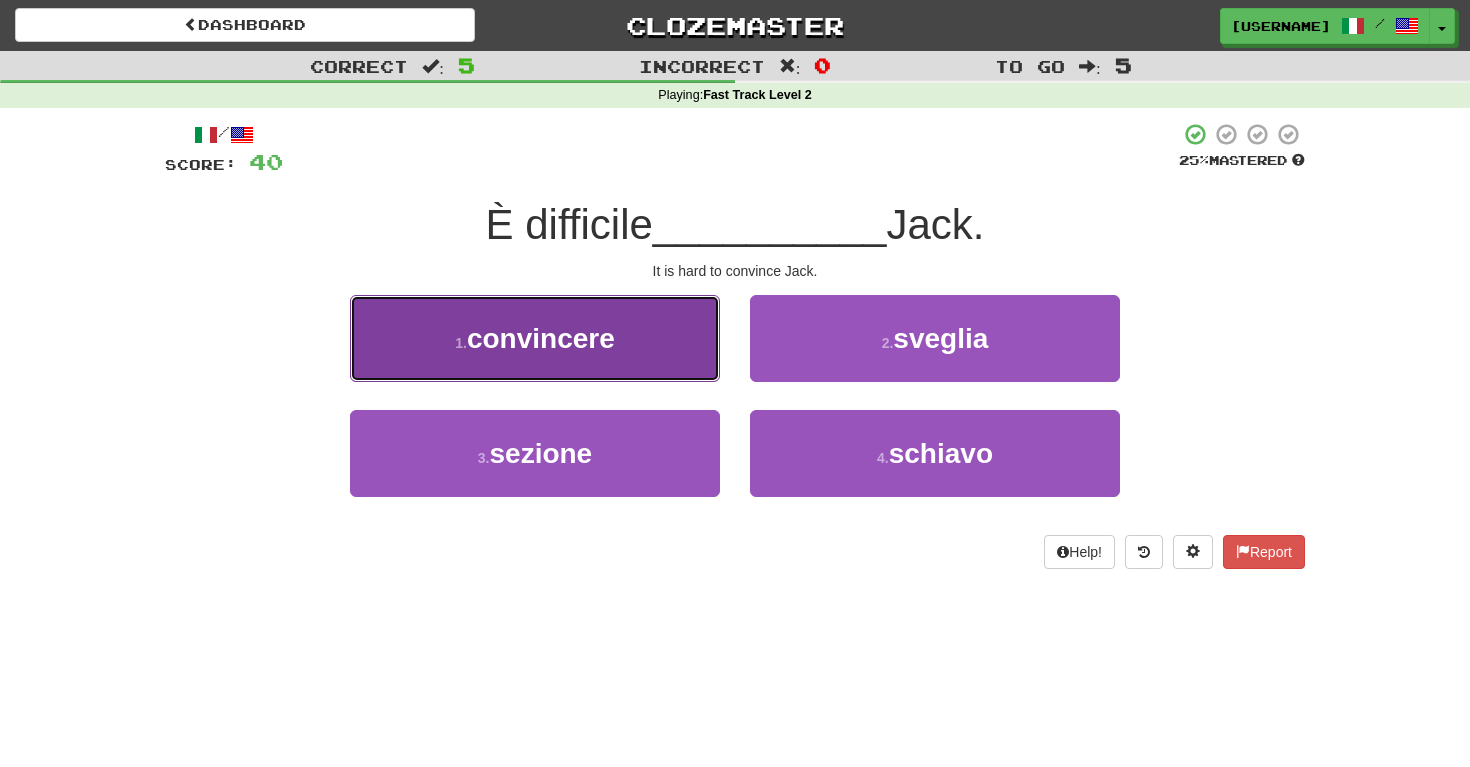 click on "convincere" at bounding box center (541, 338) 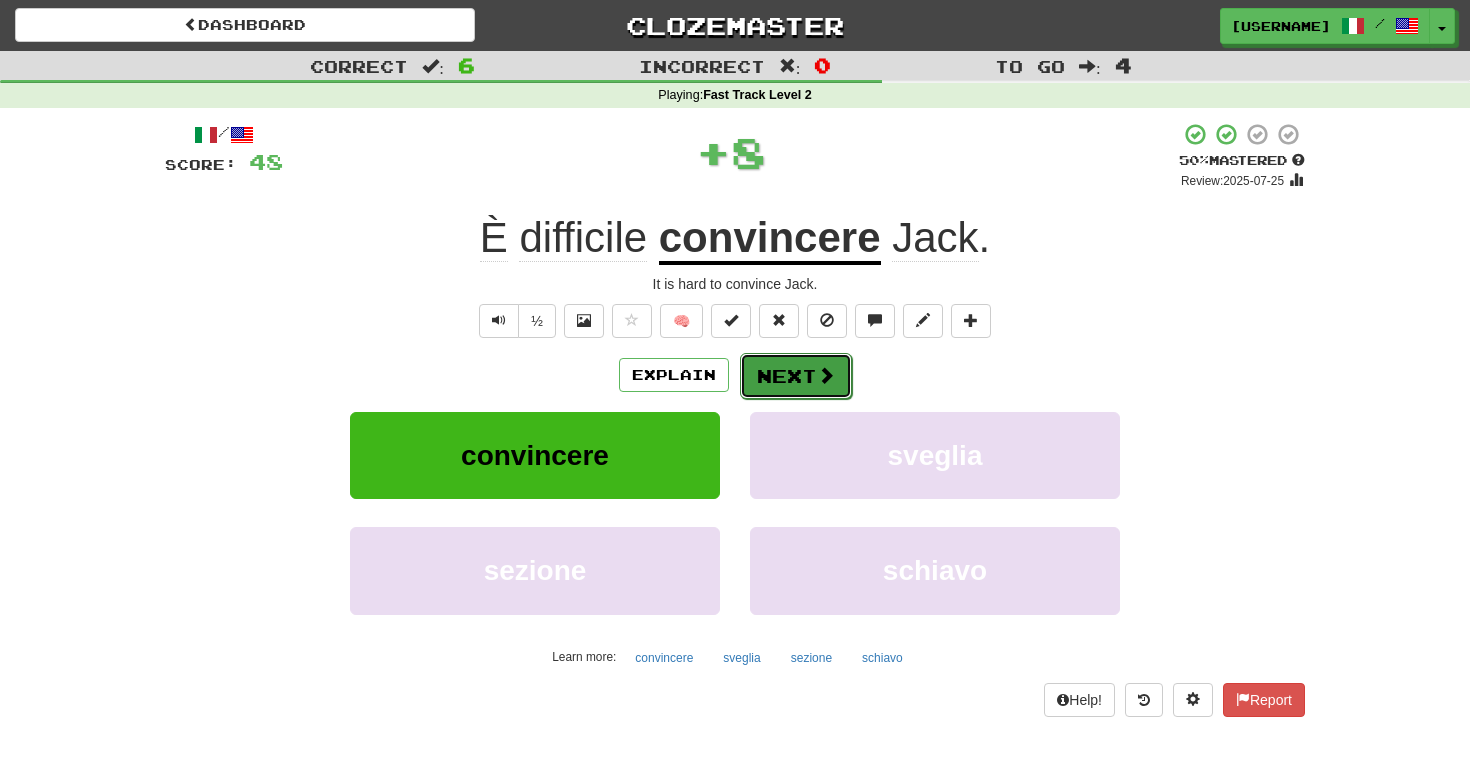 click on "Next" at bounding box center (796, 376) 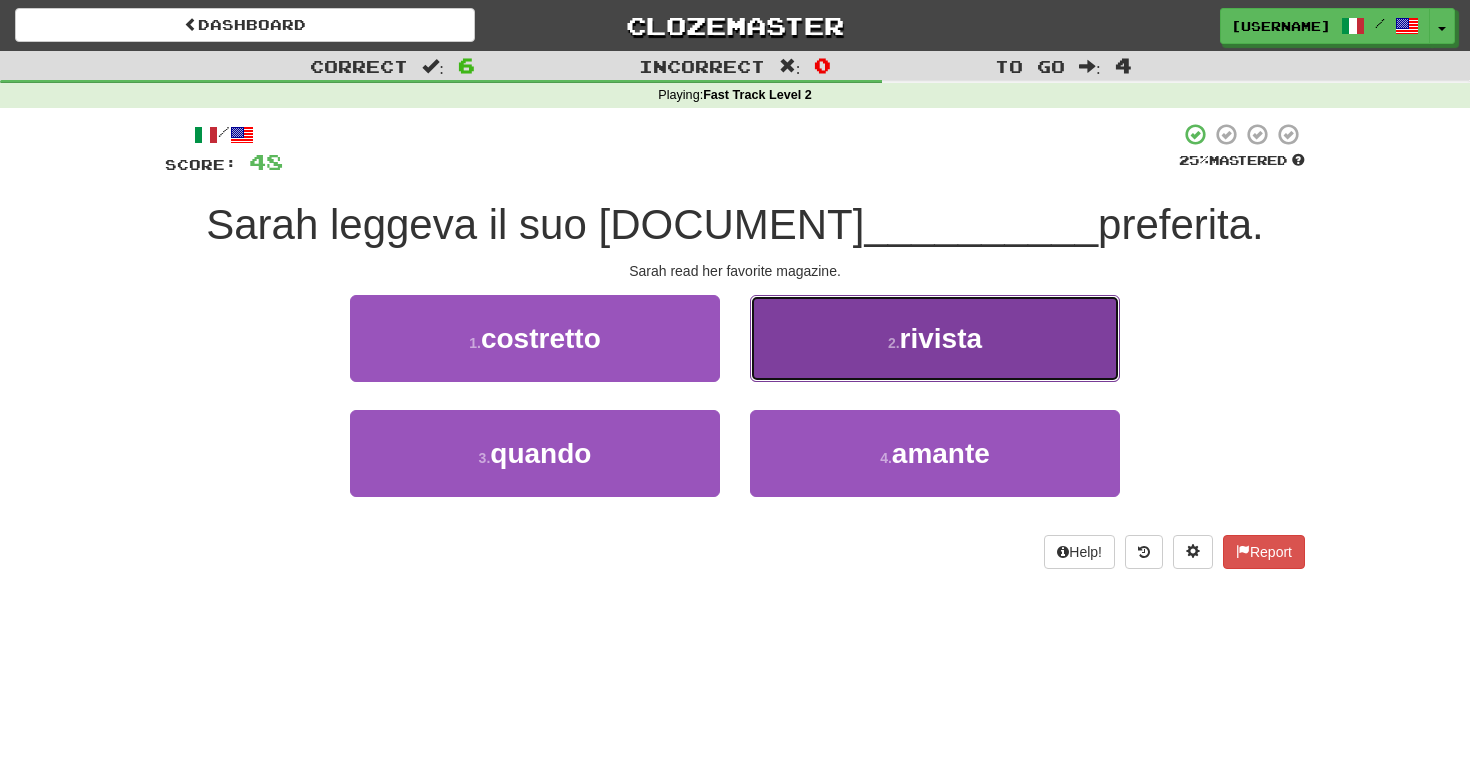 click on "2 .  rivista" at bounding box center (935, 338) 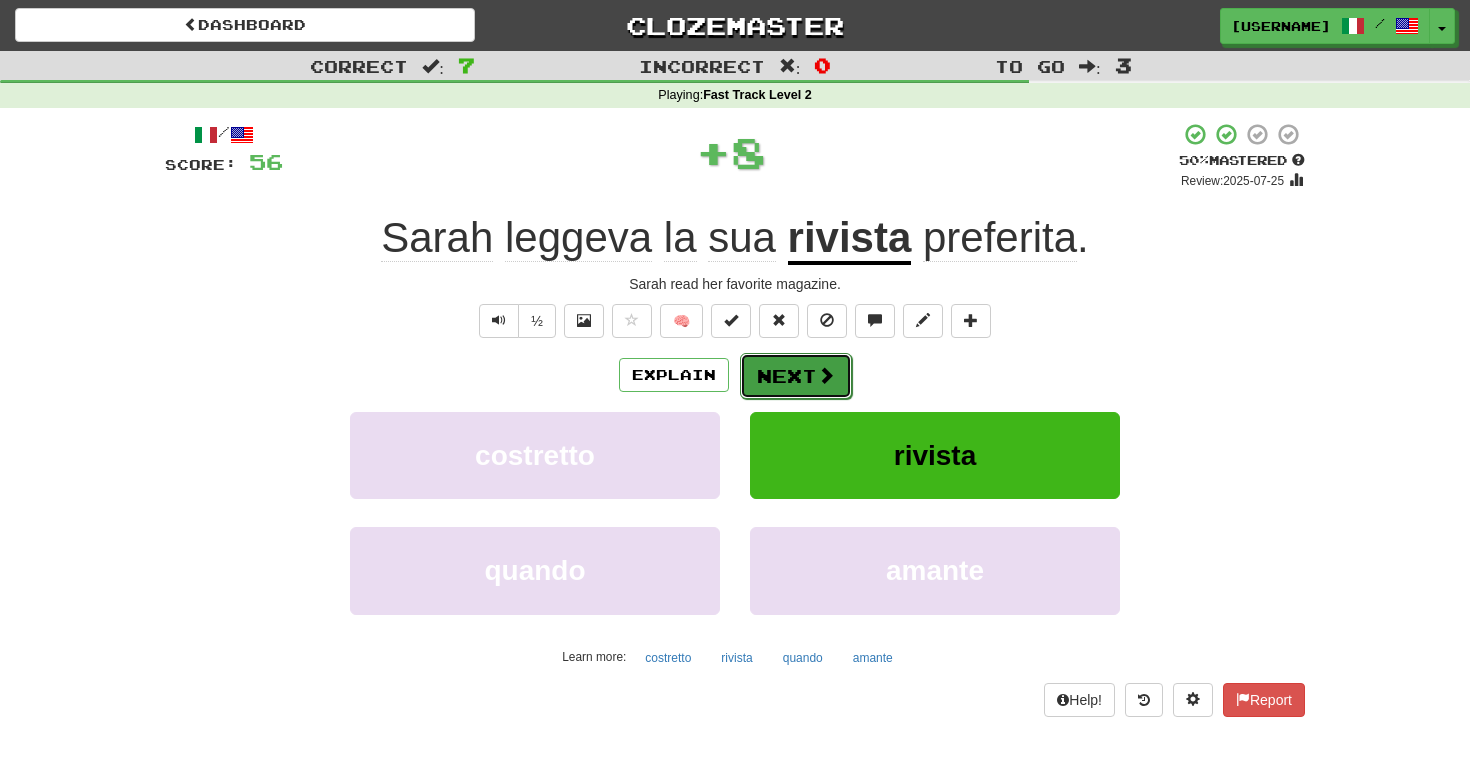 click on "Next" at bounding box center [796, 376] 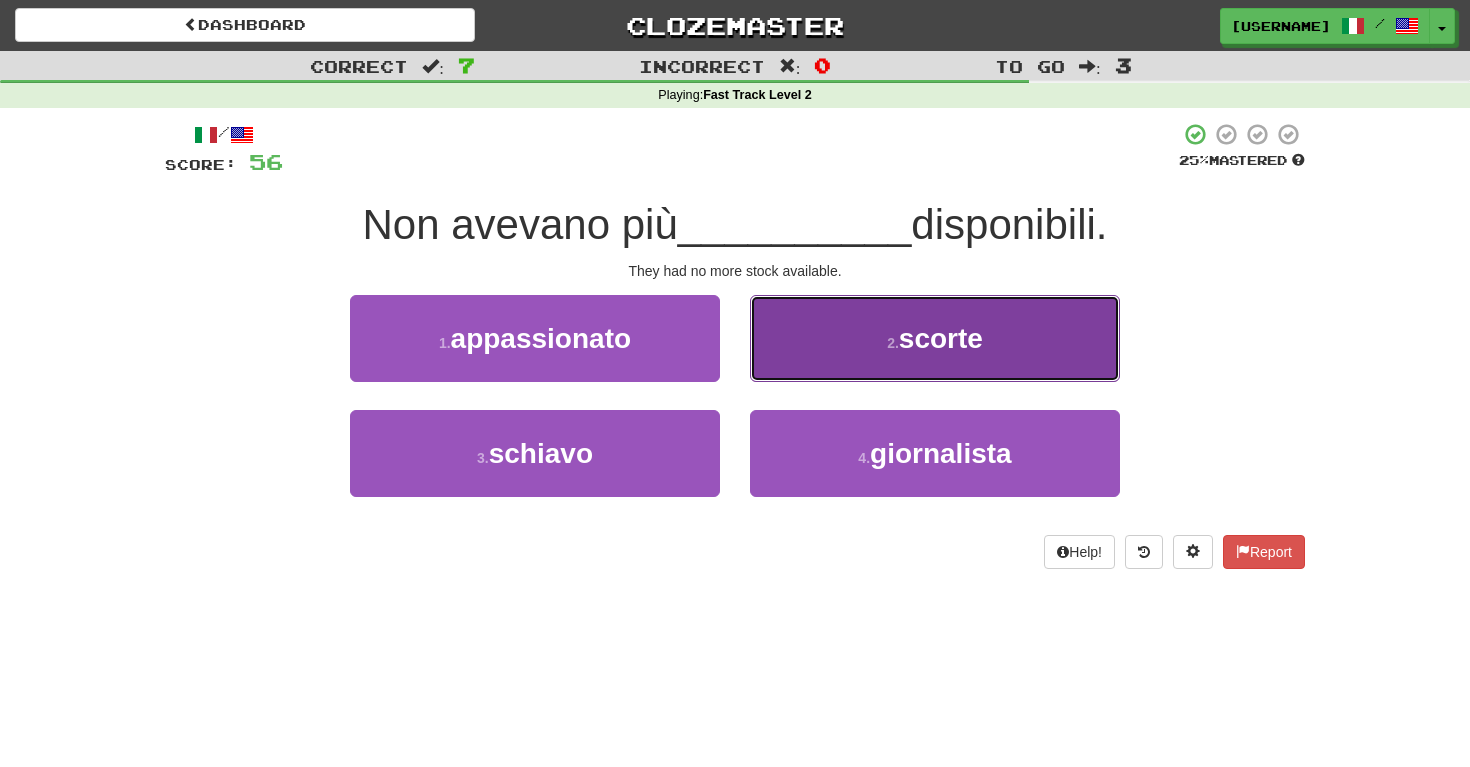 click on "2 .  scorte" at bounding box center [935, 338] 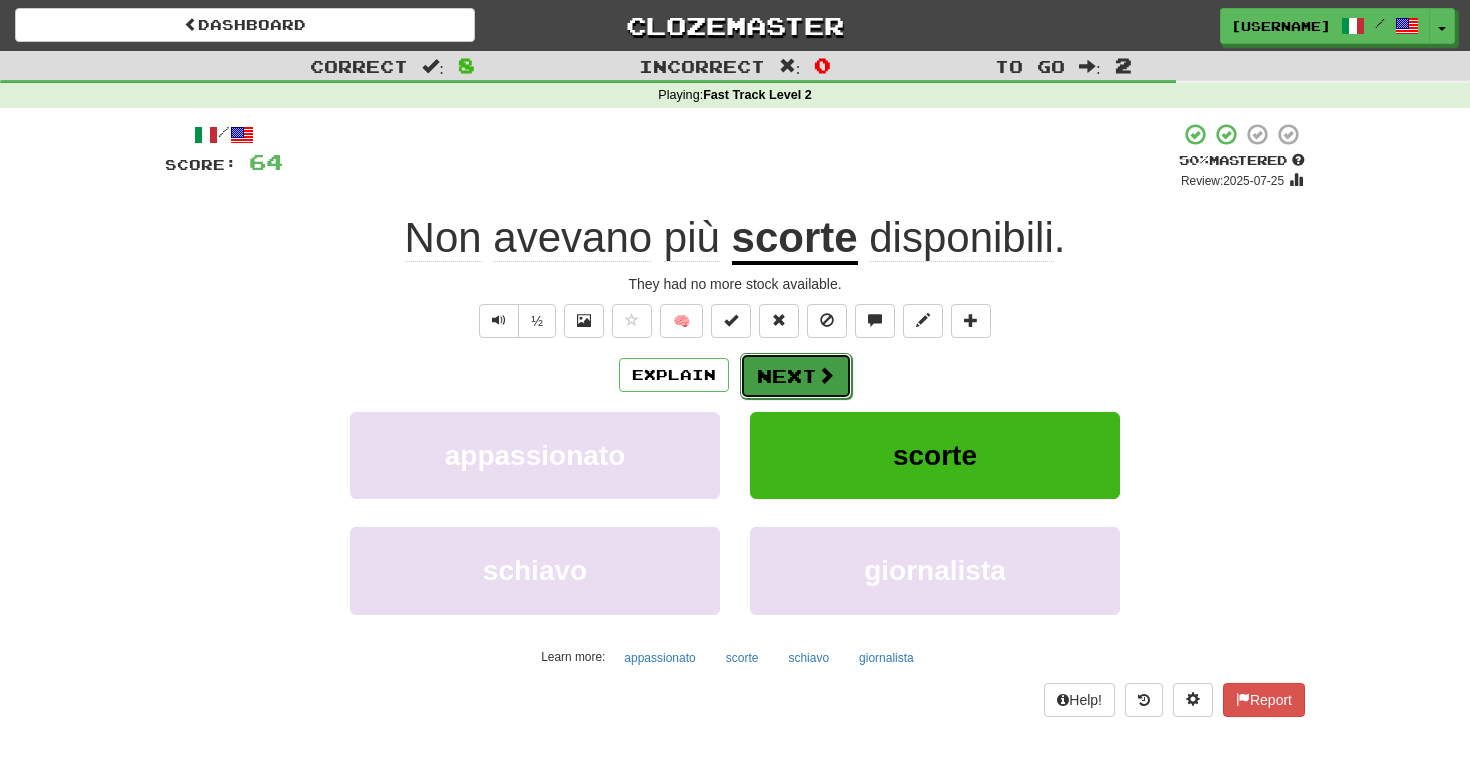 click on "Next" at bounding box center (796, 376) 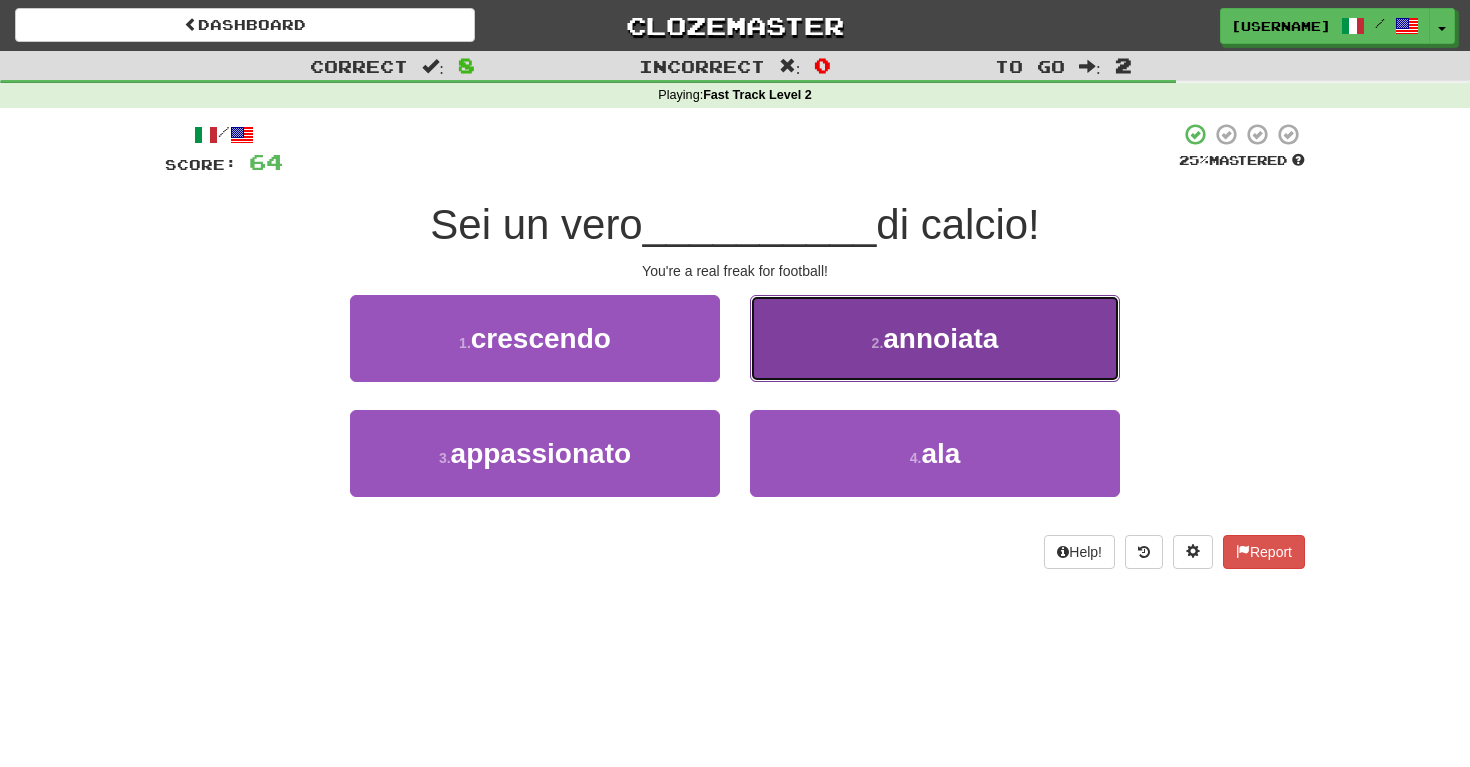 click on "2 .  annoiata" at bounding box center (935, 338) 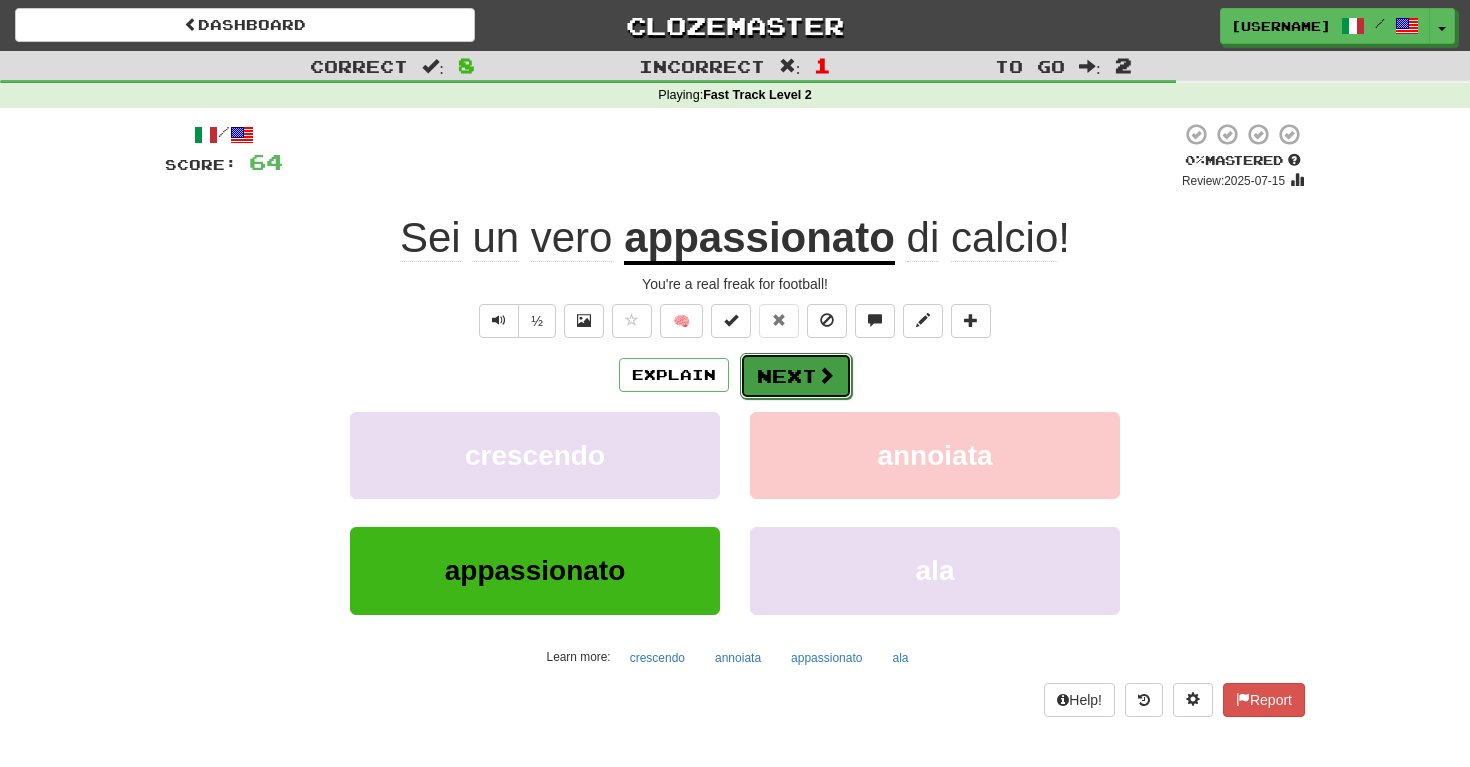 click on "Next" at bounding box center [796, 376] 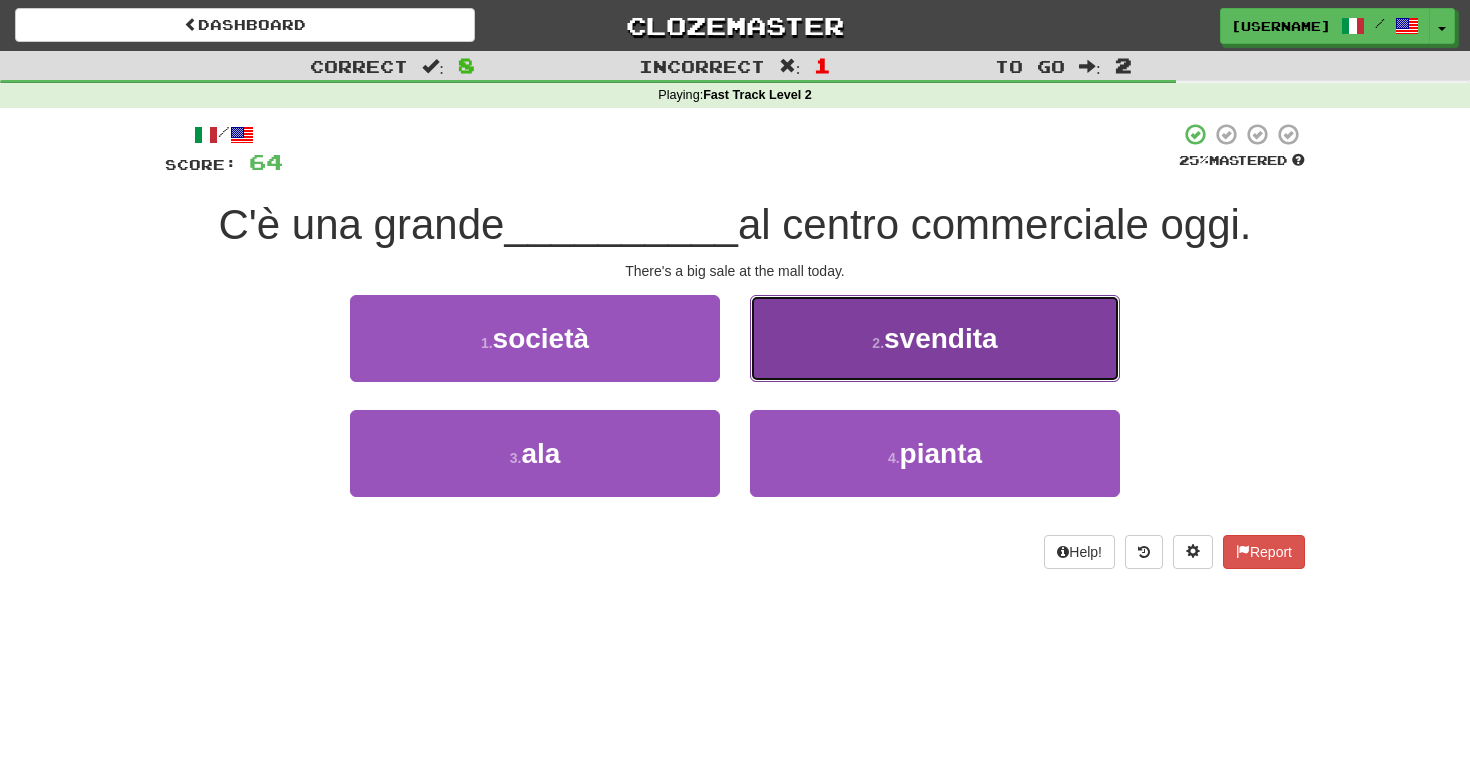 click on "2 .  svendita" at bounding box center (935, 338) 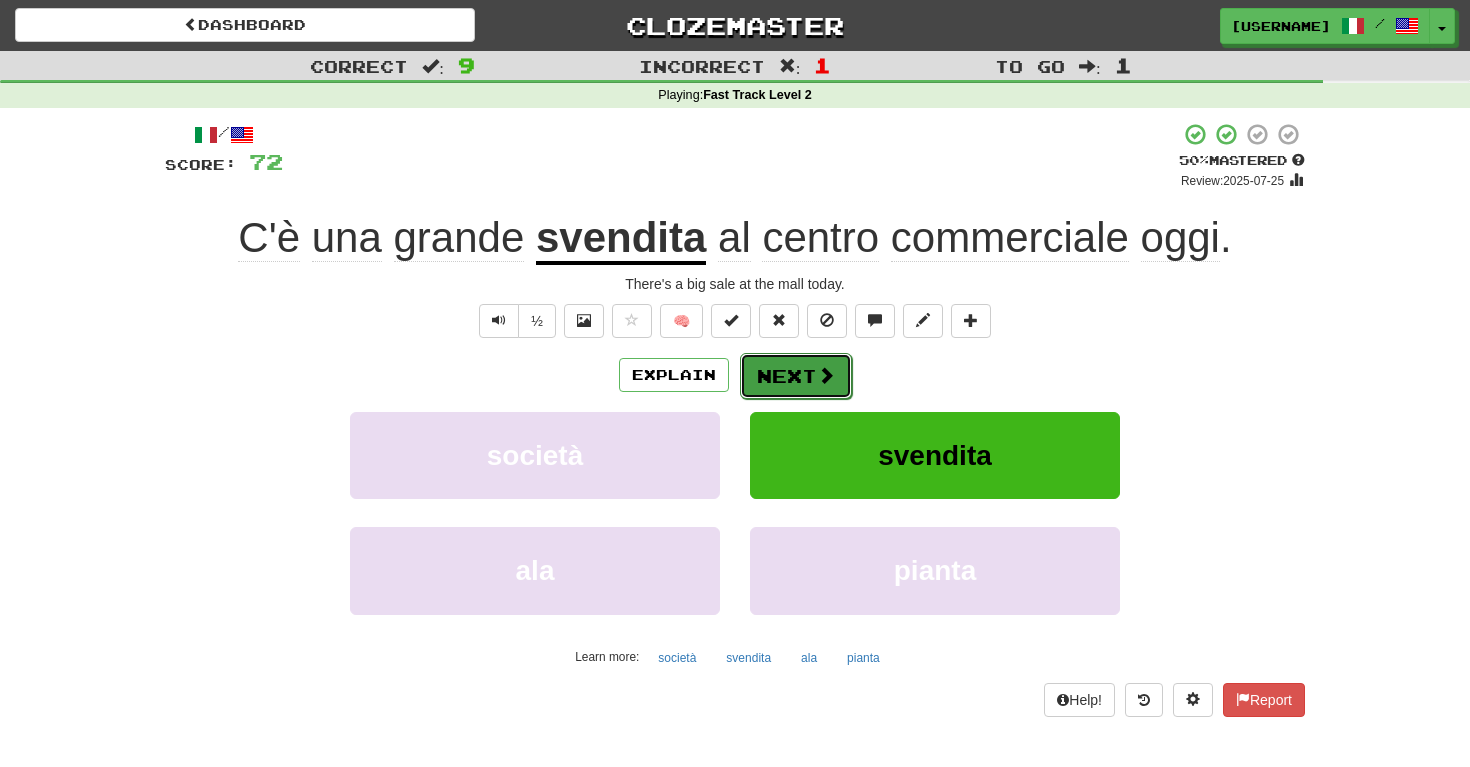click on "Next" at bounding box center (796, 376) 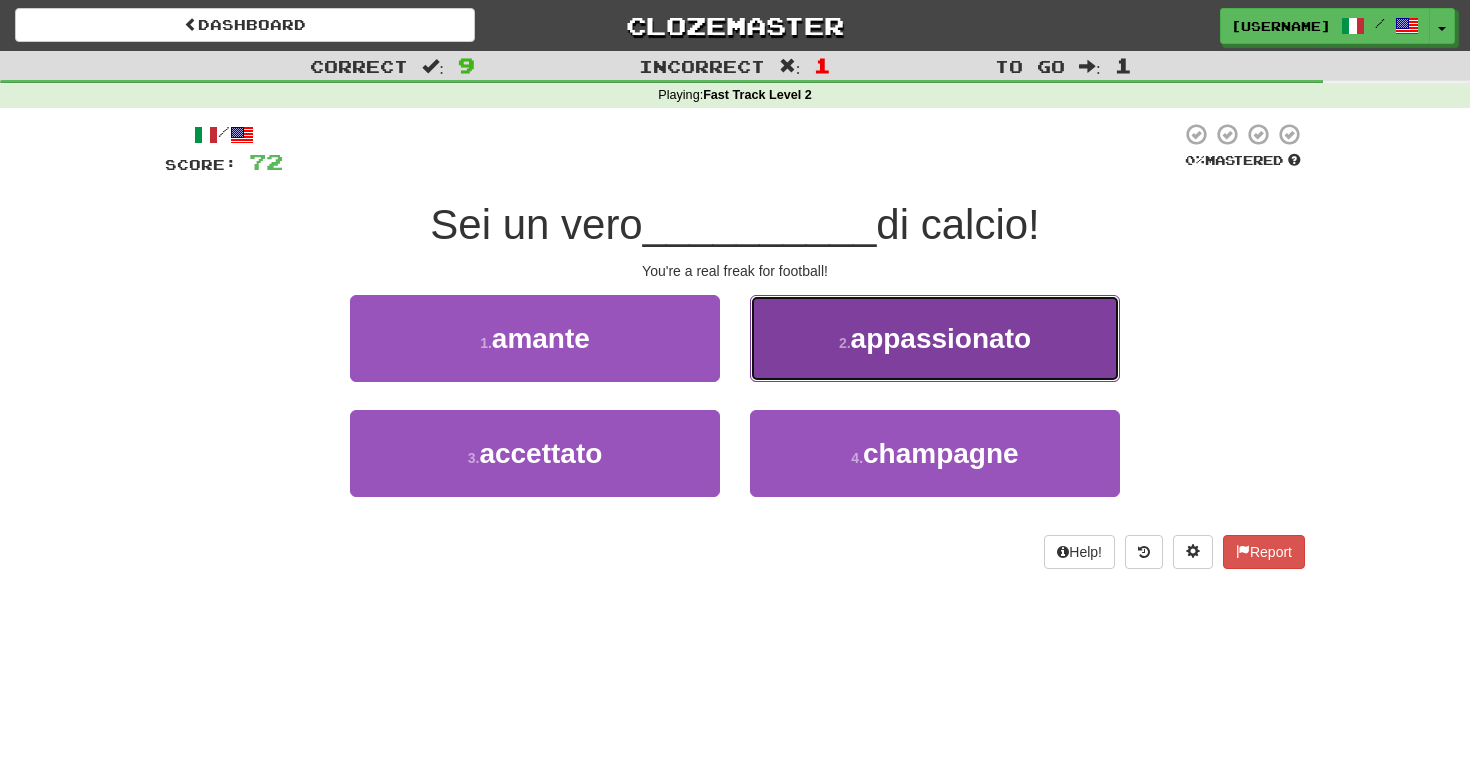 click on "2 .  appassionato" at bounding box center [935, 338] 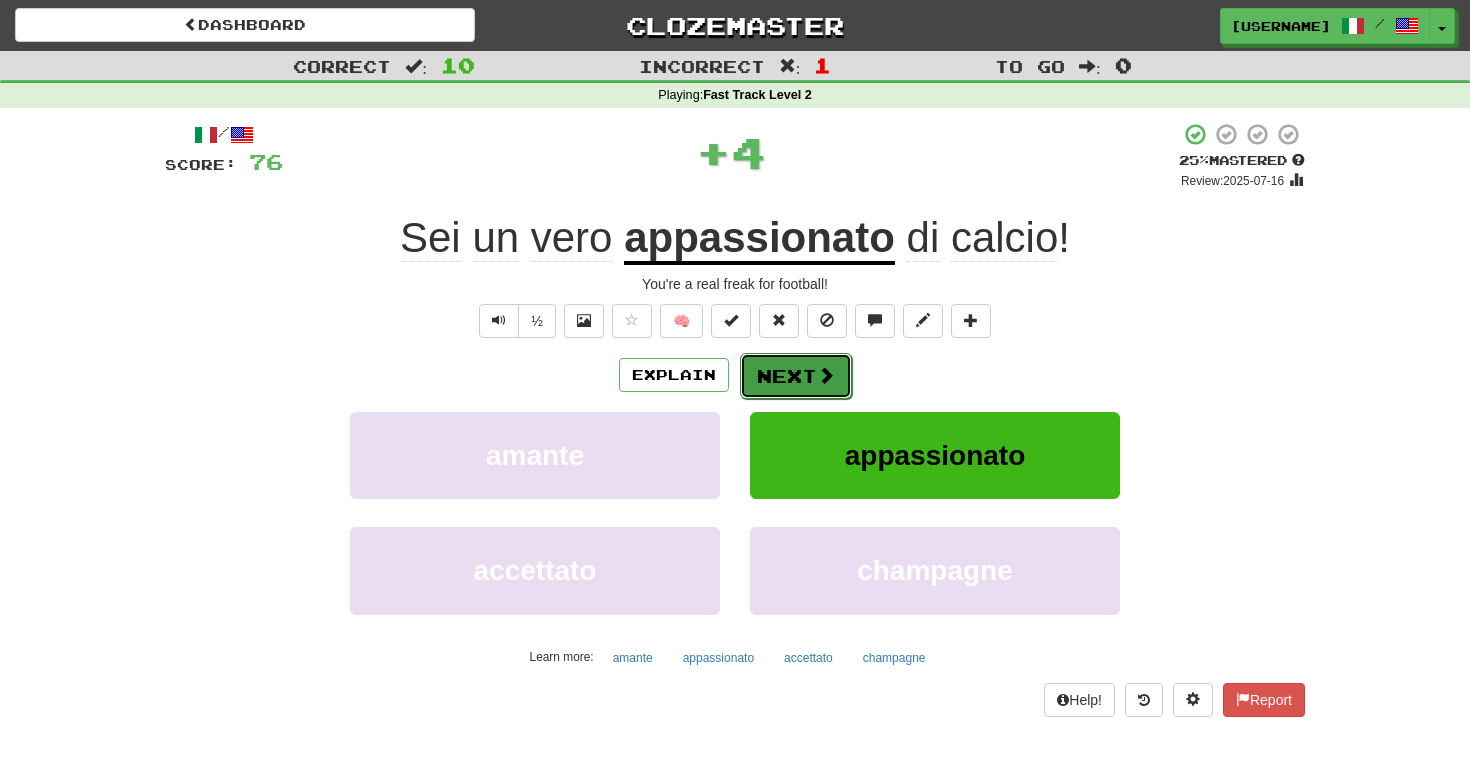 click on "Next" at bounding box center [796, 376] 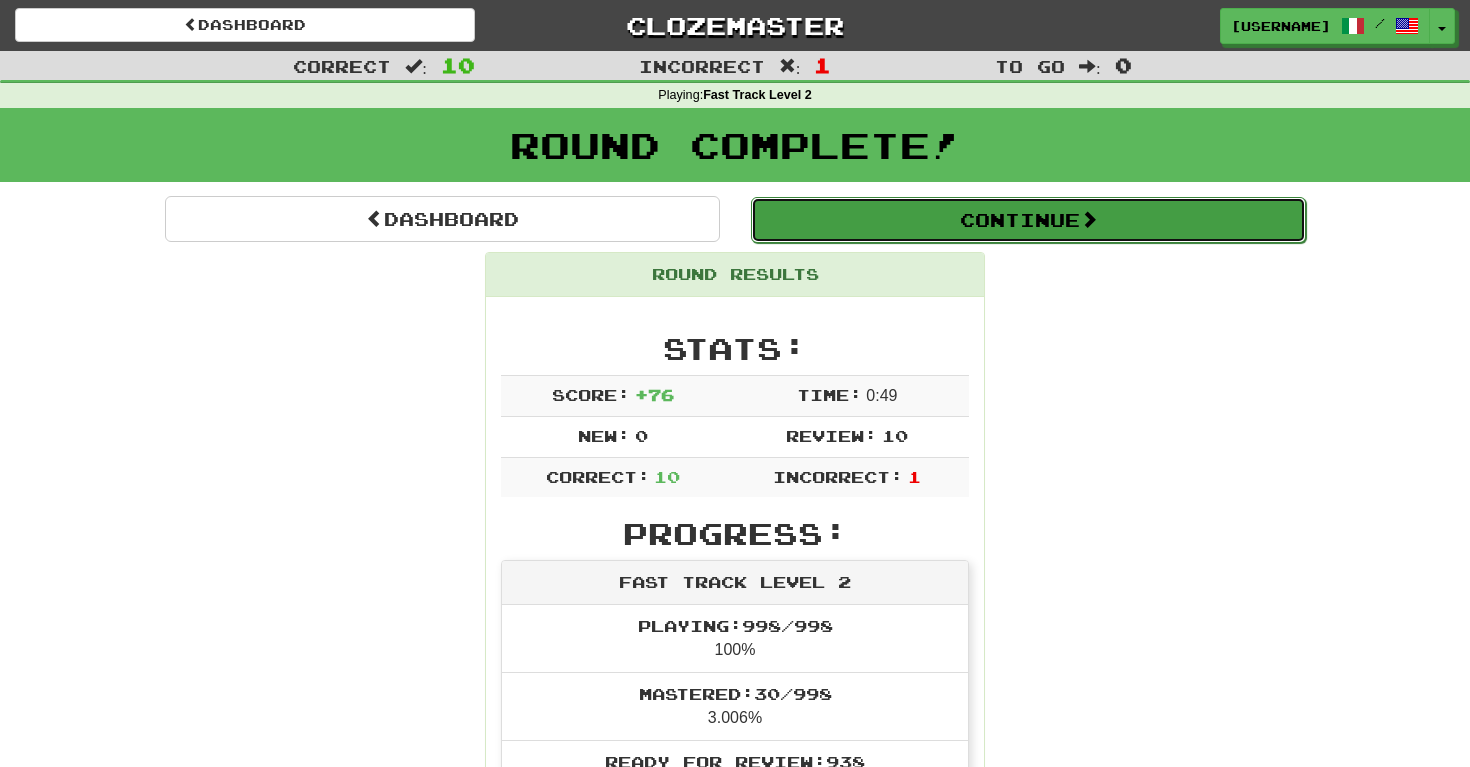 click on "Continue" at bounding box center (1028, 220) 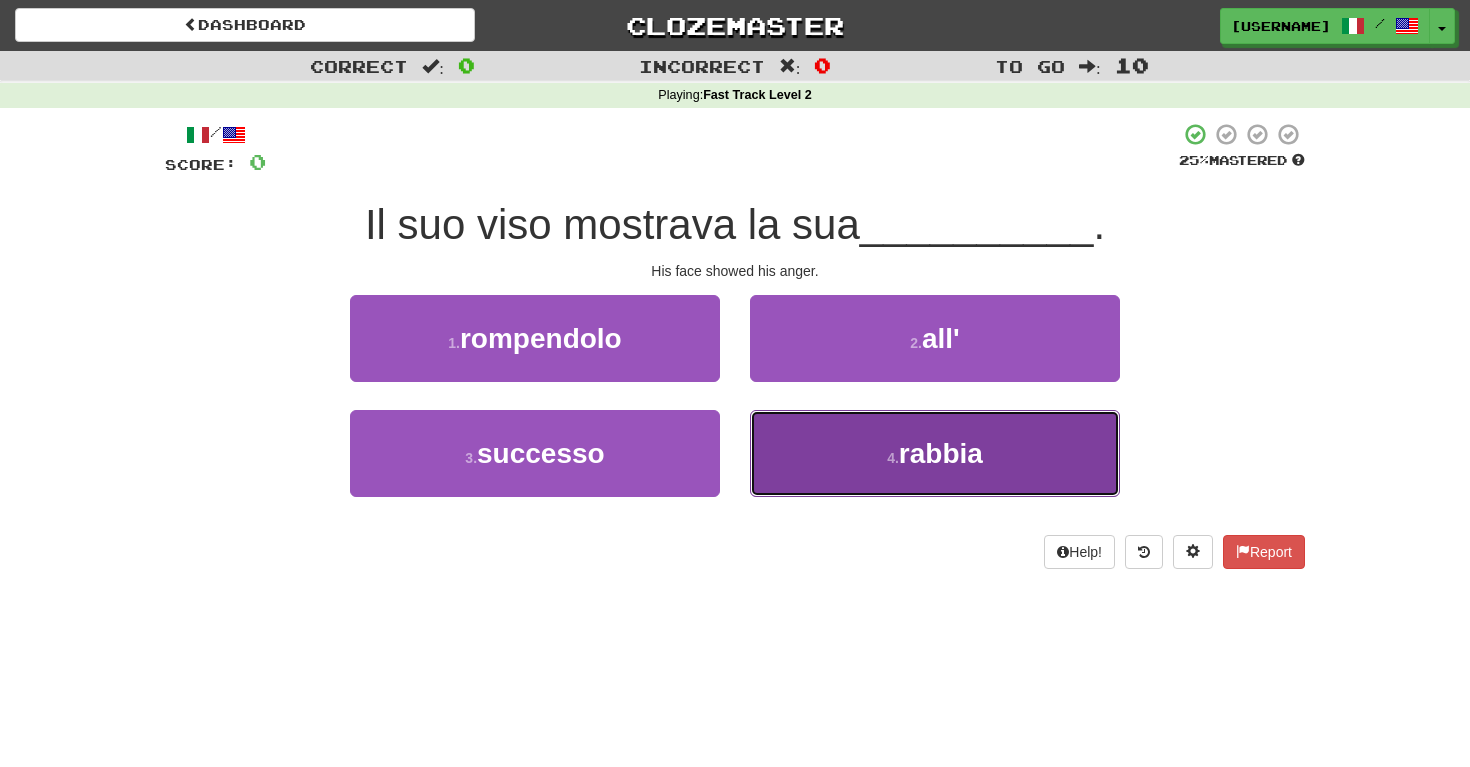 click on "4 .  rabbia" at bounding box center (935, 453) 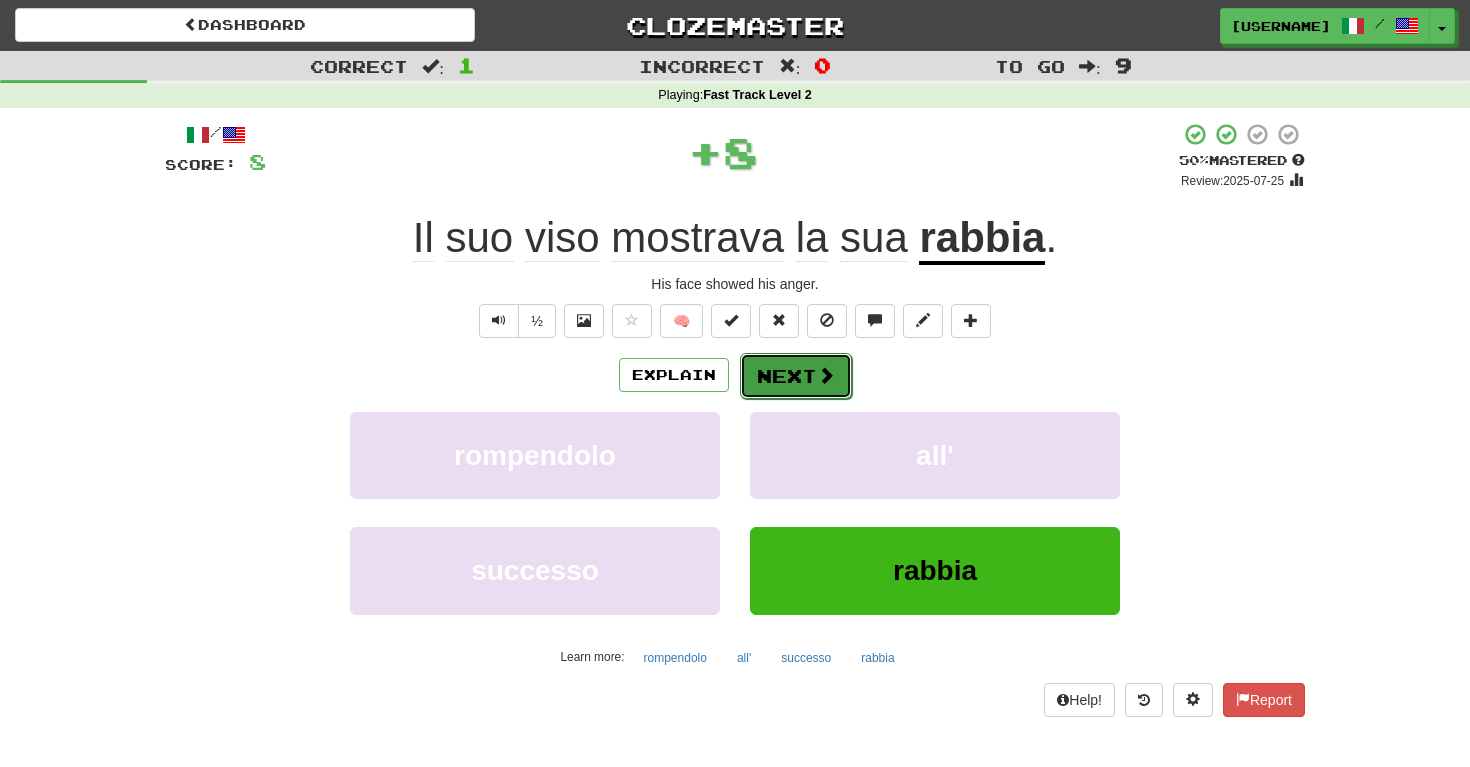 click on "Next" at bounding box center [796, 376] 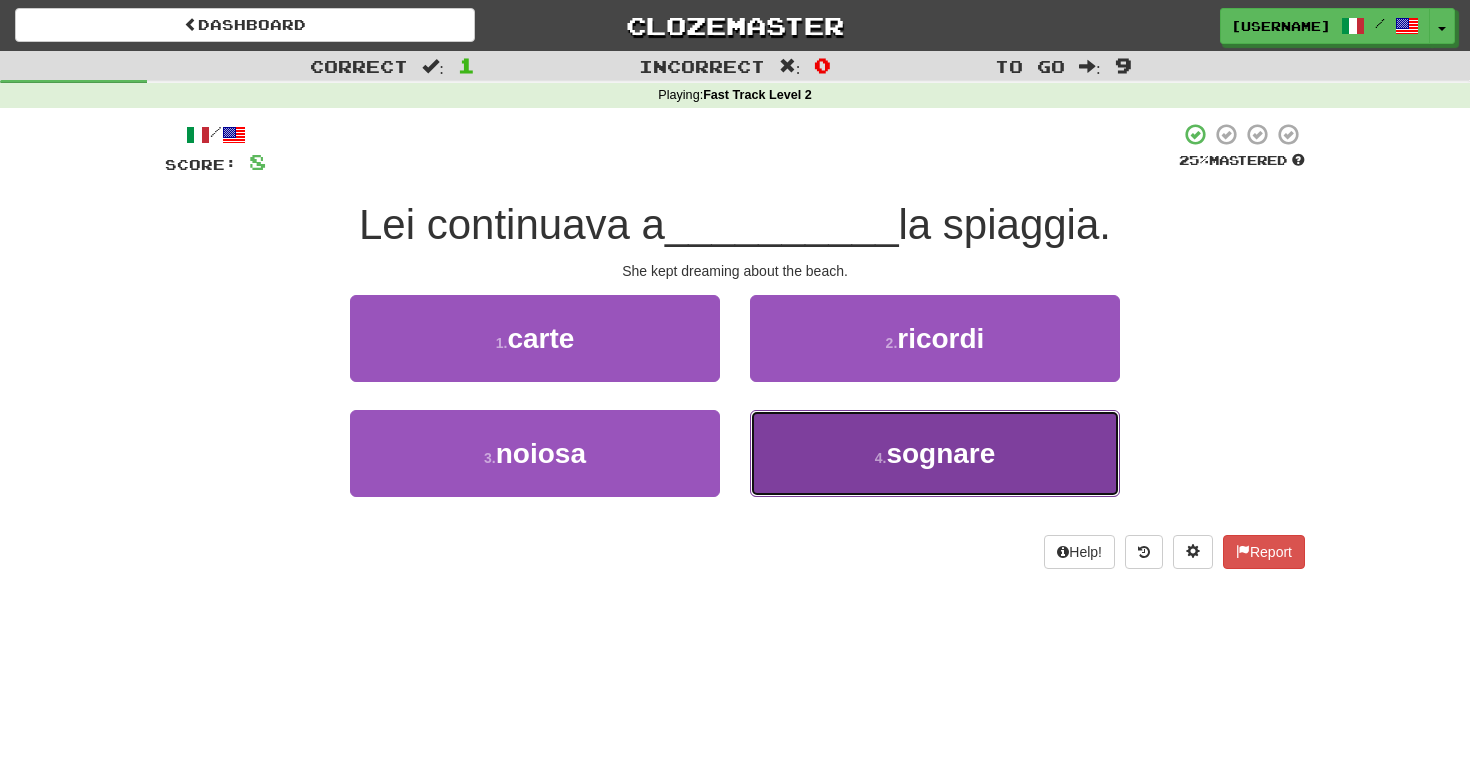 click on "sognare" at bounding box center (940, 453) 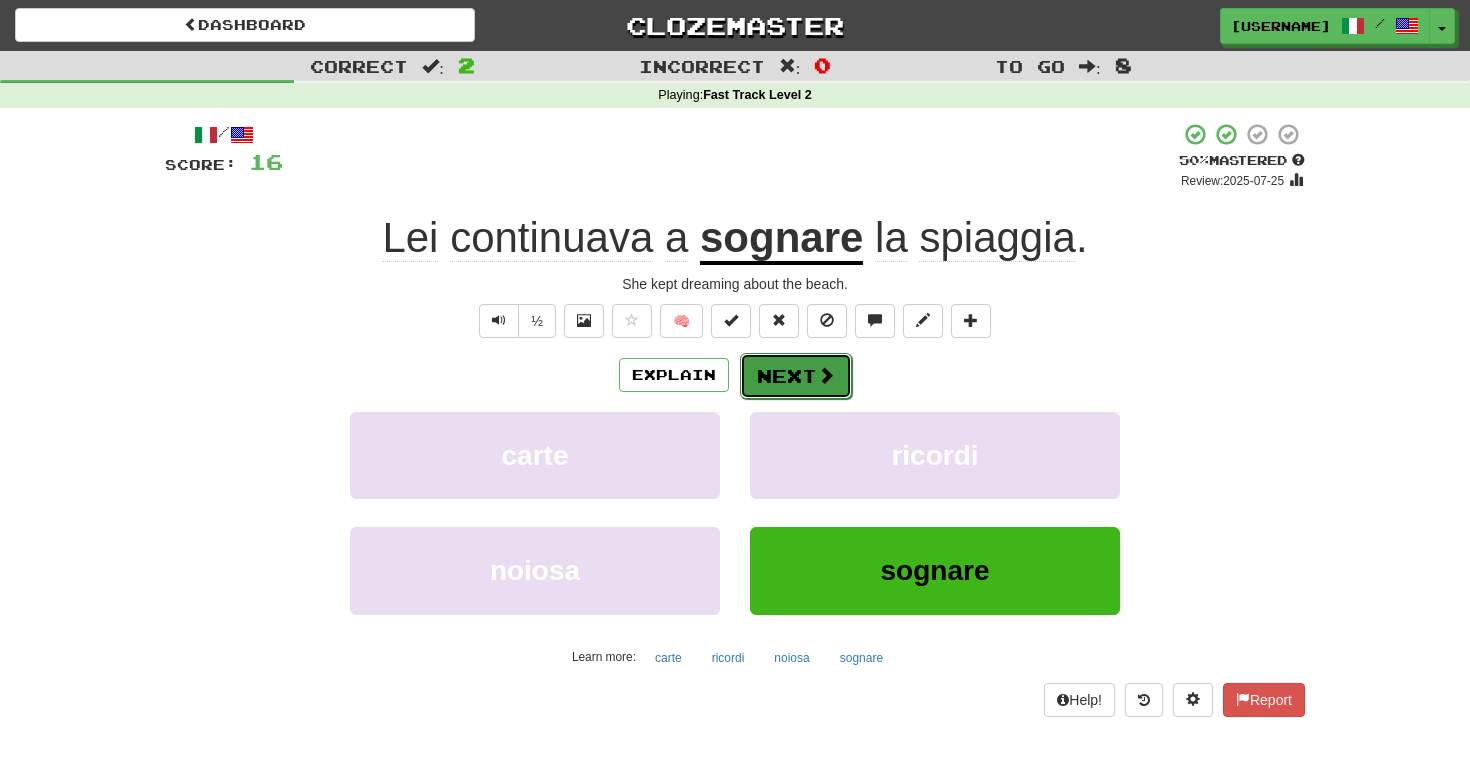 click on "Next" at bounding box center (796, 376) 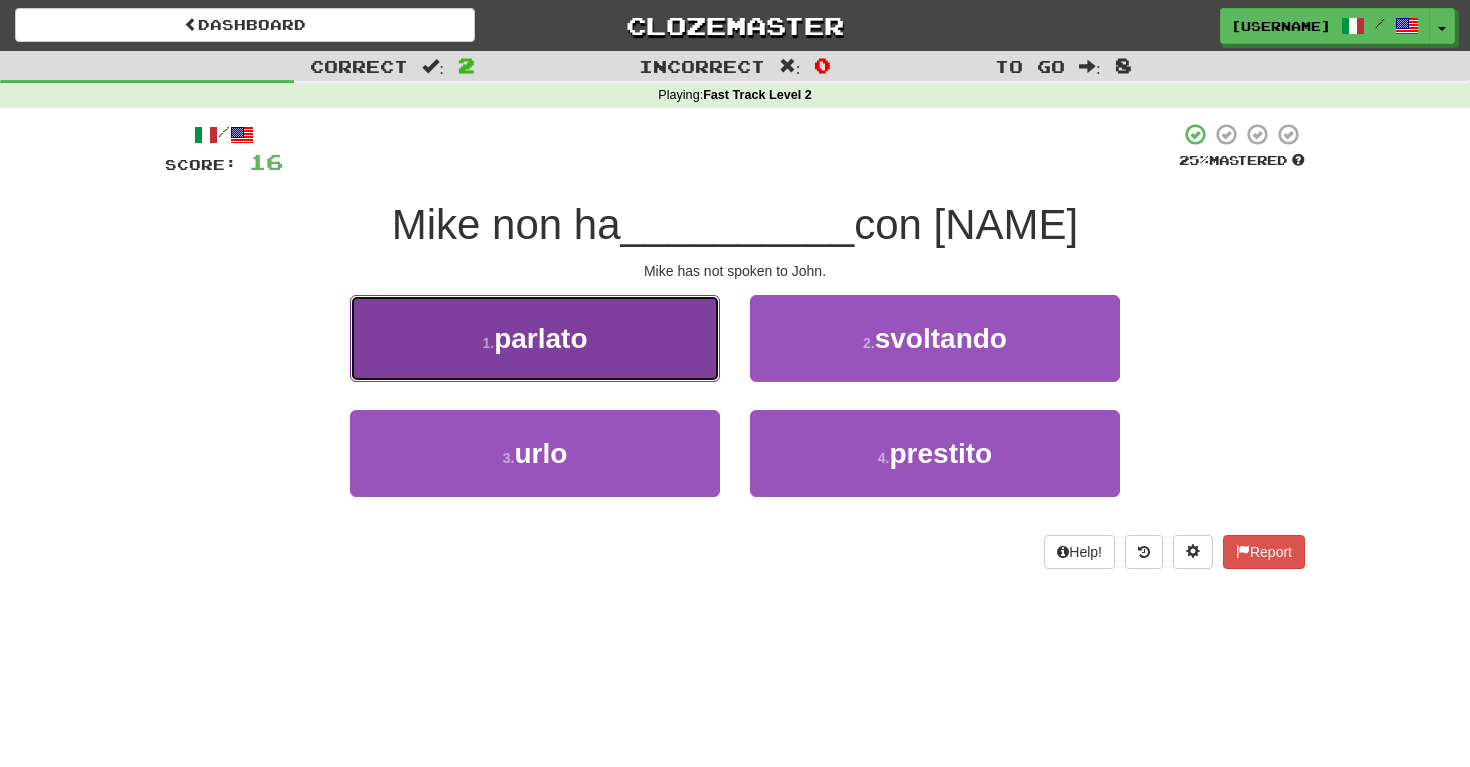 click on "parlato" at bounding box center (540, 338) 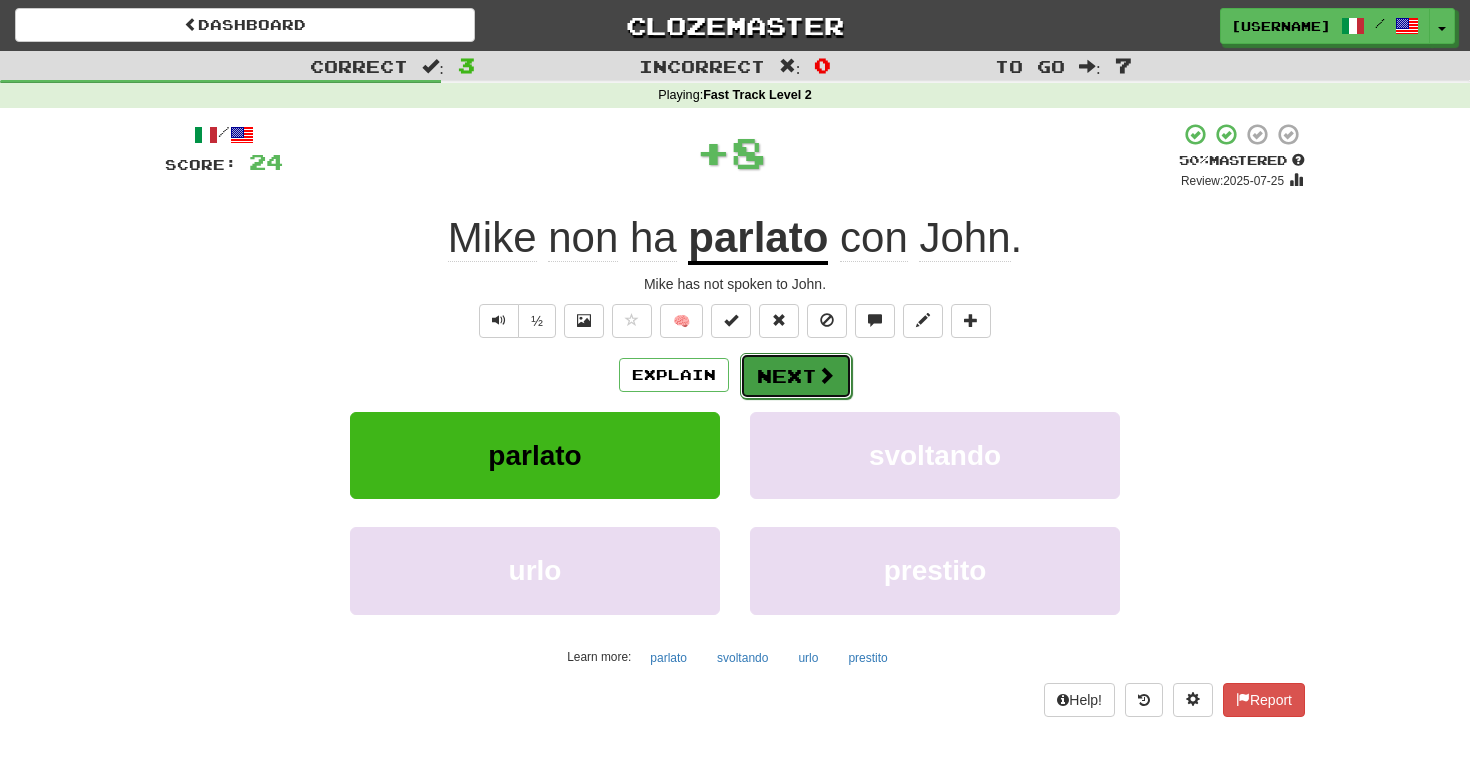 click on "Next" at bounding box center [796, 376] 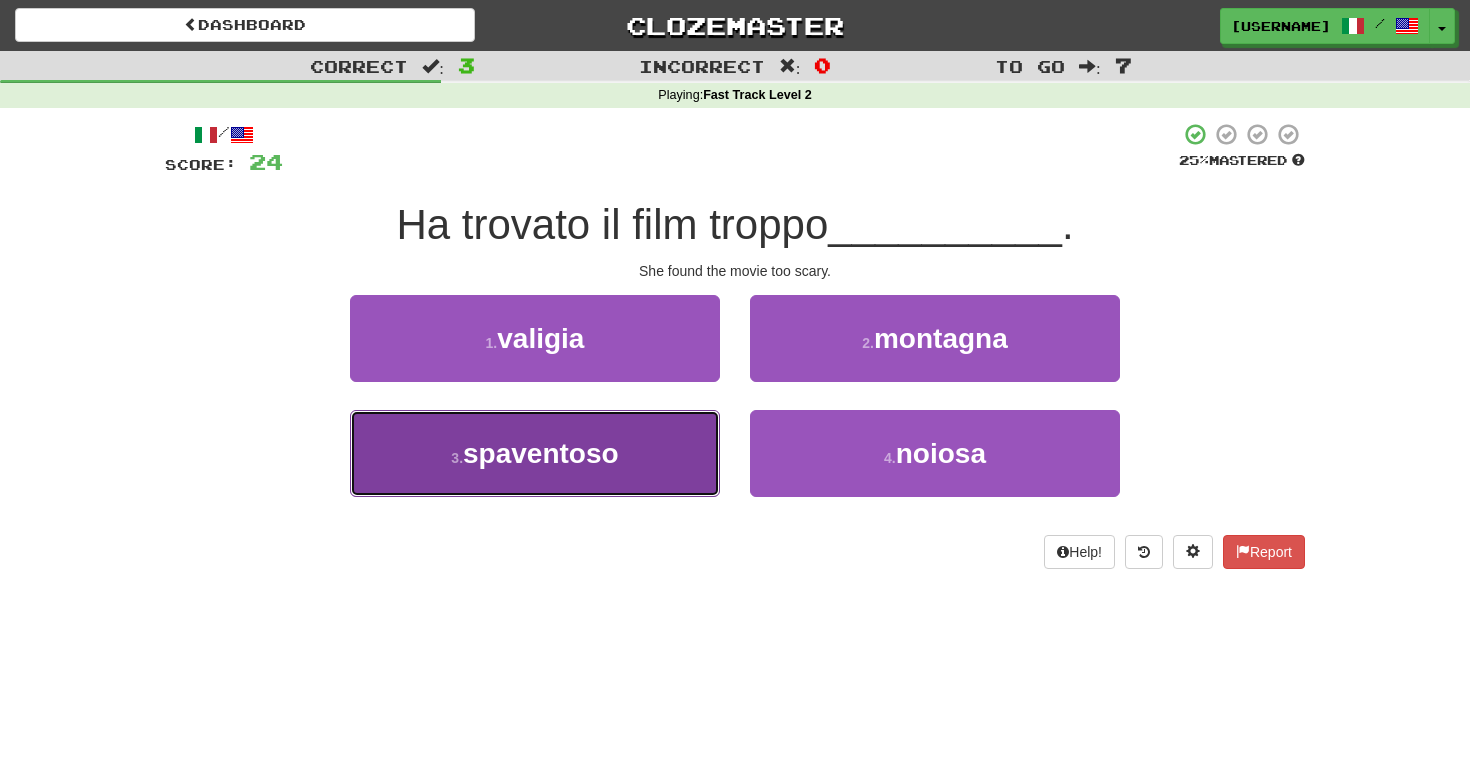click on "3 .  spaventoso" at bounding box center (535, 453) 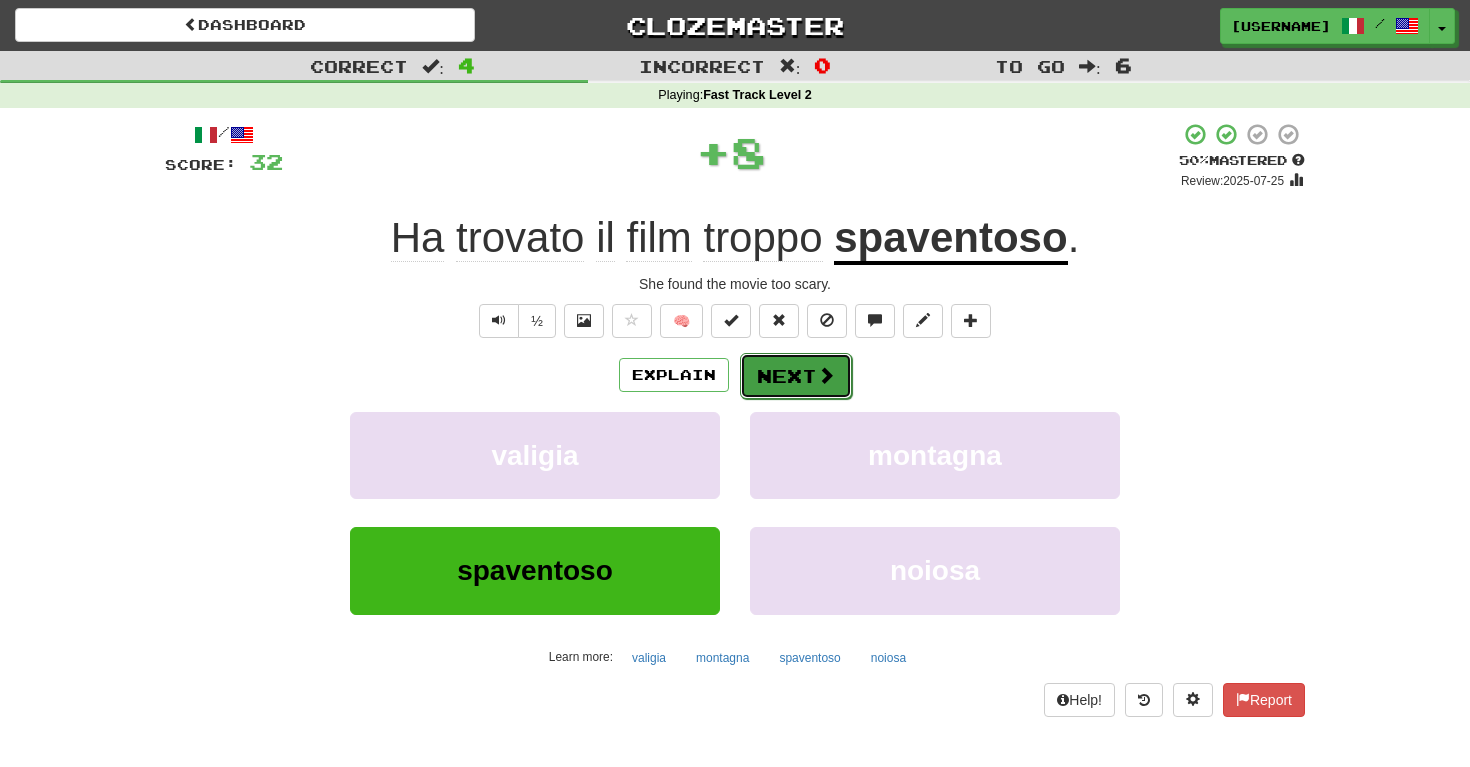 click on "Next" at bounding box center (796, 376) 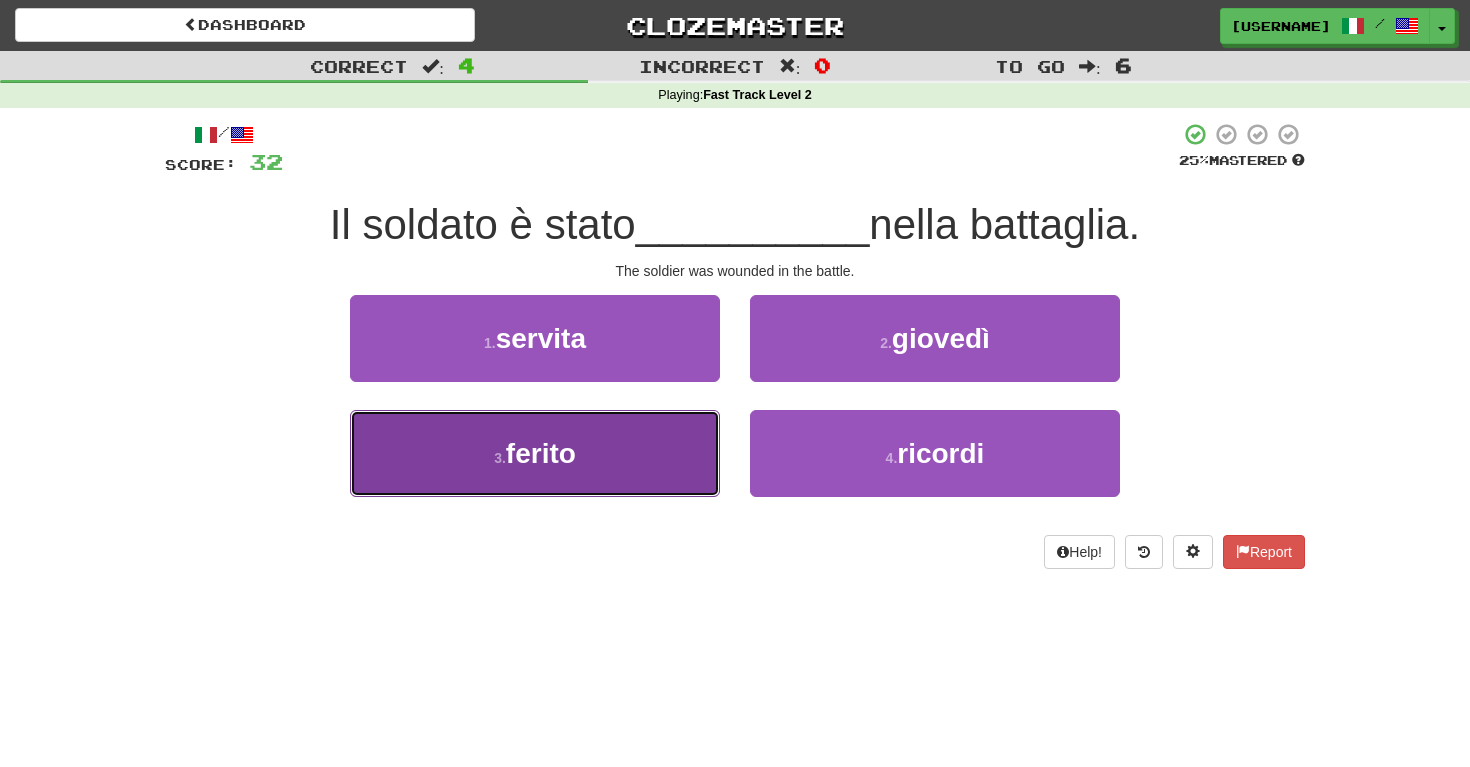 click on "3 .  ferito" at bounding box center [535, 453] 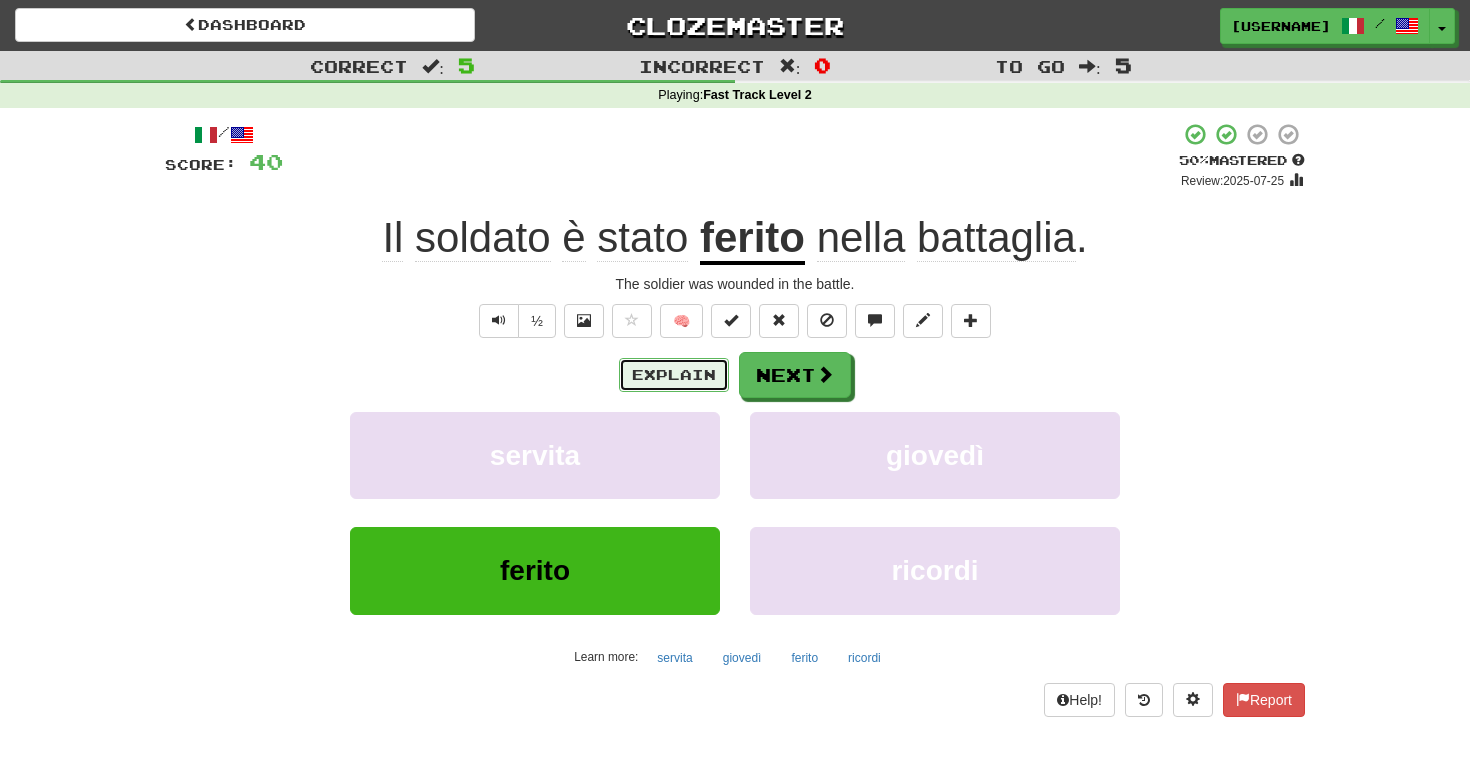 click on "Explain" at bounding box center [674, 375] 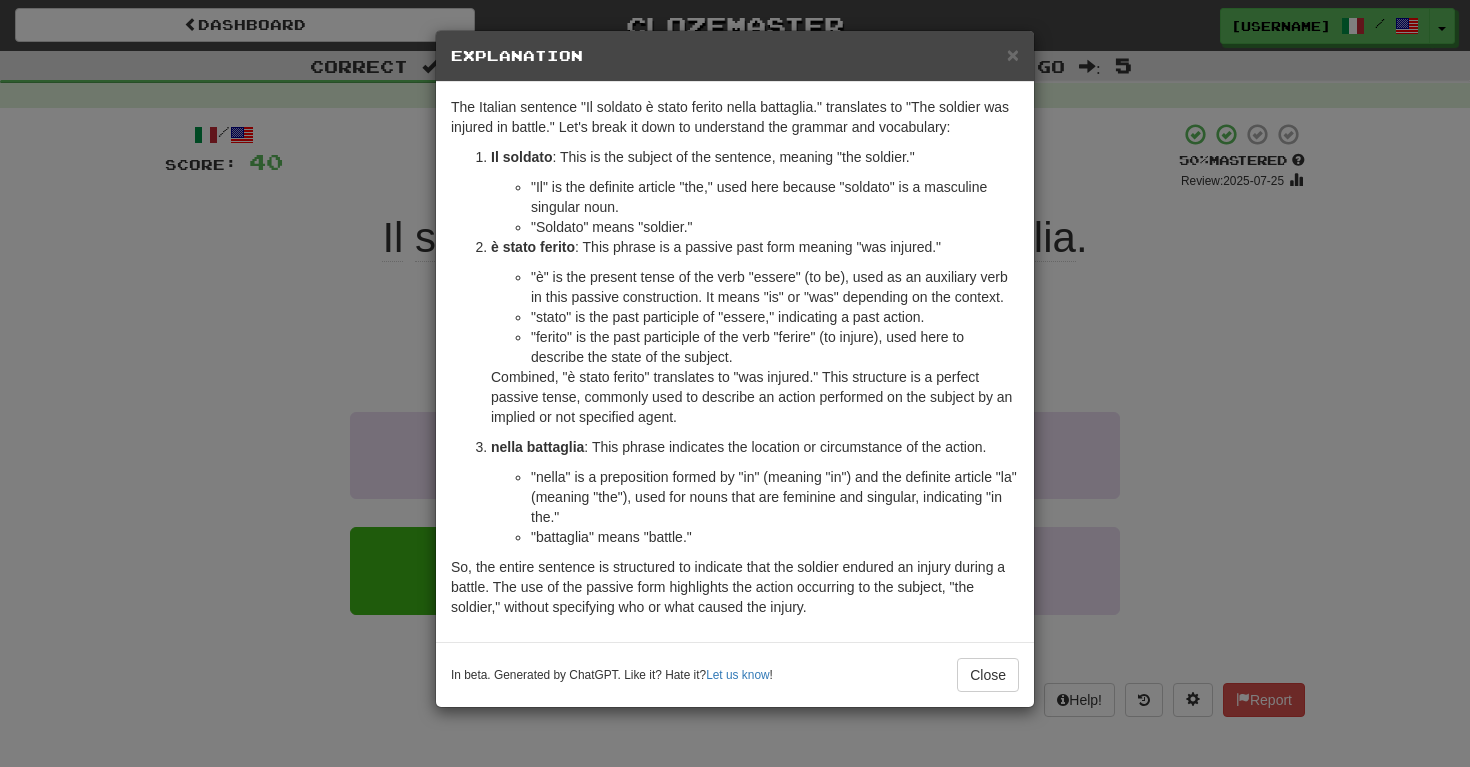 click on "× Explanation The Italian sentence "Il soldato è stato ferito nella battaglia." translates to "The soldier was injured in battle." Let's break it down to understand the grammar and vocabulary:
Il soldato : This is the subject of the sentence, meaning "the soldier."
"Il" is the definite article "the," used here because "soldato" is a masculine singular noun.
"Soldato" means "soldier."
è stato ferito : This phrase is a passive past form meaning "was injured."
"è" is the present tense of the verb "essere" (to be), used as an auxiliary verb in this passive construction. It means "is" or "was" depending on the context.
"stato" is the past participle of "essere," indicating a past action.
"ferito" is the past participle of the verb "ferire" (to injure), used here to describe the state of the subject.
nella battaglia : This phrase indicates the location or circumstance of the action.
"battaglia" means "battle."
In beta. Generated by ChatGPT. Like it? Hate it?" at bounding box center (735, 383) 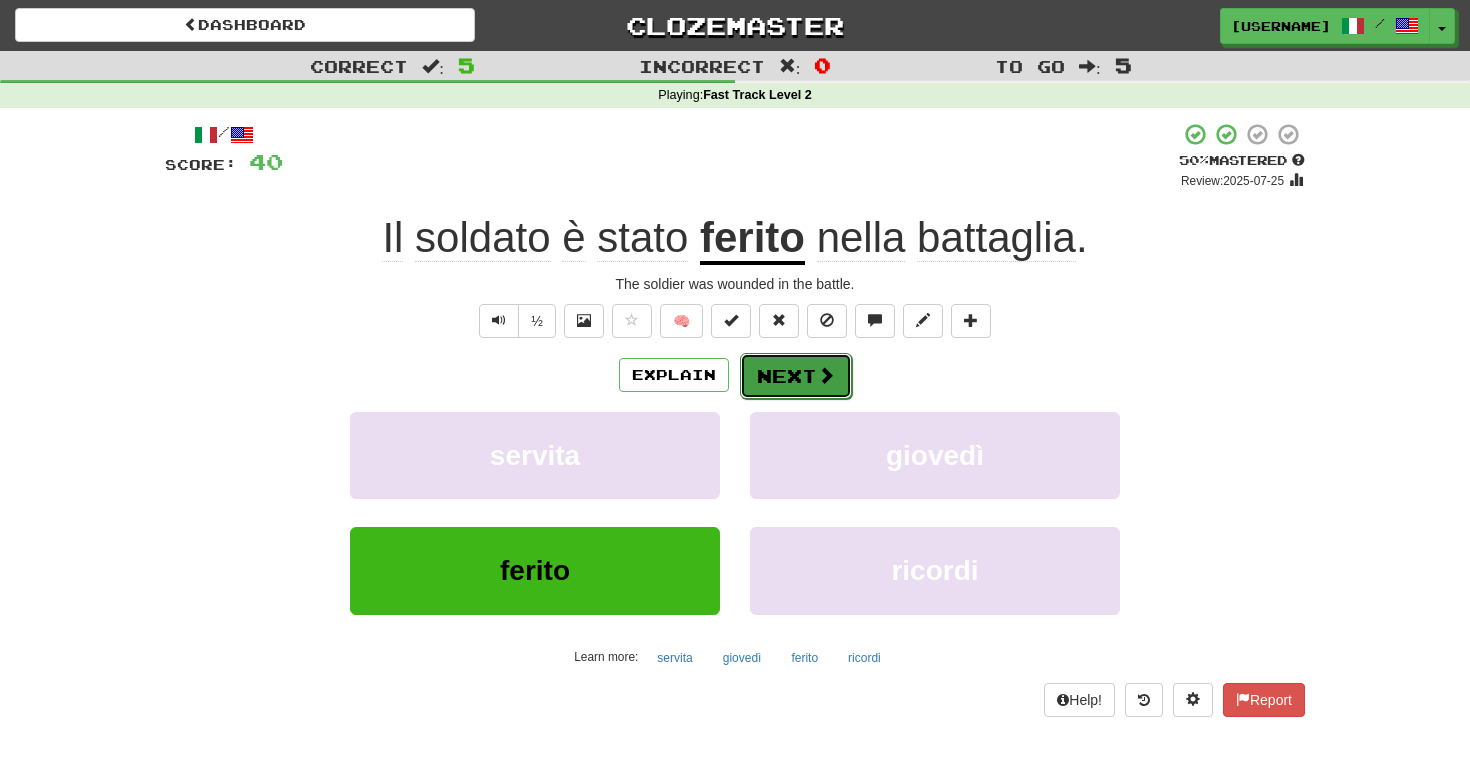 click on "Next" at bounding box center [796, 376] 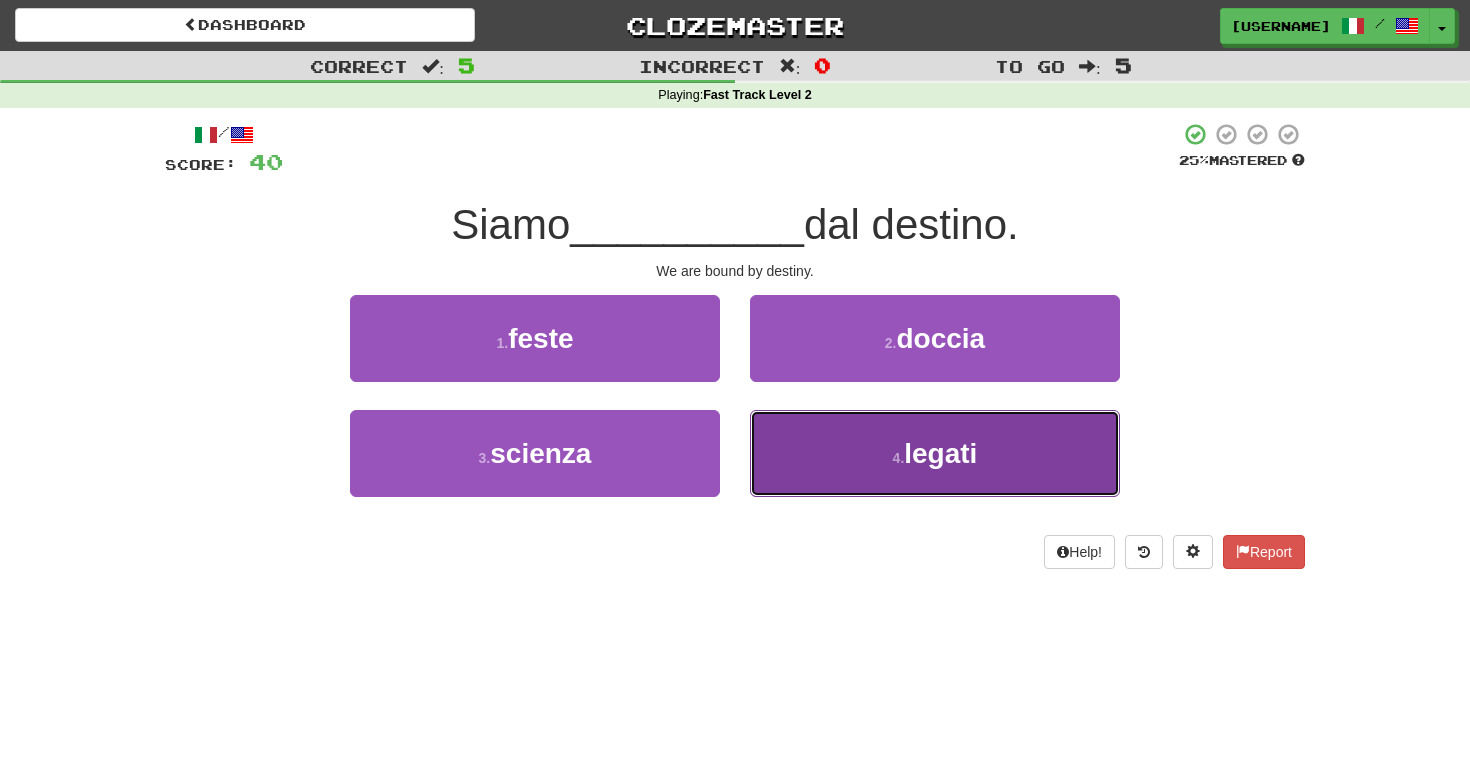 click on "4 .  legati" at bounding box center (935, 453) 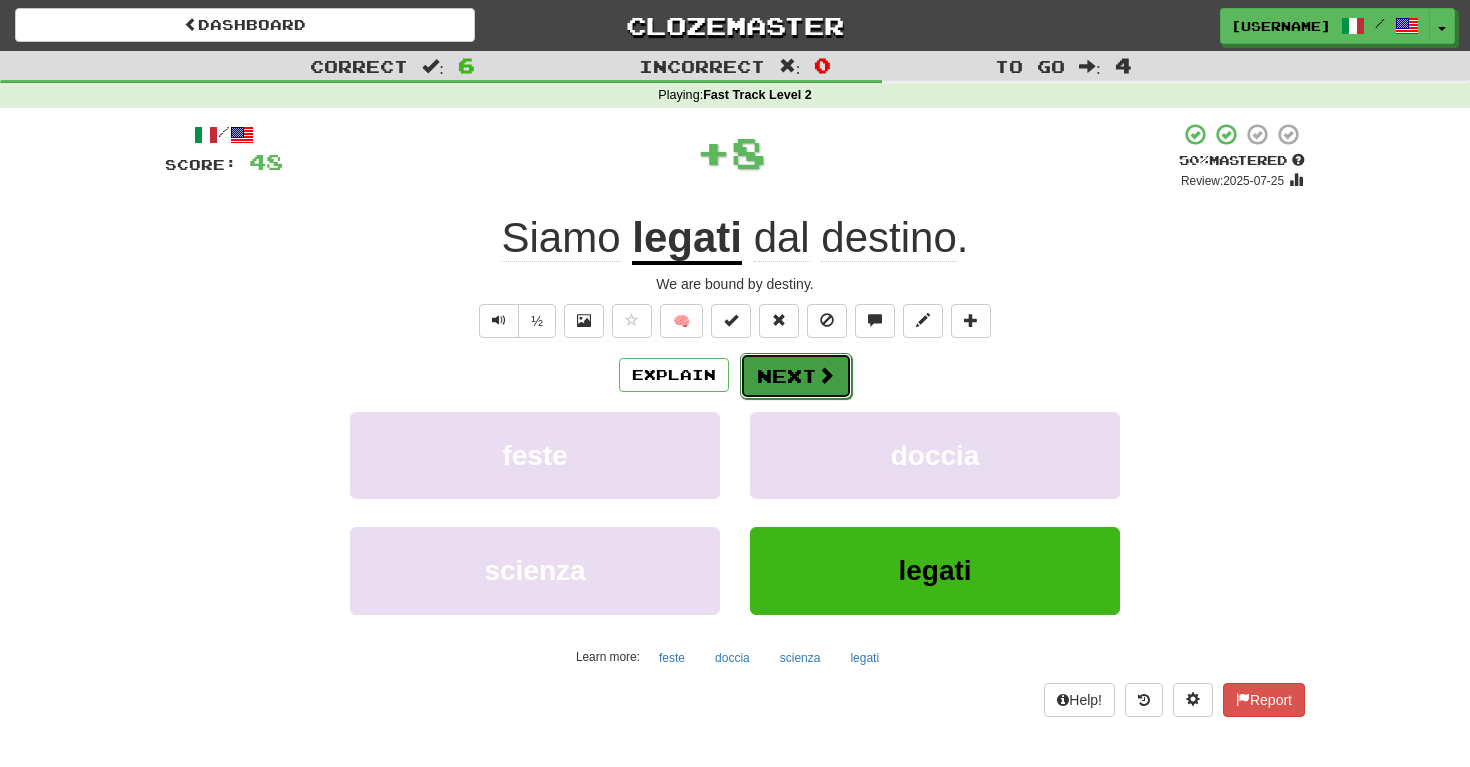 click on "Next" at bounding box center [796, 376] 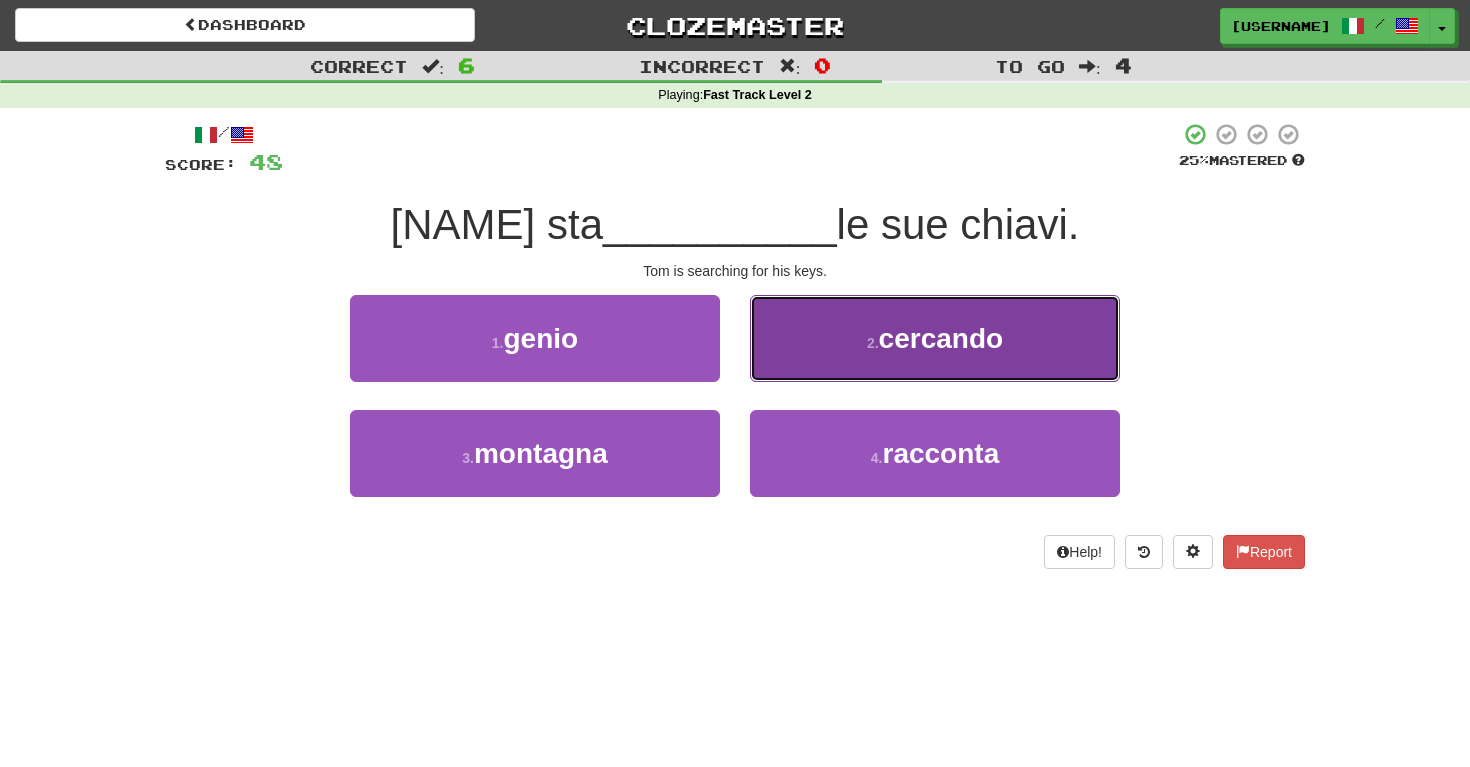 click on "2 .  cercando" at bounding box center (935, 338) 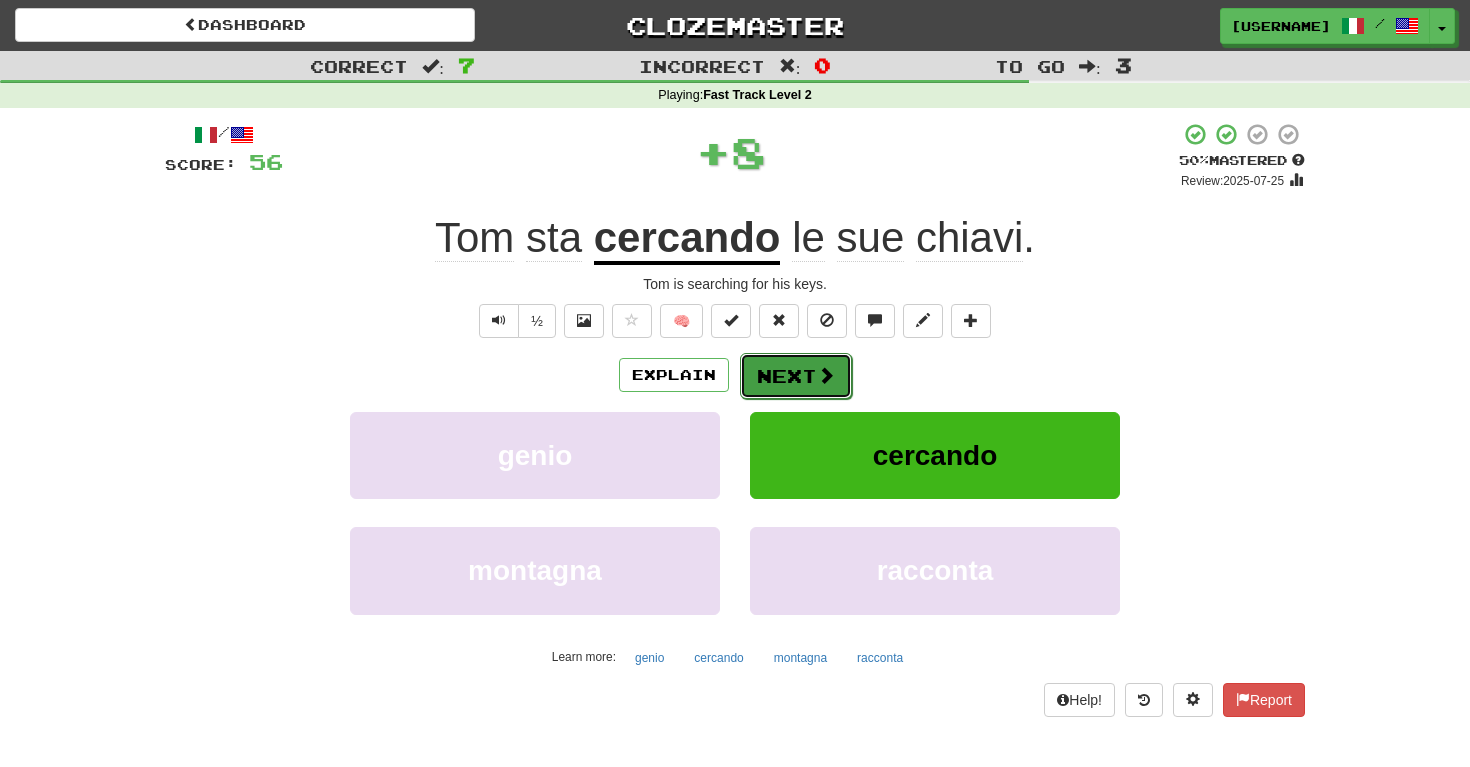 click on "Next" at bounding box center (796, 376) 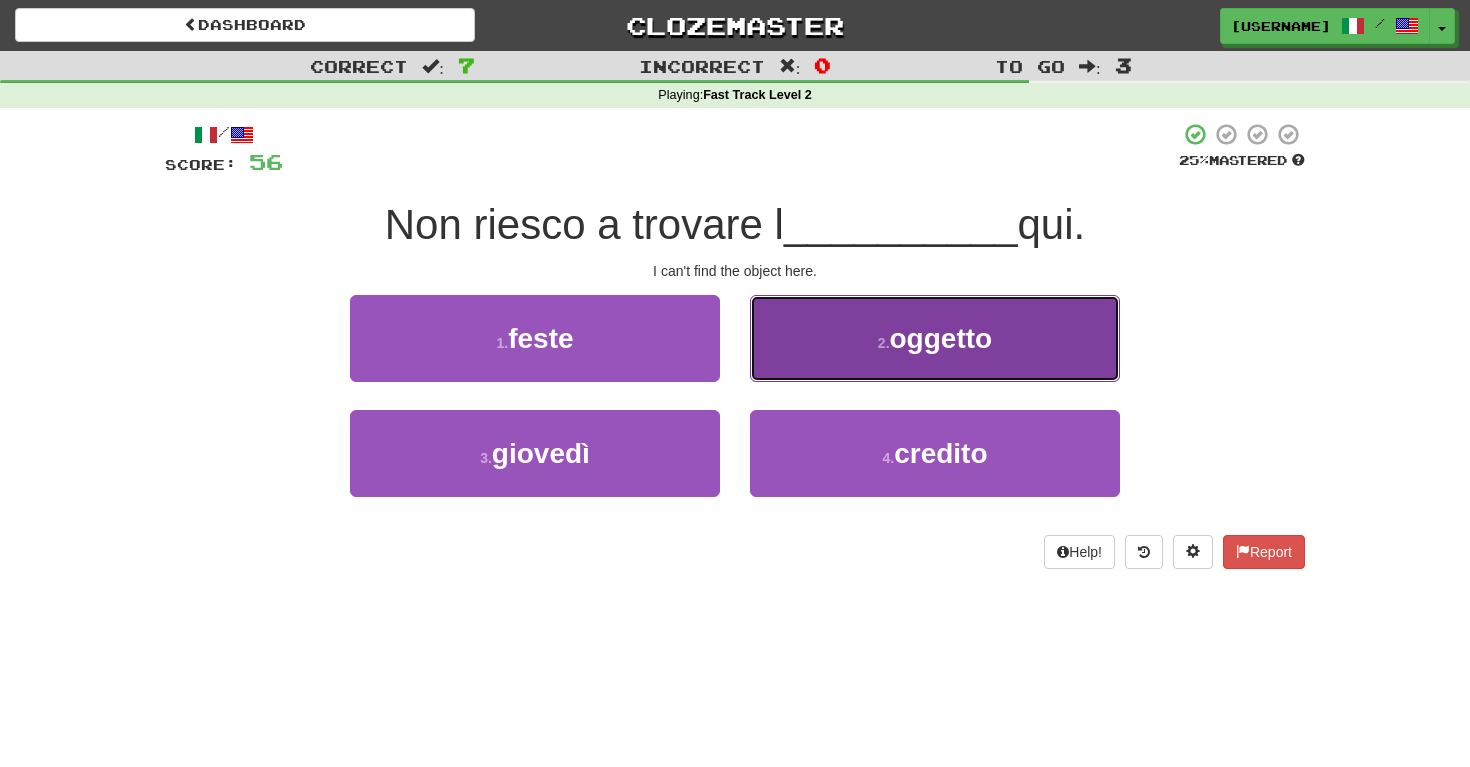 click on "2 .  oggetto" at bounding box center (935, 338) 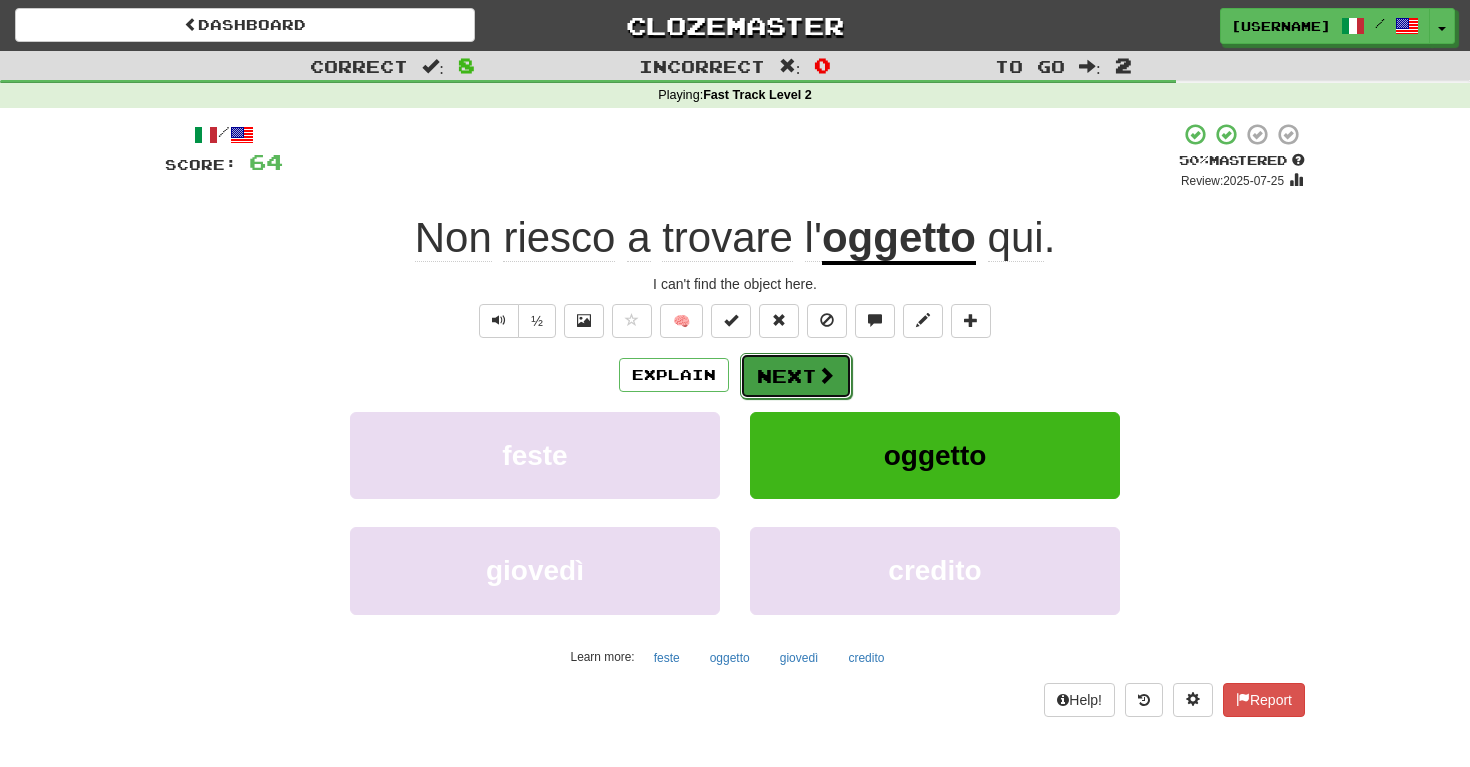 click on "Next" at bounding box center (796, 376) 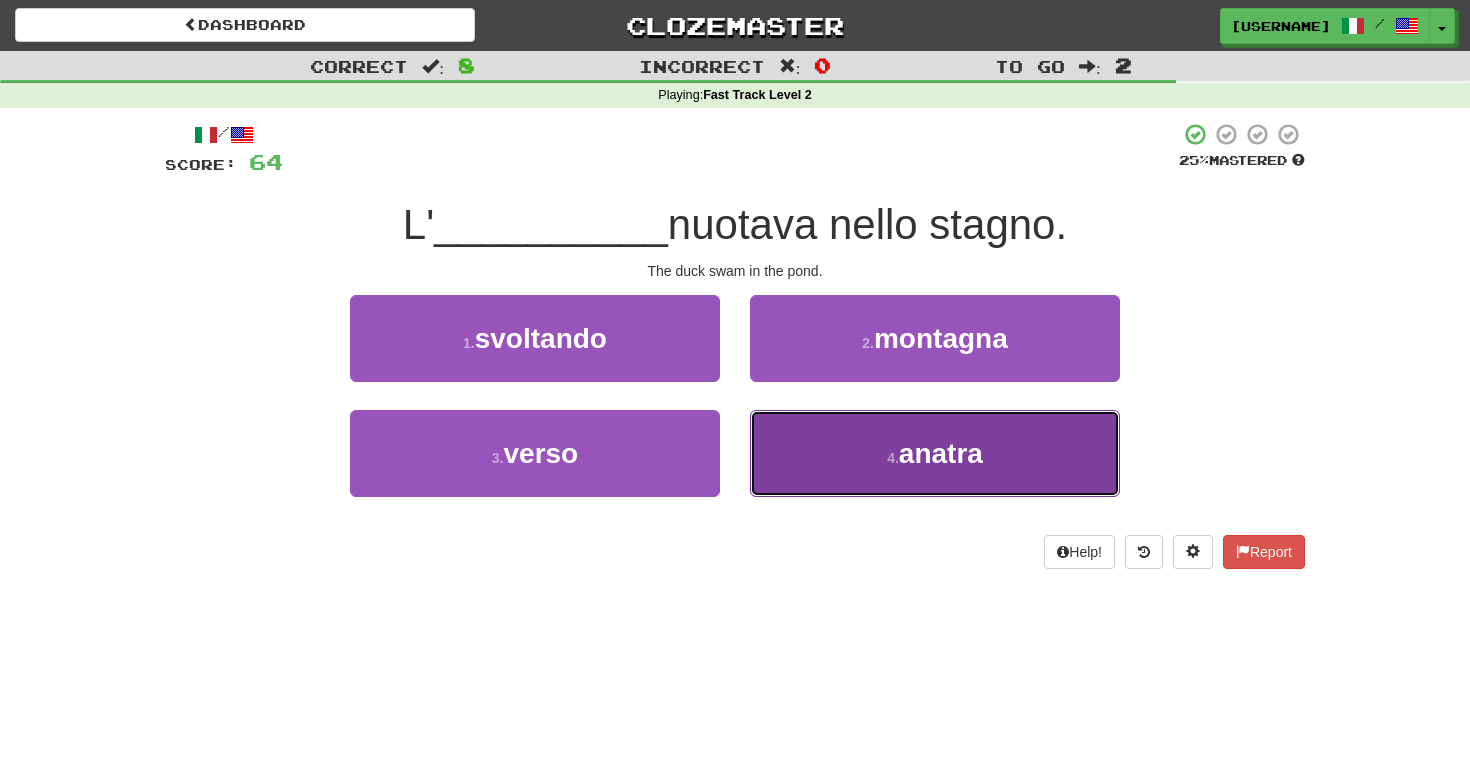 click on "4 .  anatra" at bounding box center [935, 453] 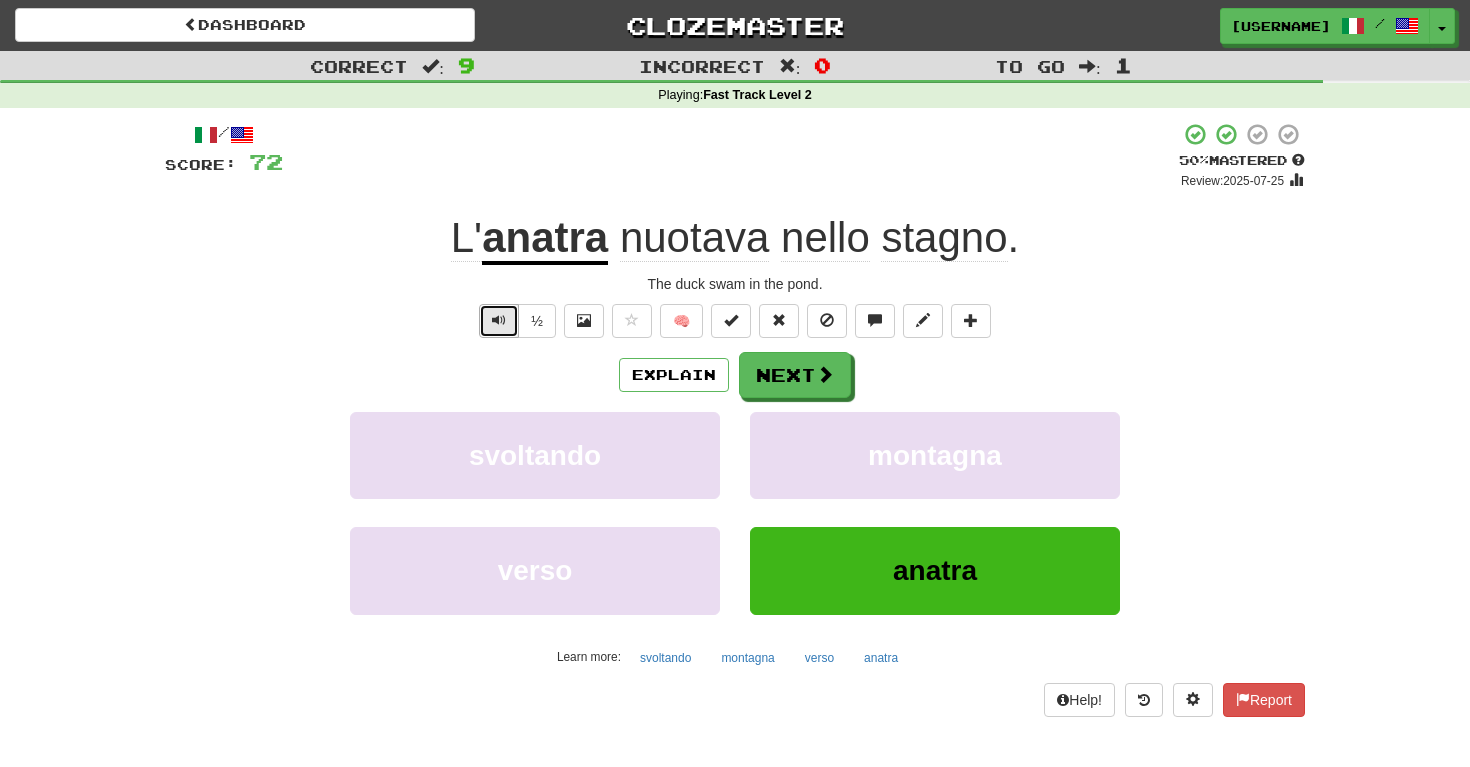 click at bounding box center [499, 320] 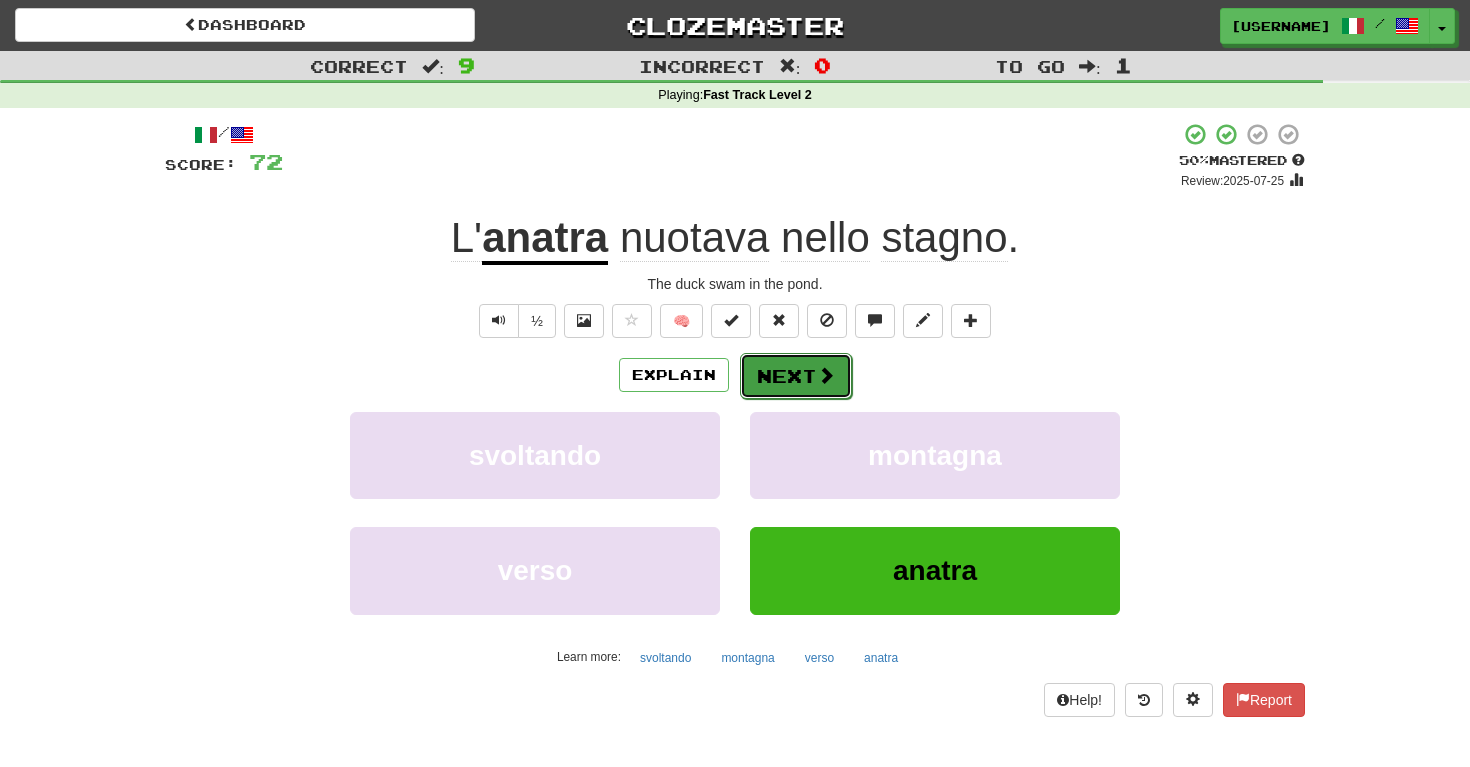 click on "Next" at bounding box center [796, 376] 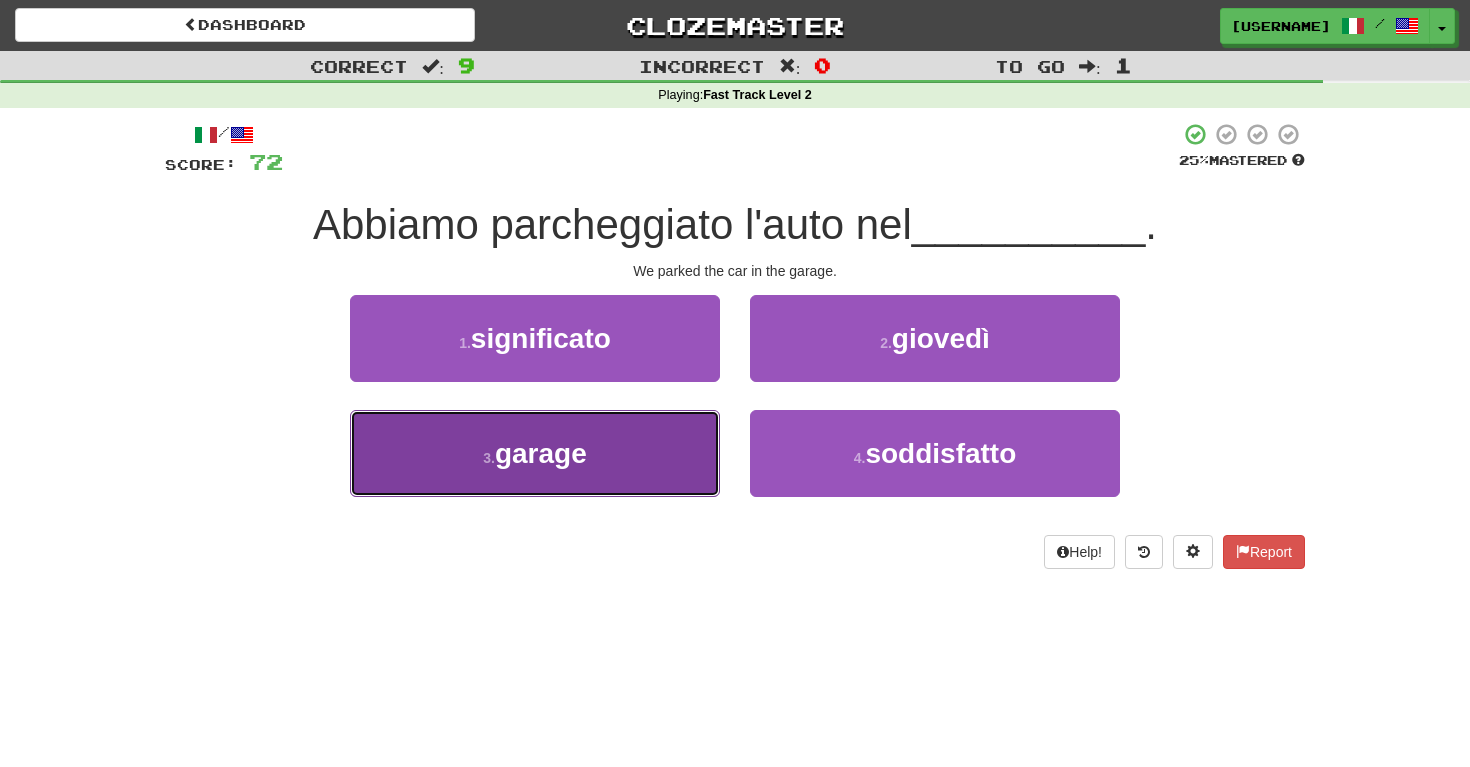 click on "3 ." at bounding box center [489, 458] 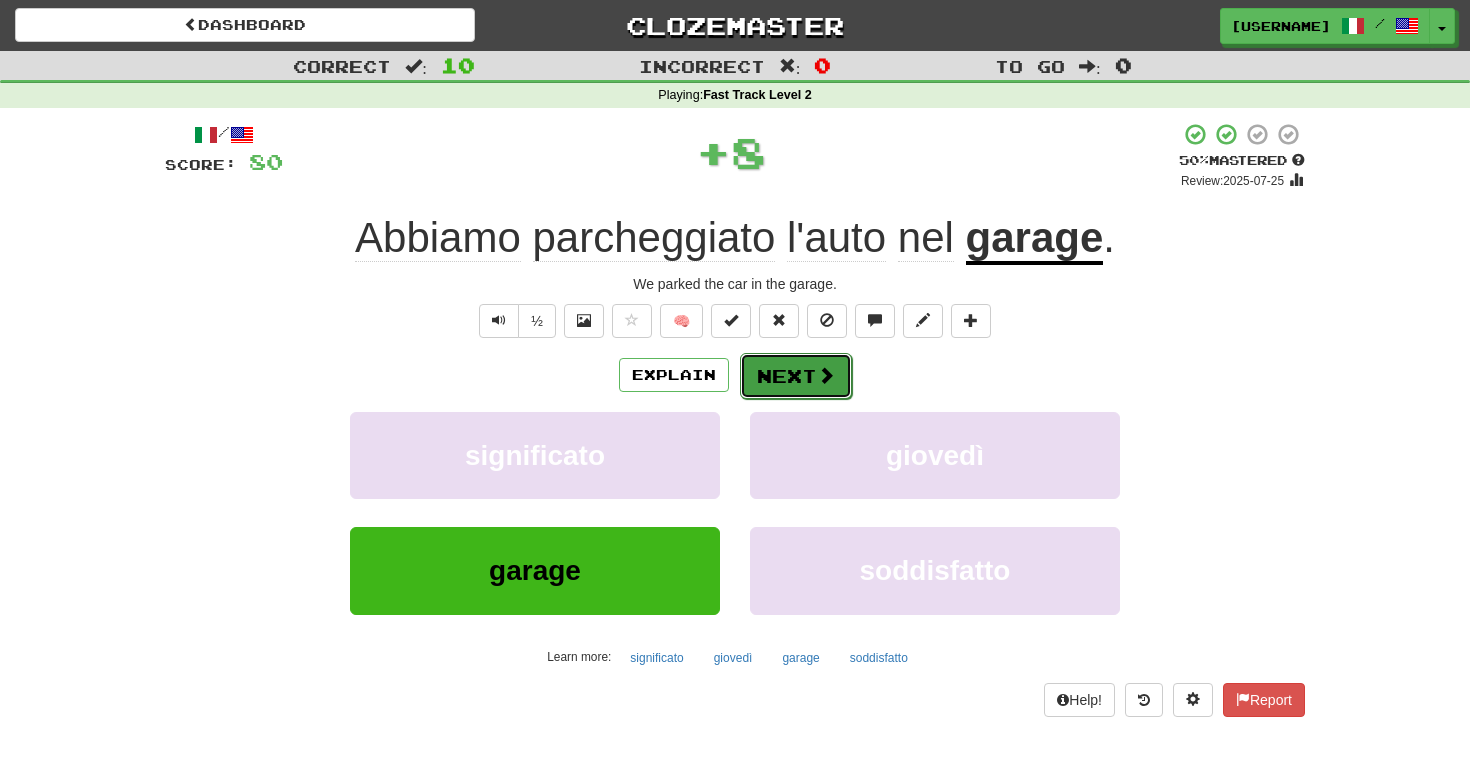 click on "Next" at bounding box center (796, 376) 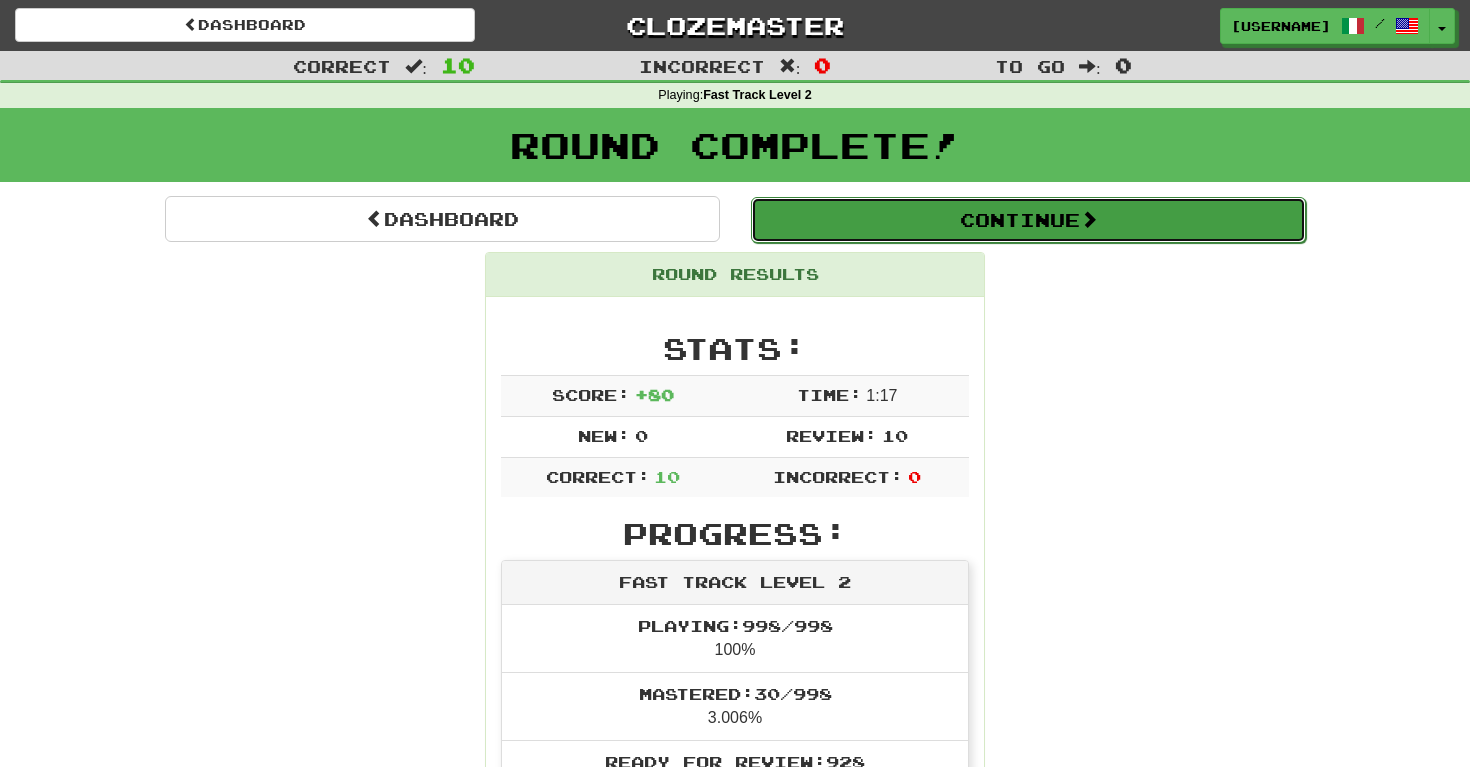 click on "Continue" at bounding box center [1028, 220] 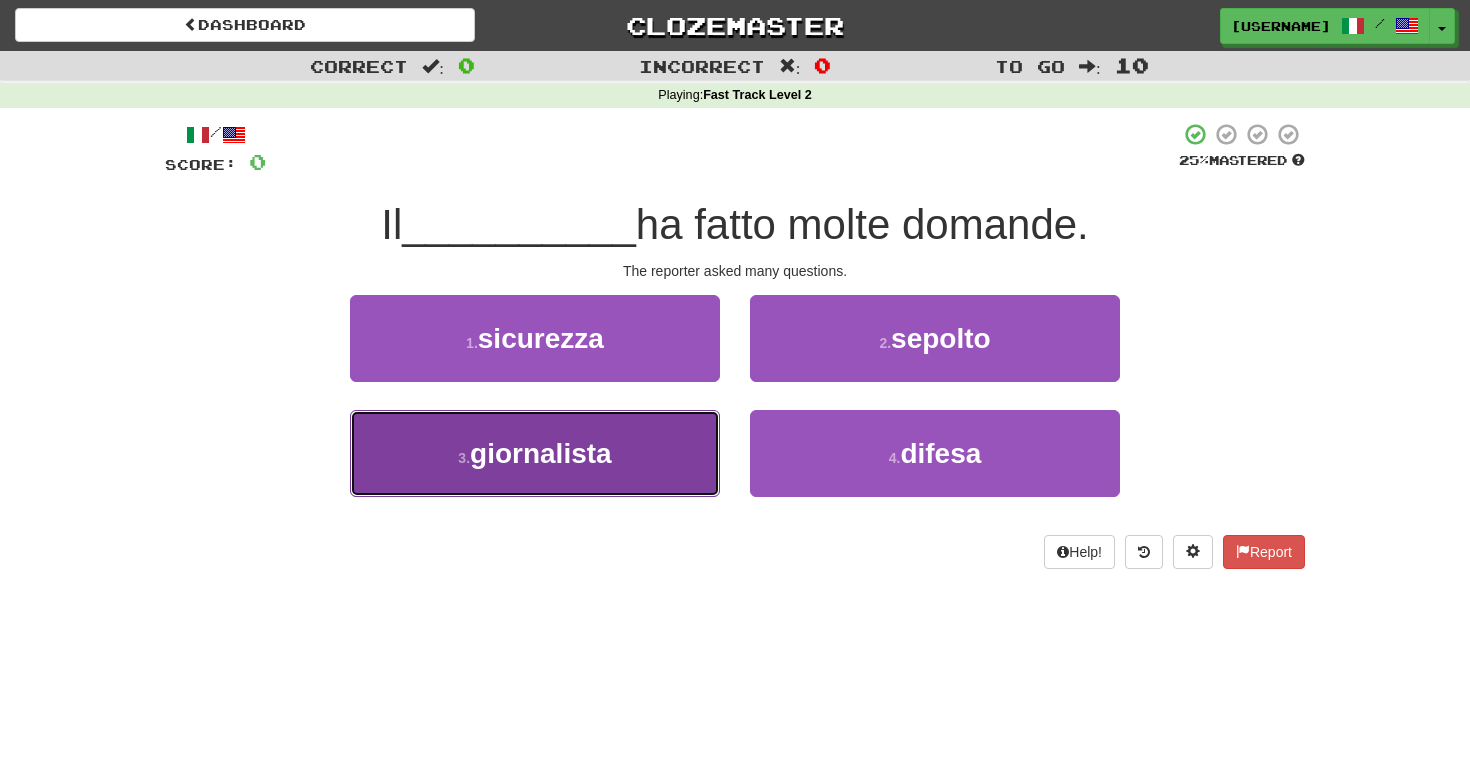 click on "3 .  giornalista" at bounding box center [535, 453] 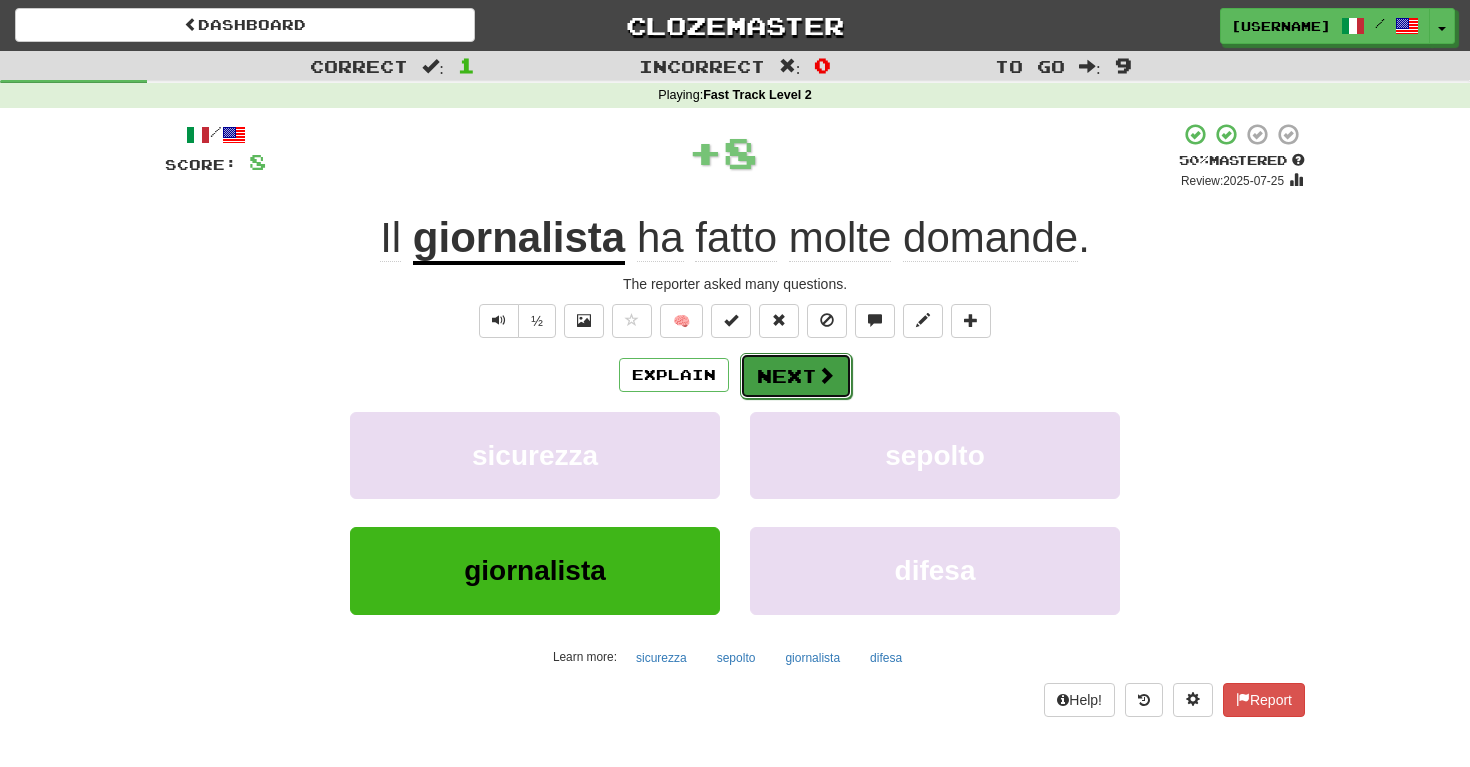 click on "Next" at bounding box center (796, 376) 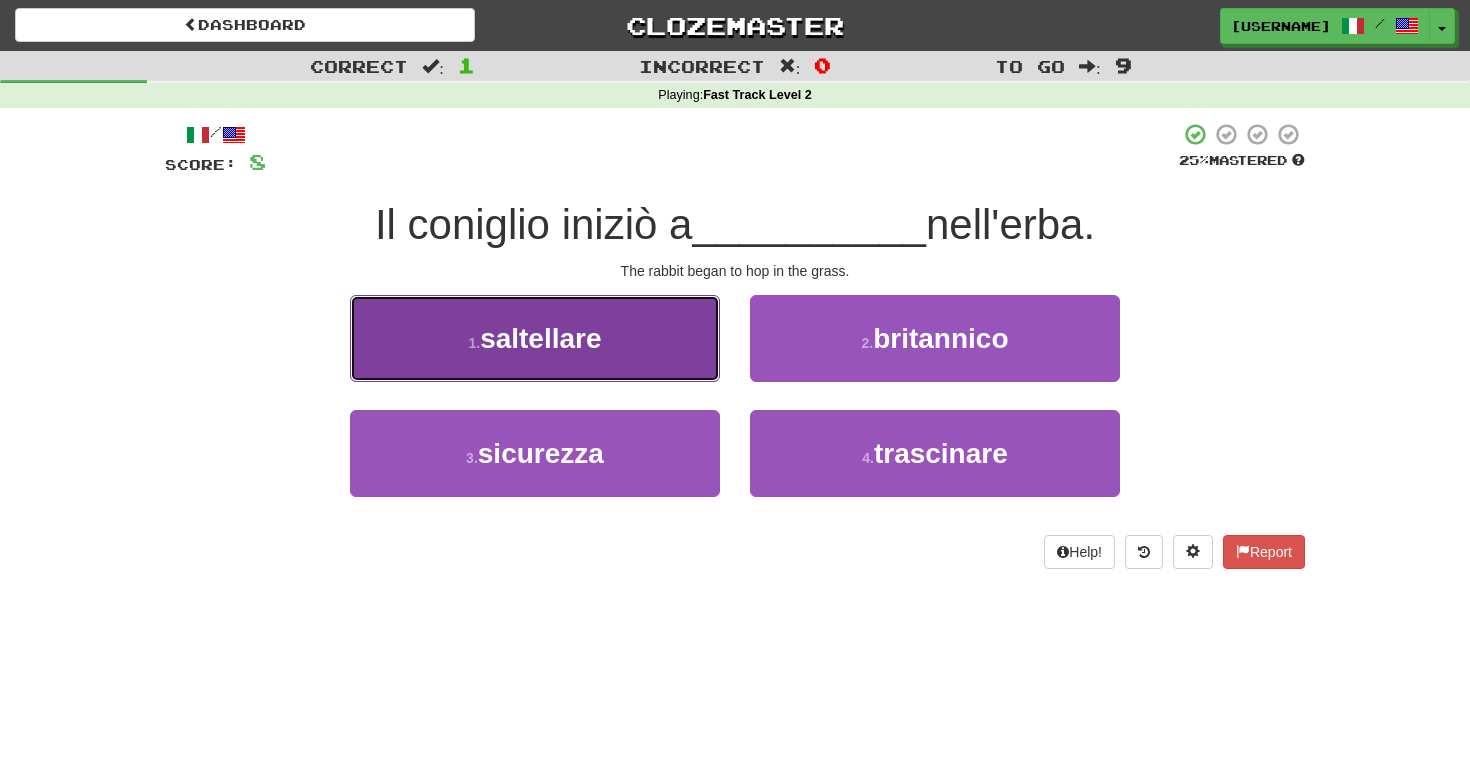 click on "1 .  saltellare" at bounding box center [535, 338] 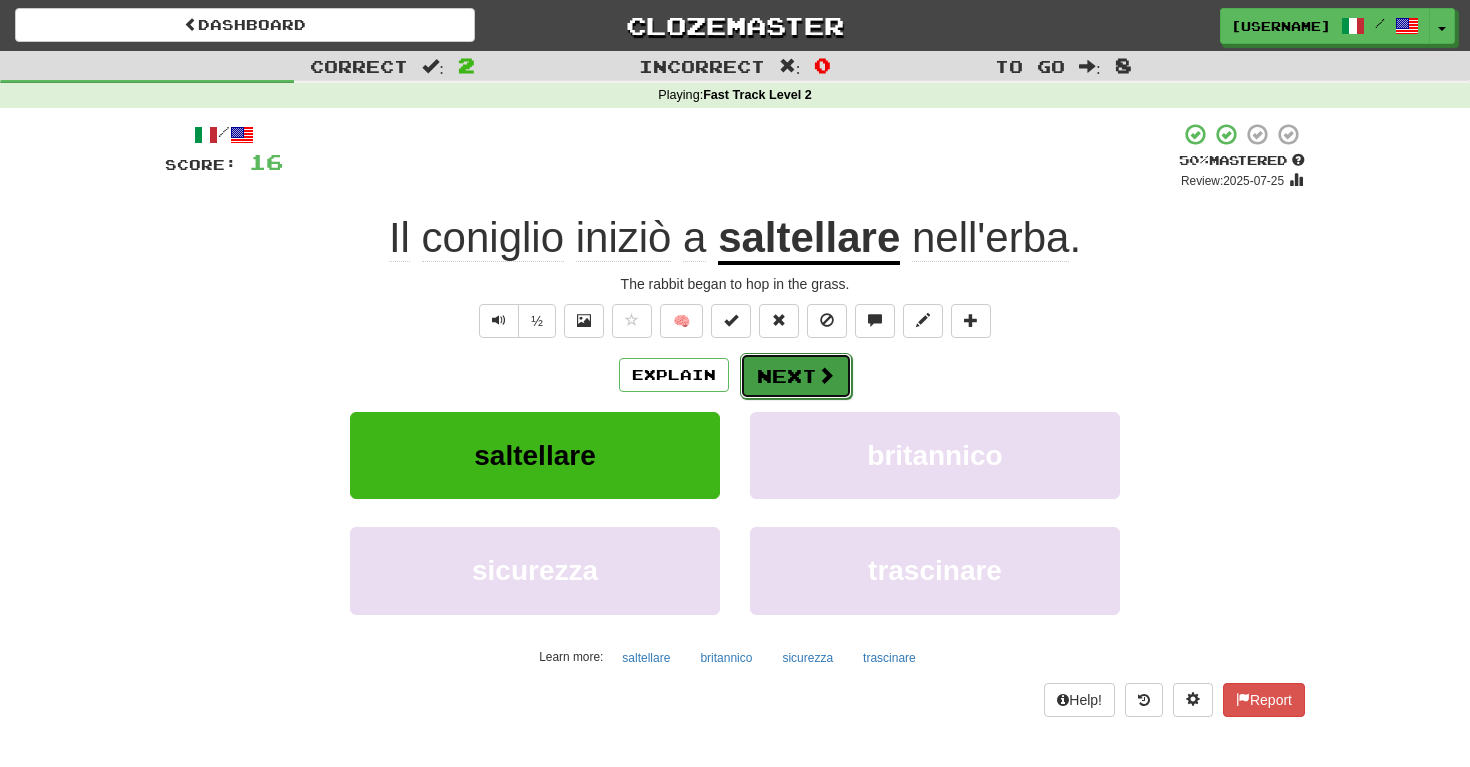 click on "Next" at bounding box center (796, 376) 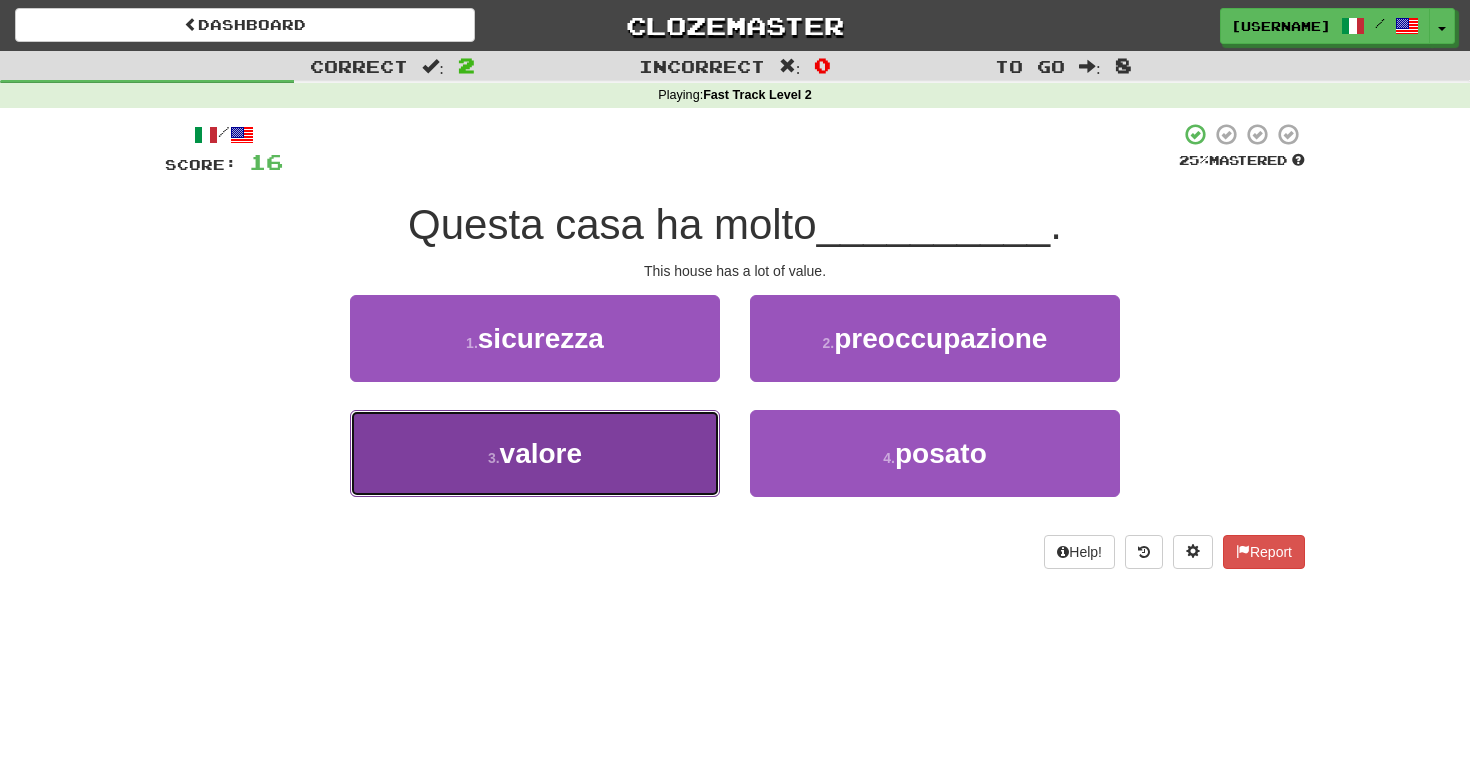 click on "3 .  valore" at bounding box center (535, 453) 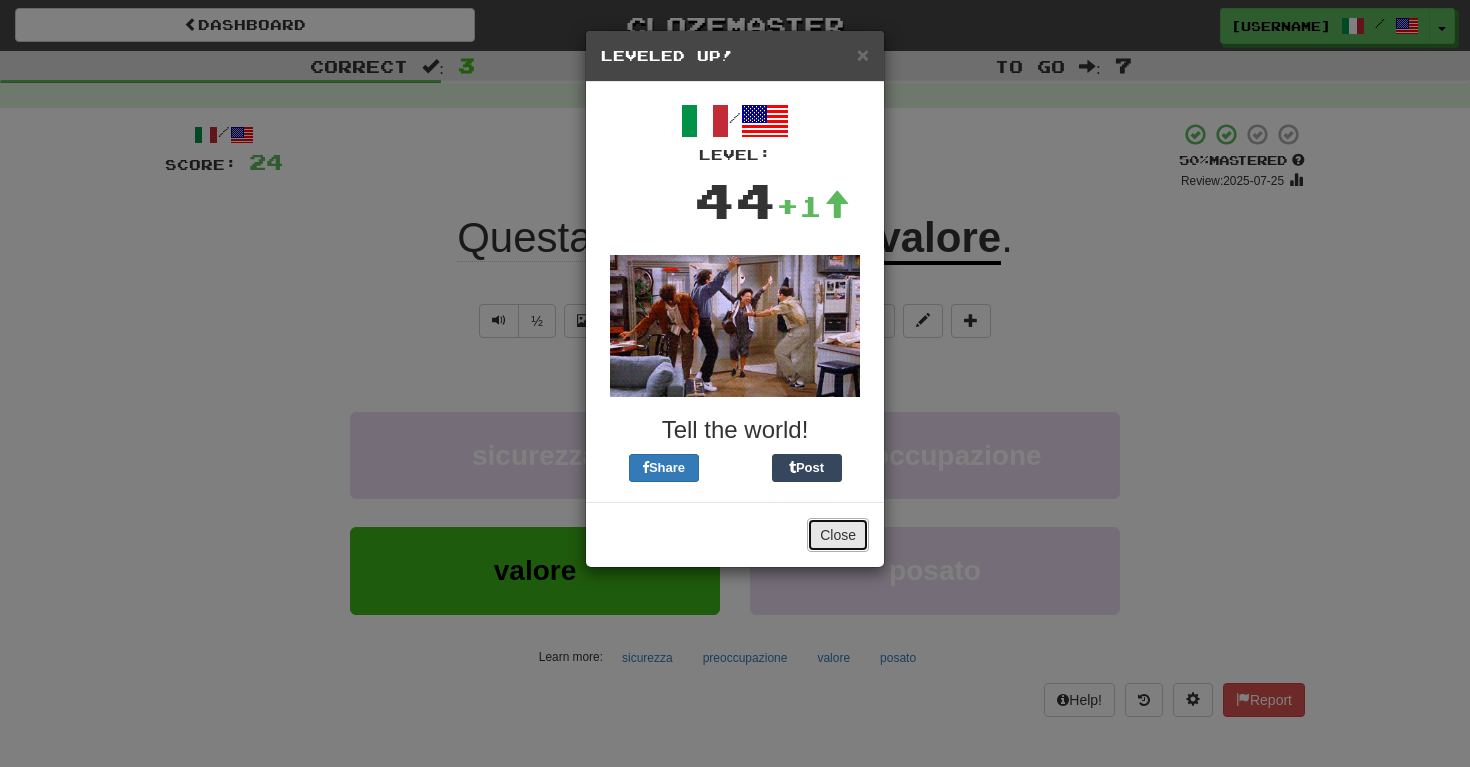 click on "Close" at bounding box center (838, 535) 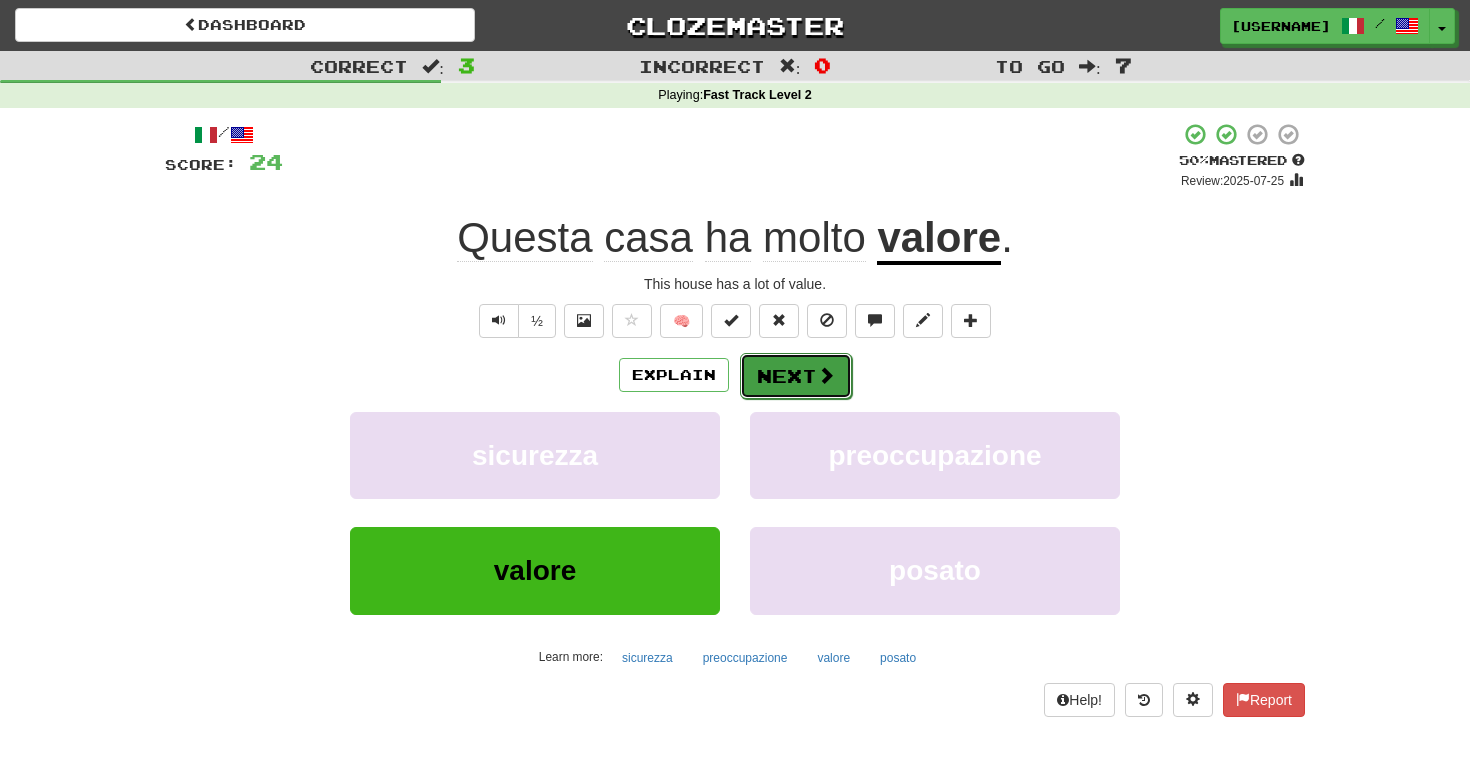 click on "Next" at bounding box center (796, 376) 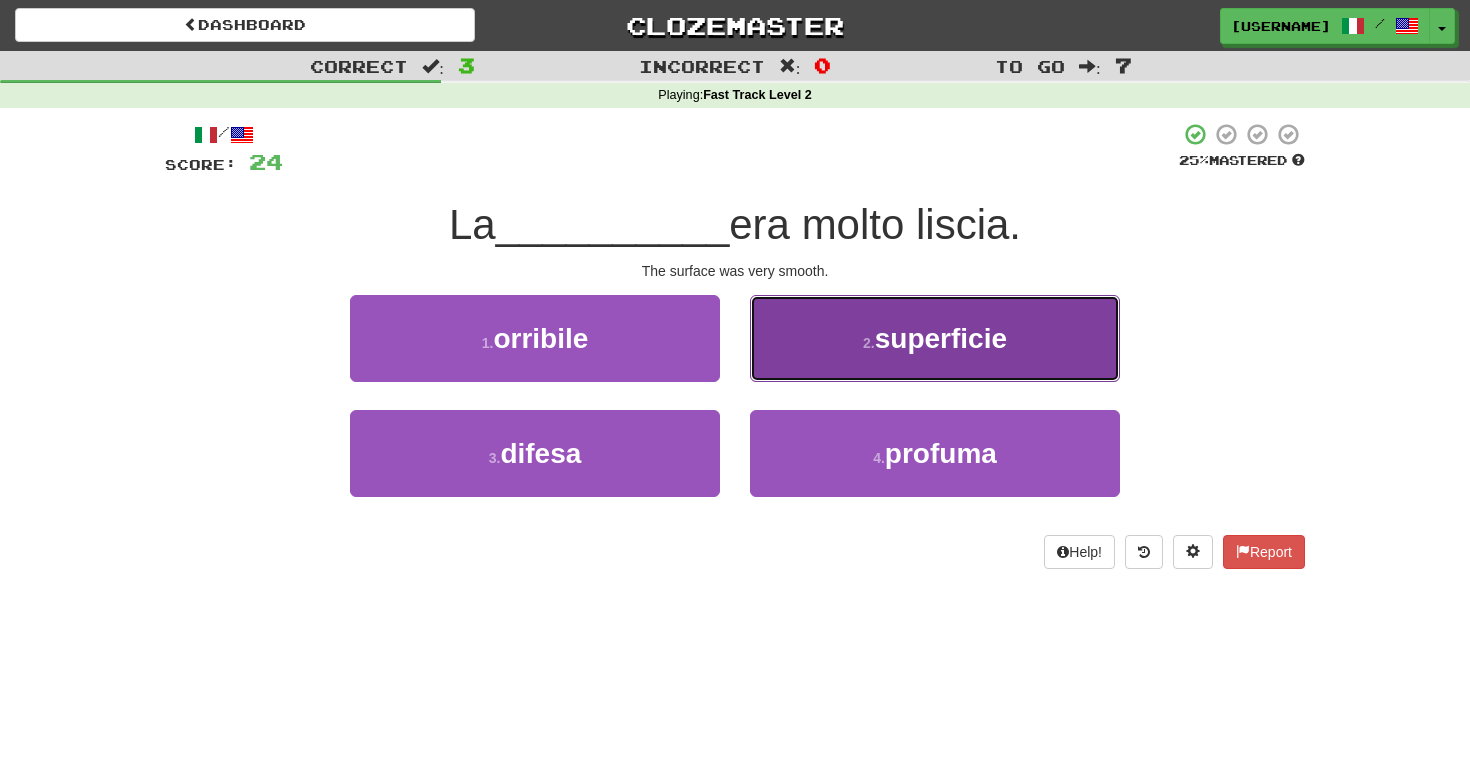 click on "2 .  superficie" at bounding box center (935, 338) 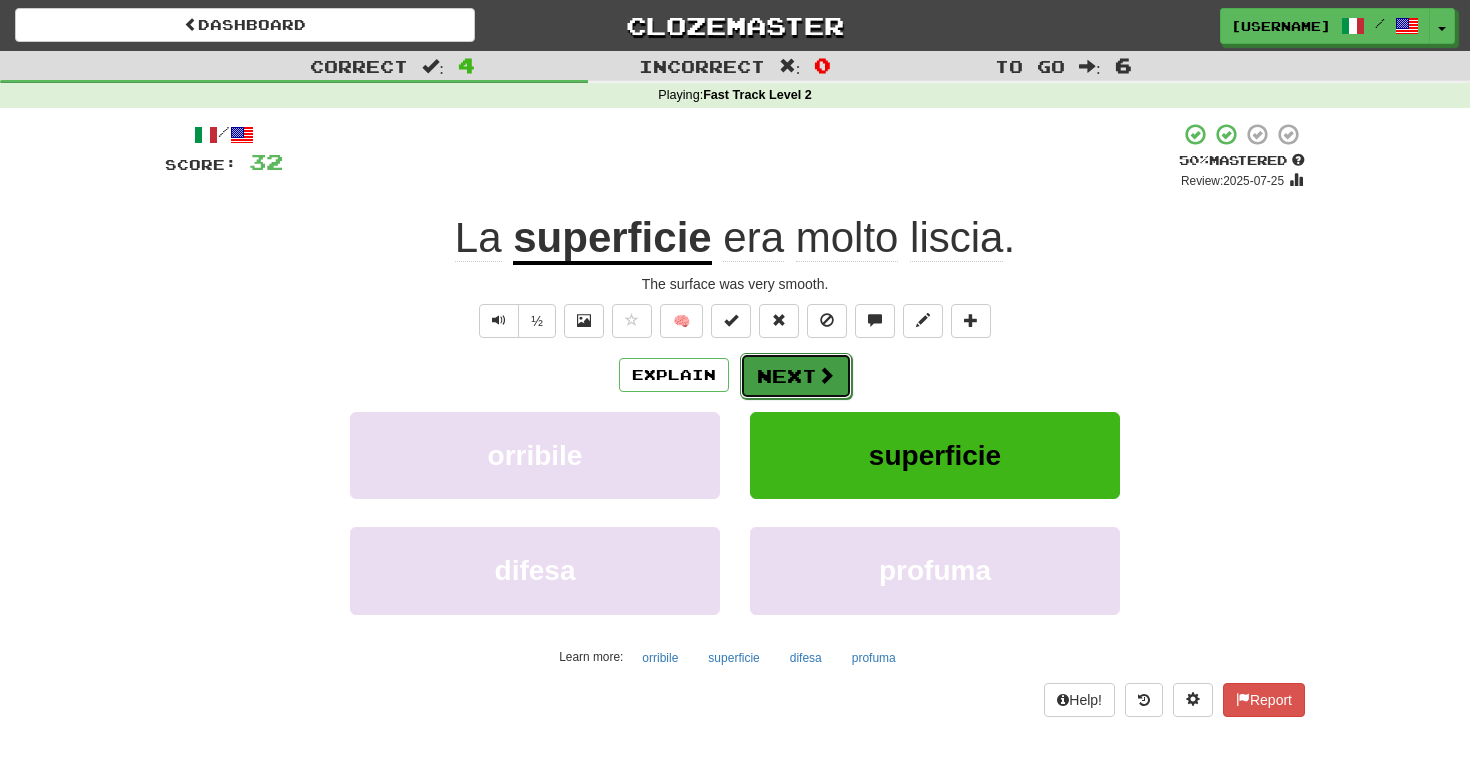 click on "Next" at bounding box center (796, 376) 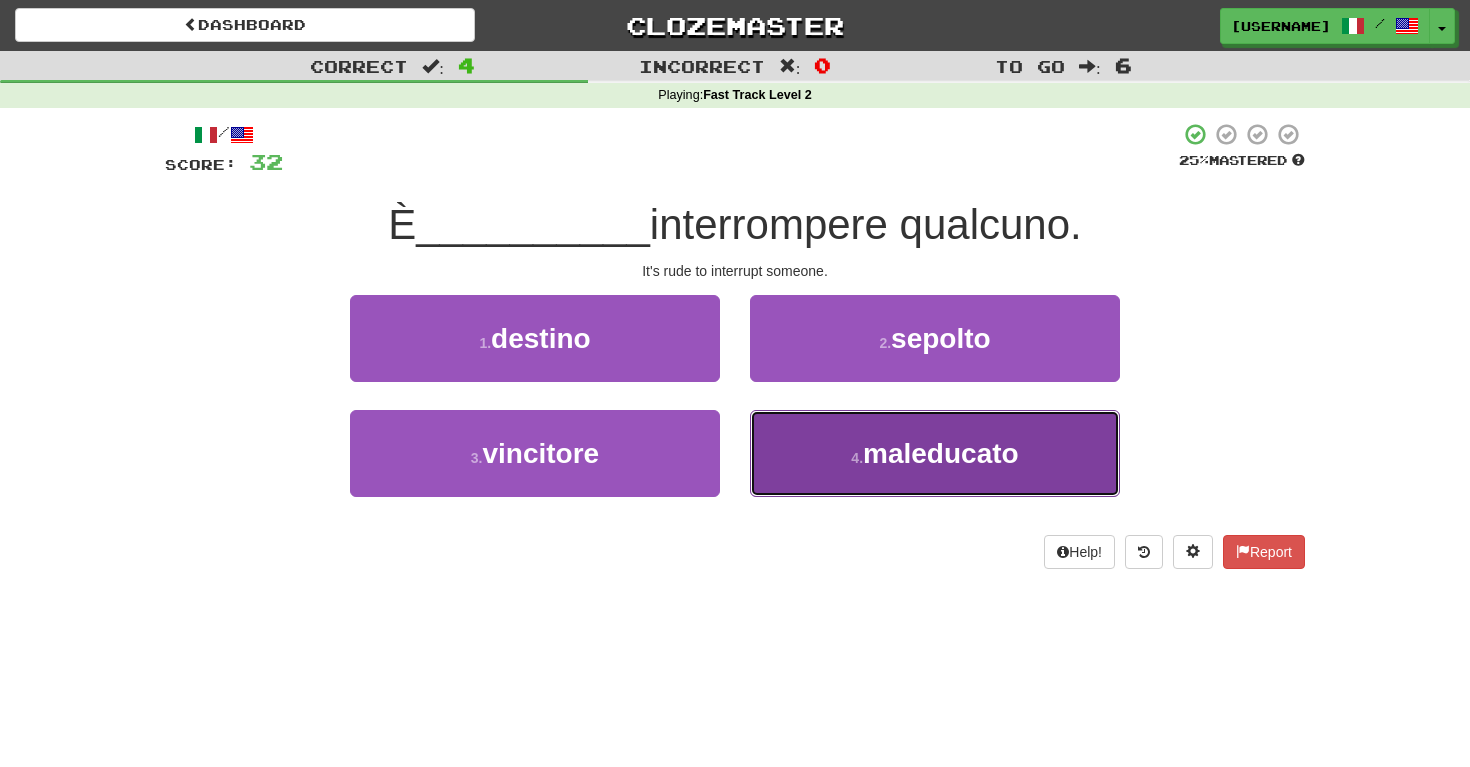click on "4 .  maleducato" at bounding box center [935, 453] 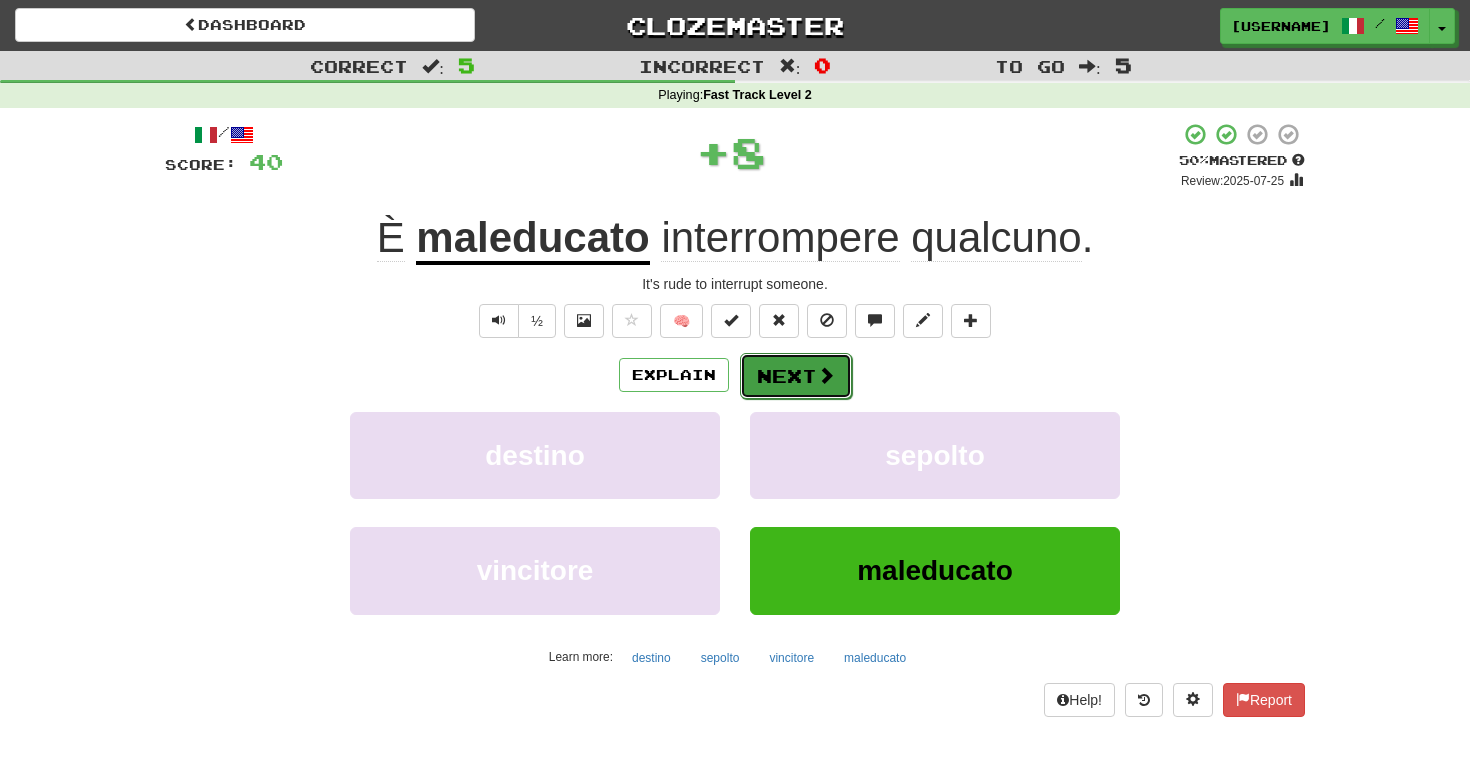 click on "Next" at bounding box center (796, 376) 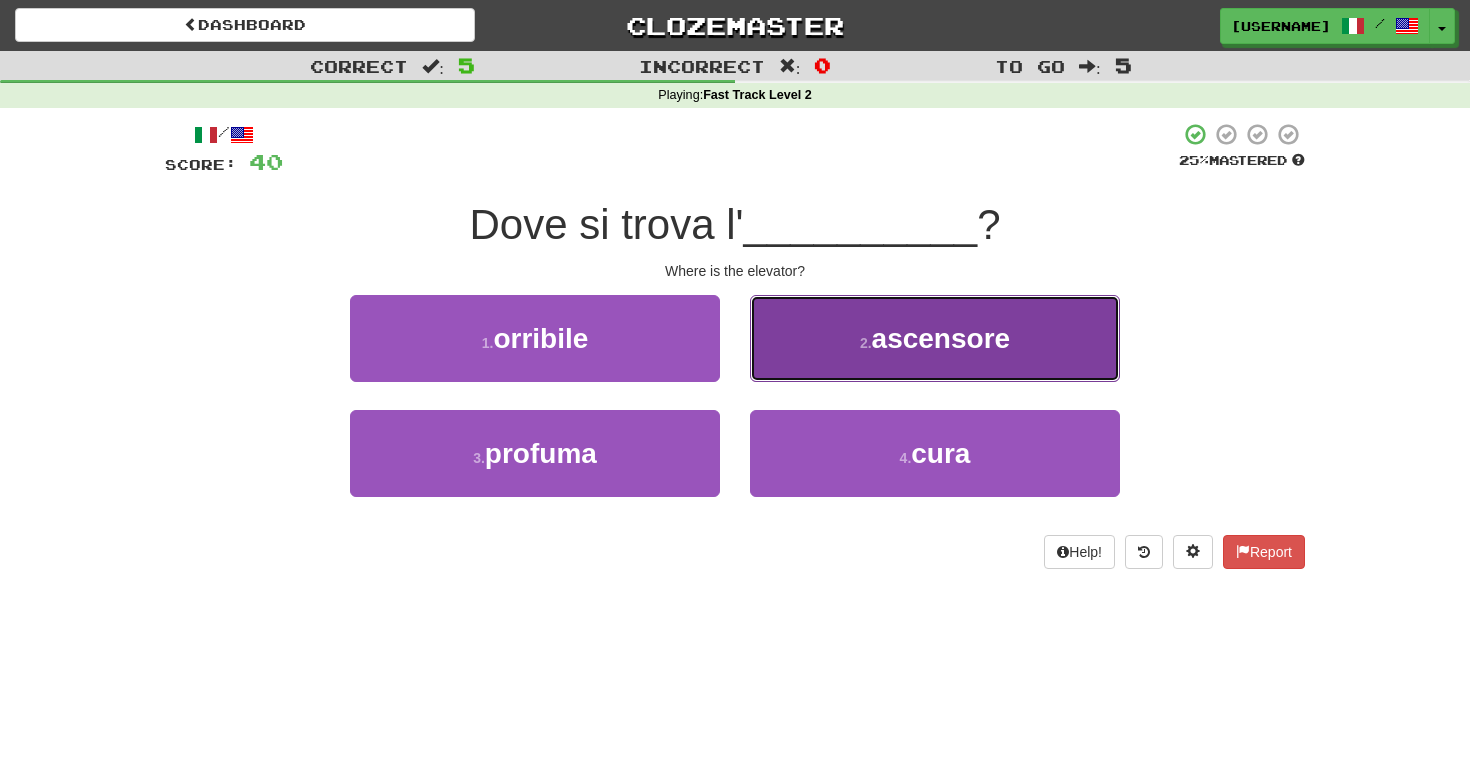 click on "2 .  ascensore" at bounding box center (935, 338) 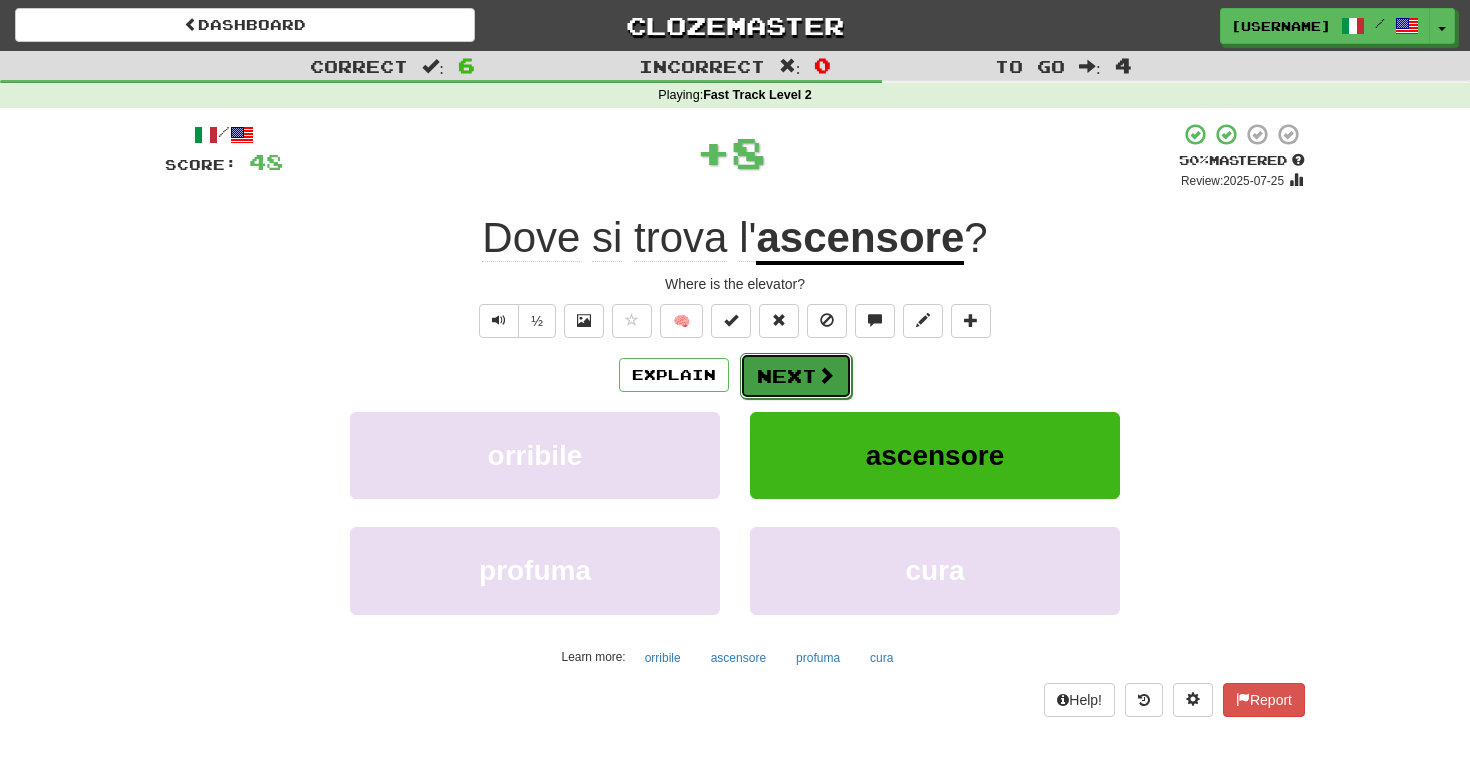 click on "Next" at bounding box center [796, 376] 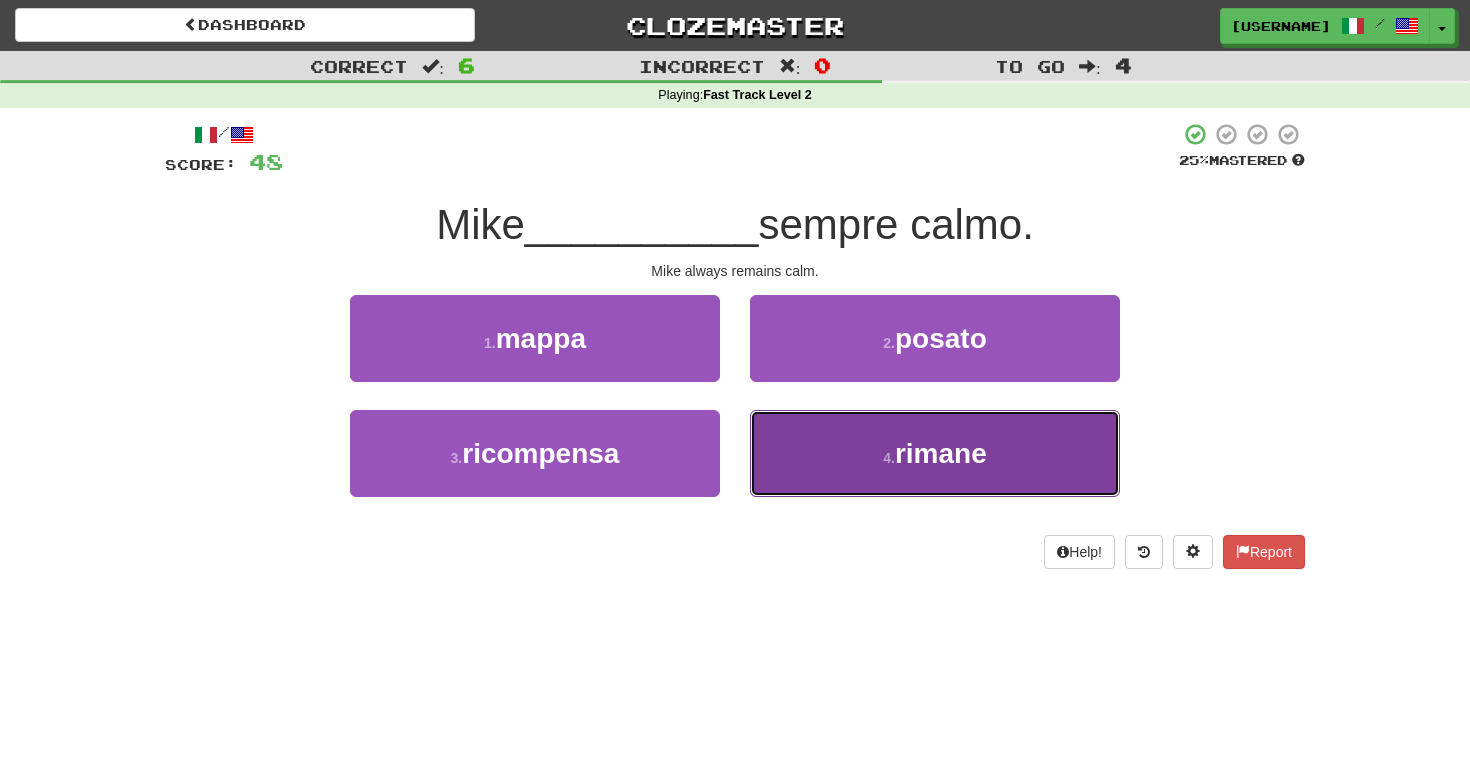 click on "4 .  rimane" at bounding box center (935, 453) 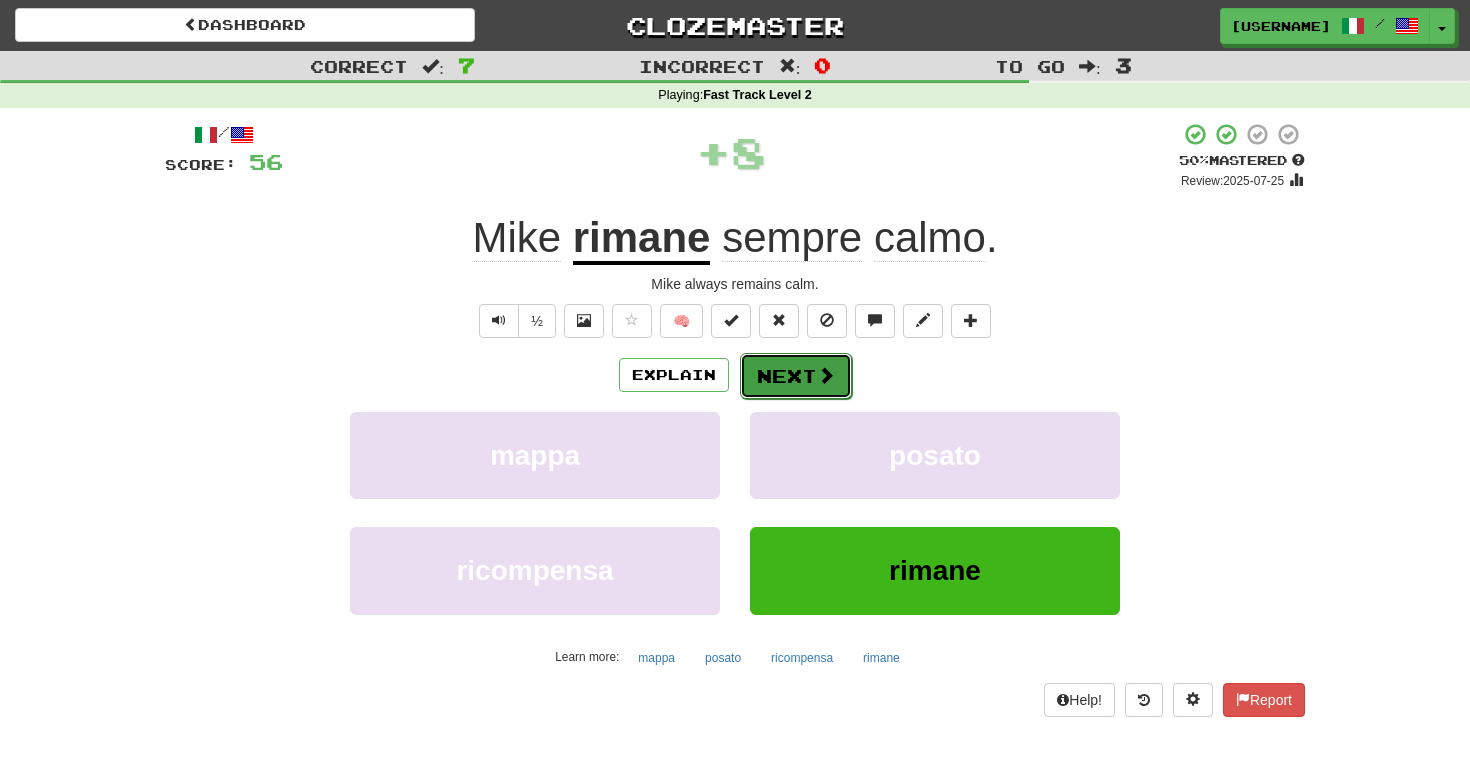 click at bounding box center [826, 375] 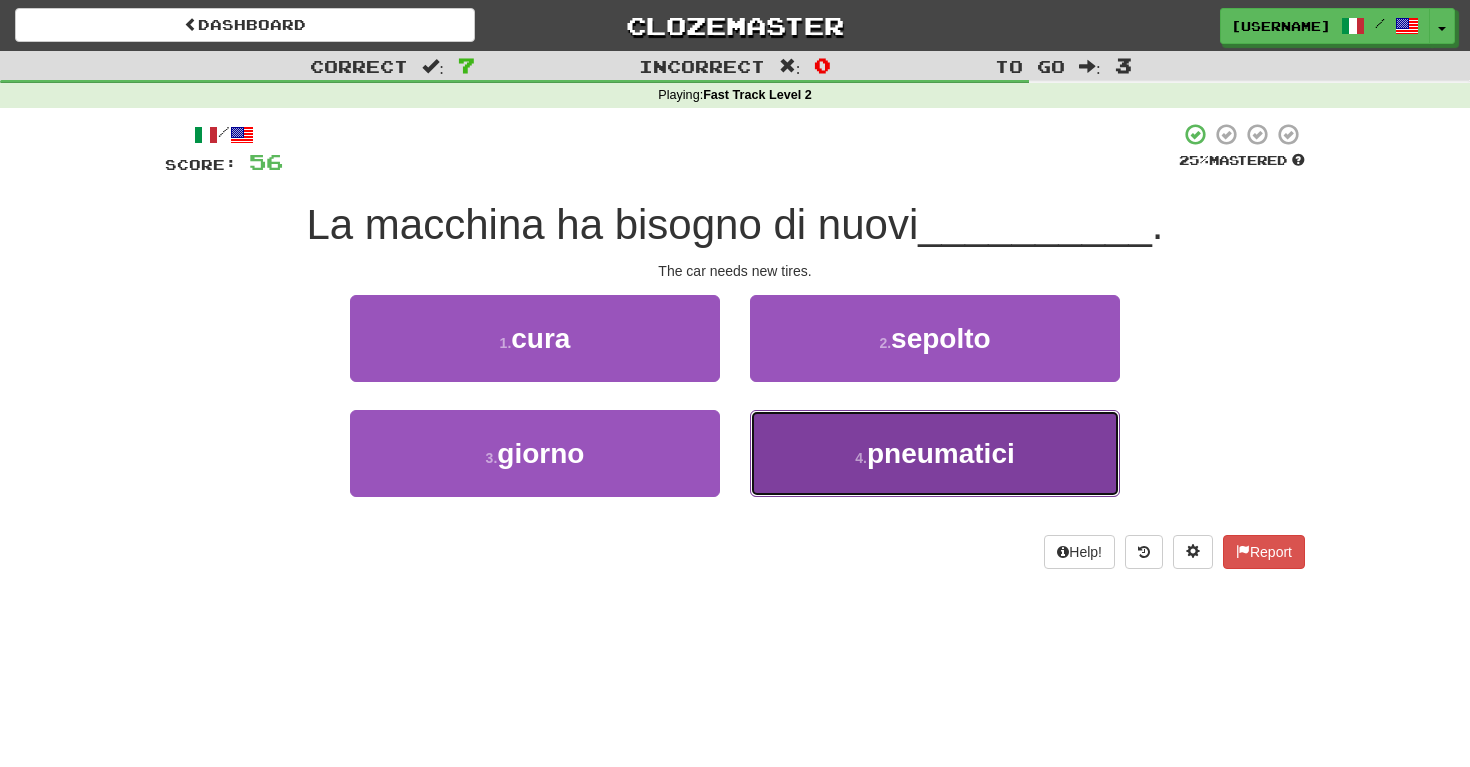 click on "4 .  pneumatici" at bounding box center [935, 453] 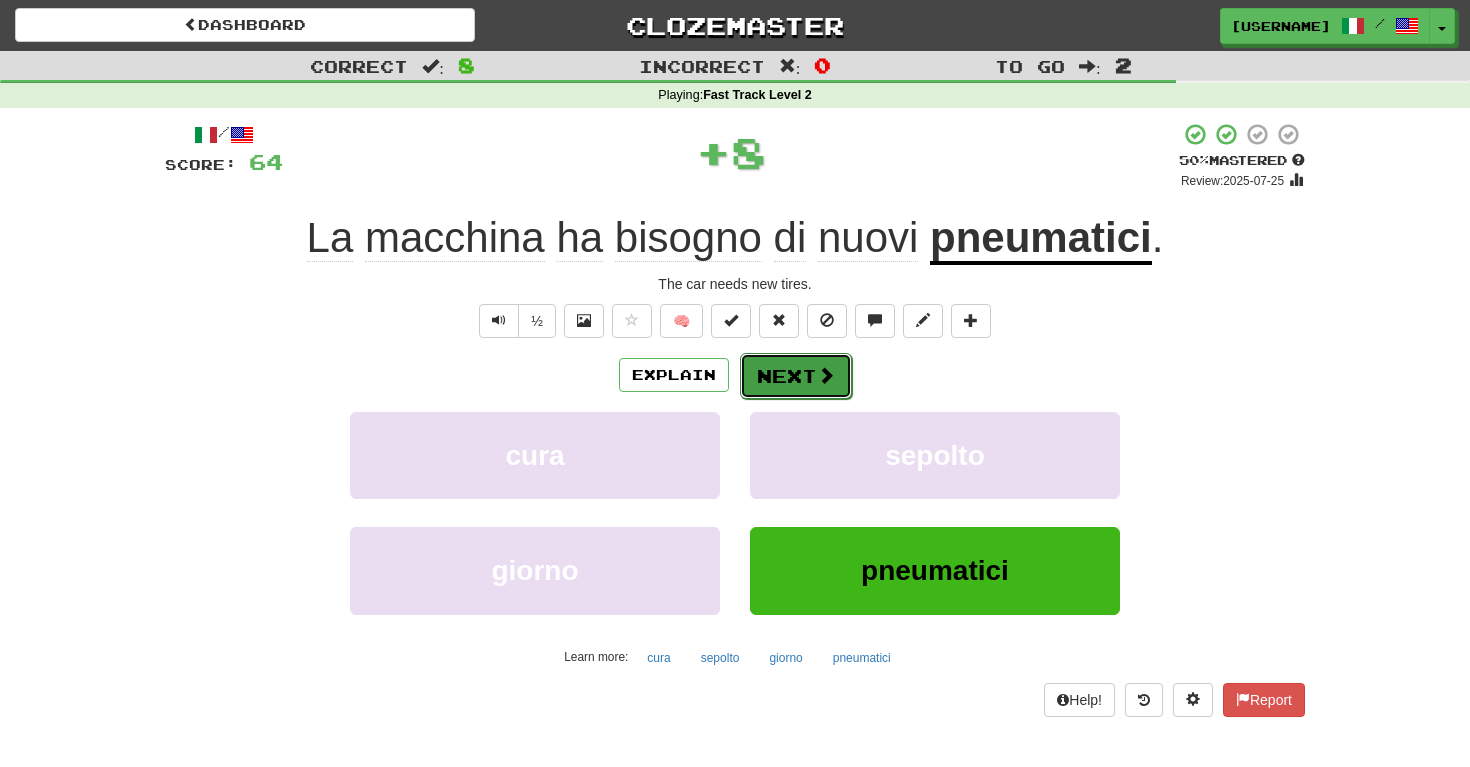 click on "Next" at bounding box center (796, 376) 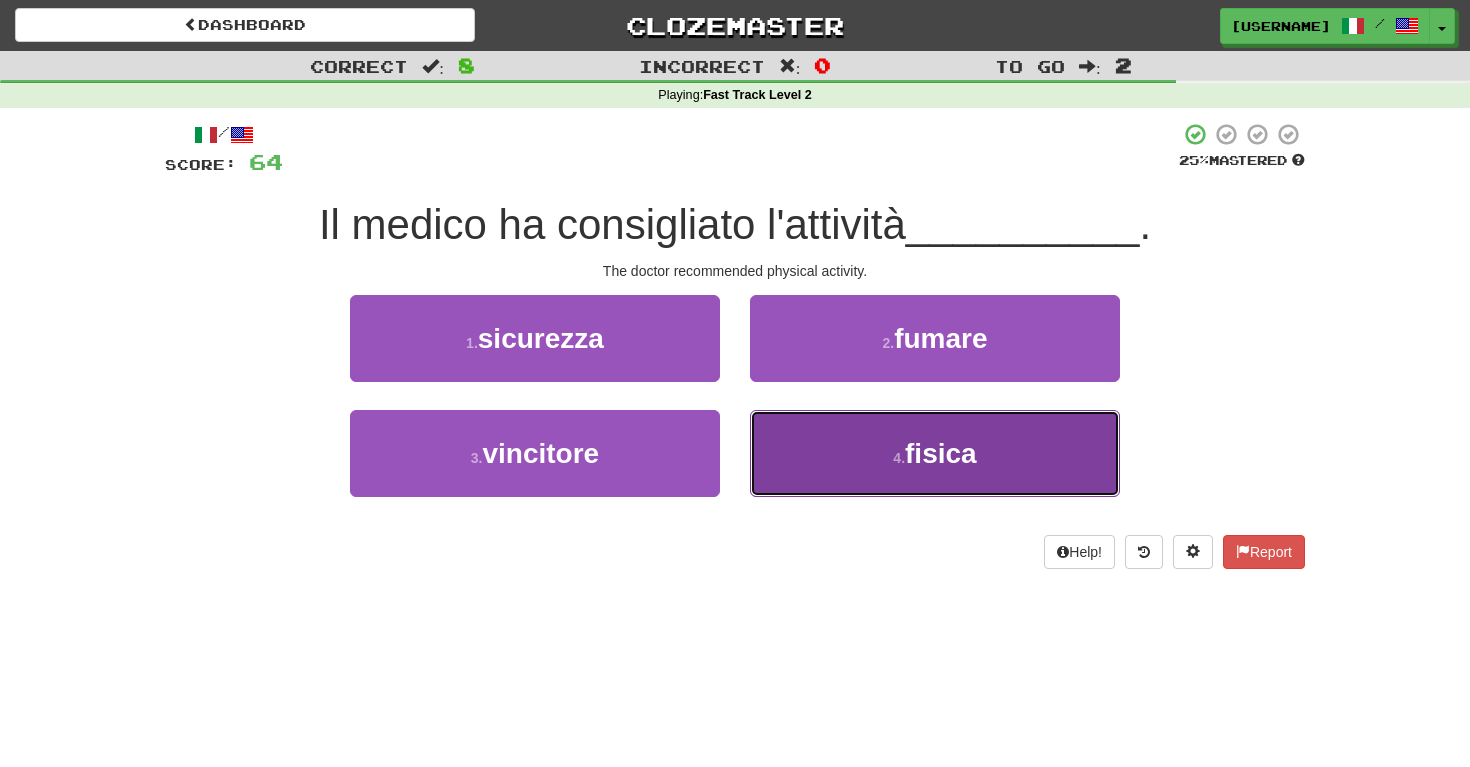 click on "4 .  fisica" at bounding box center (935, 453) 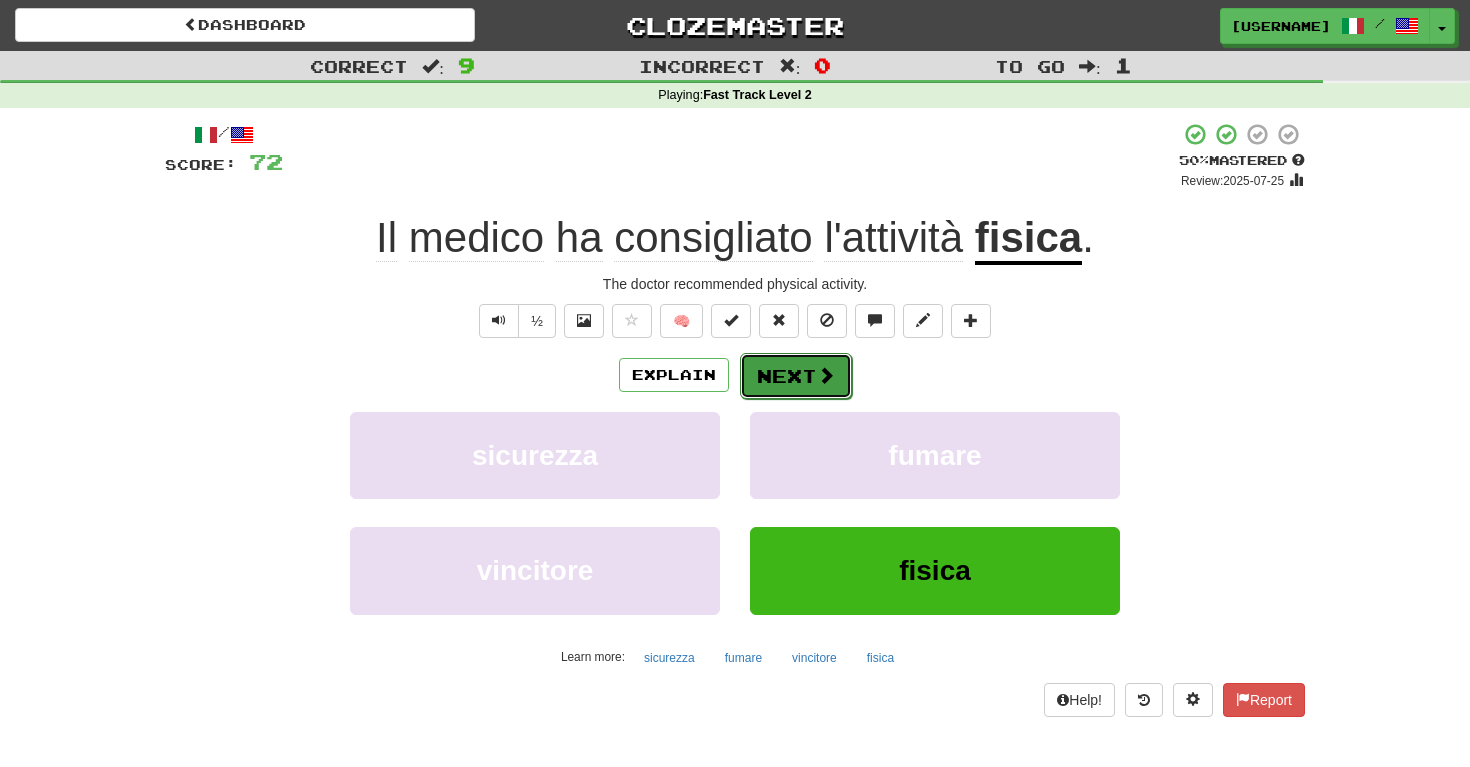click on "Next" at bounding box center [796, 376] 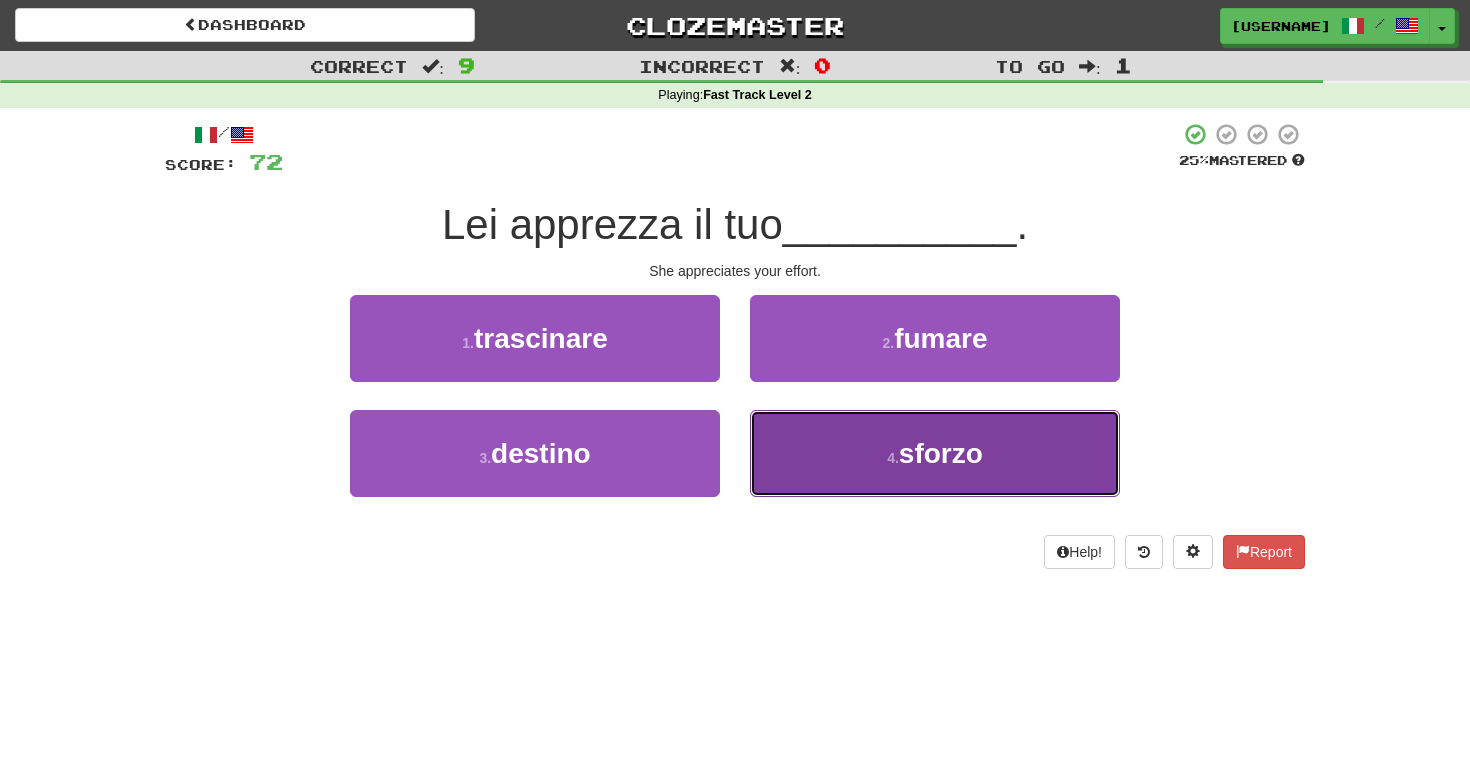 click on "4 .  sforzo" at bounding box center (935, 453) 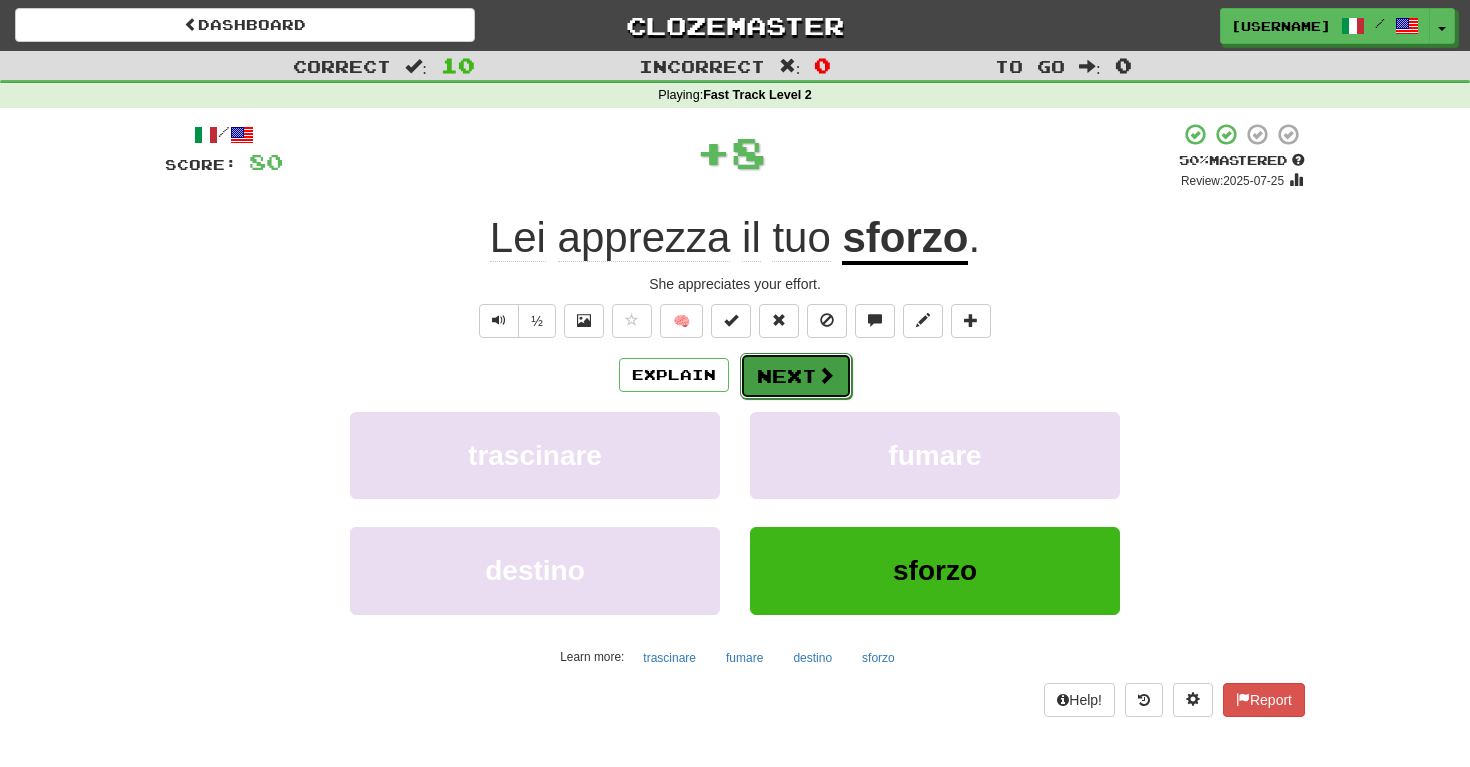 click on "Next" at bounding box center [796, 376] 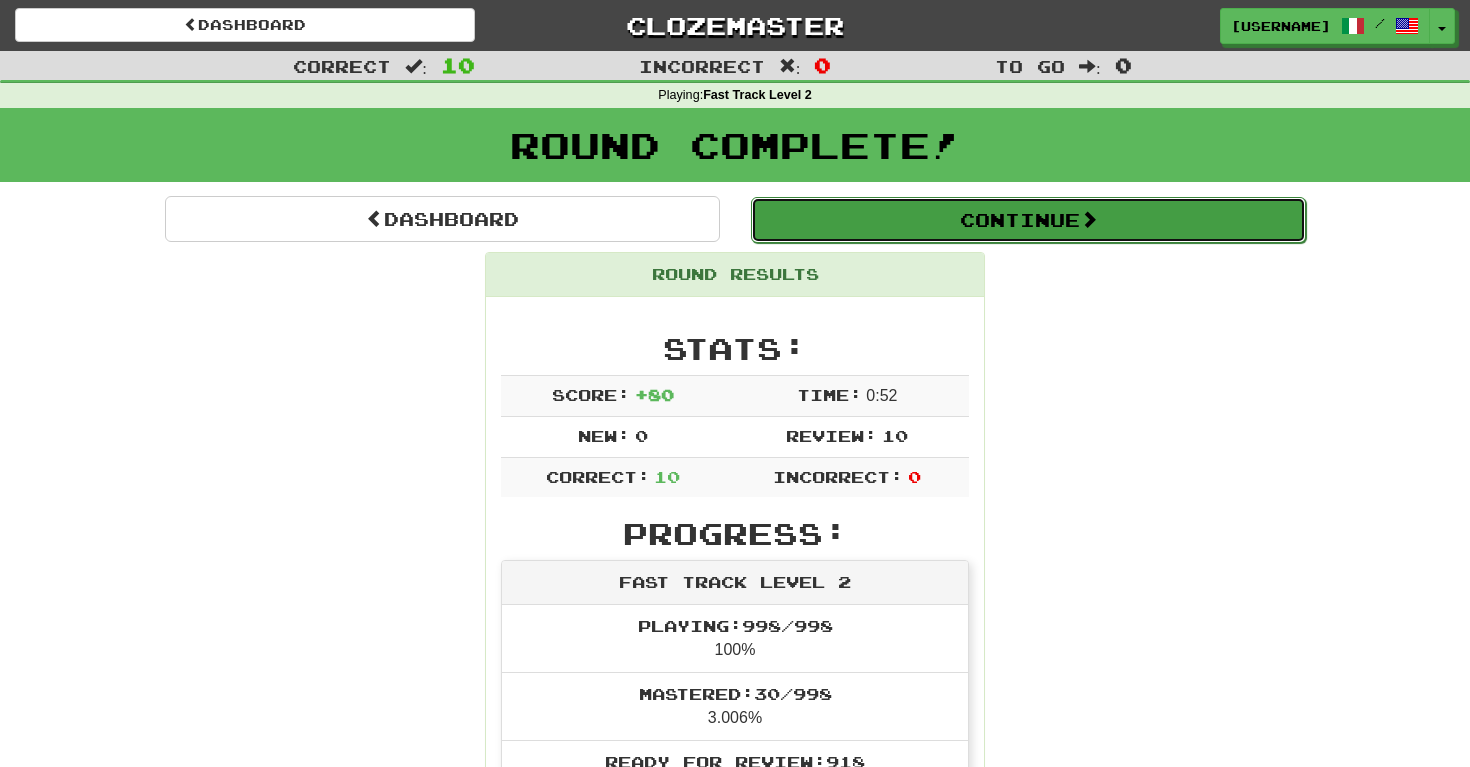 click on "Continue" at bounding box center [1028, 220] 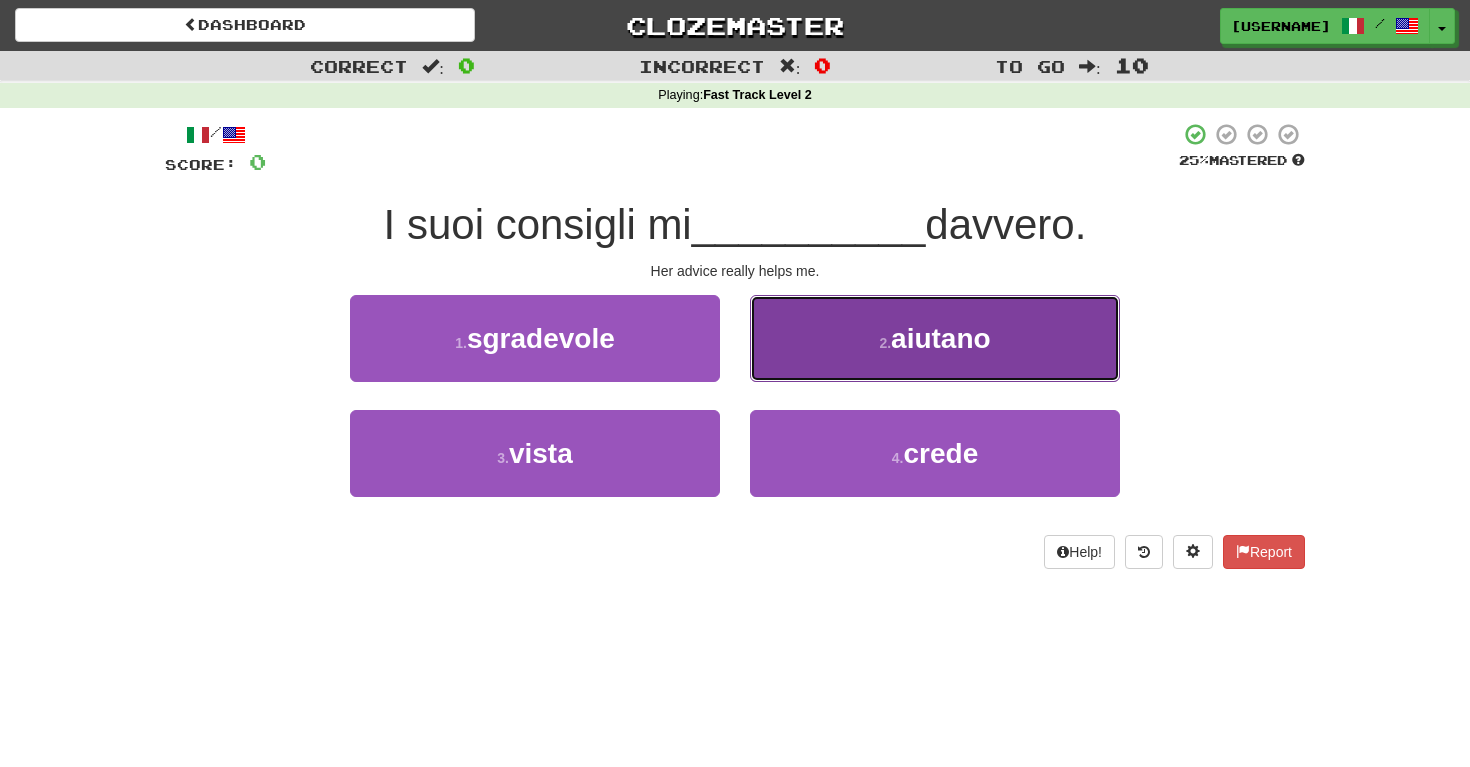 click on "2 .  aiutano" at bounding box center (935, 338) 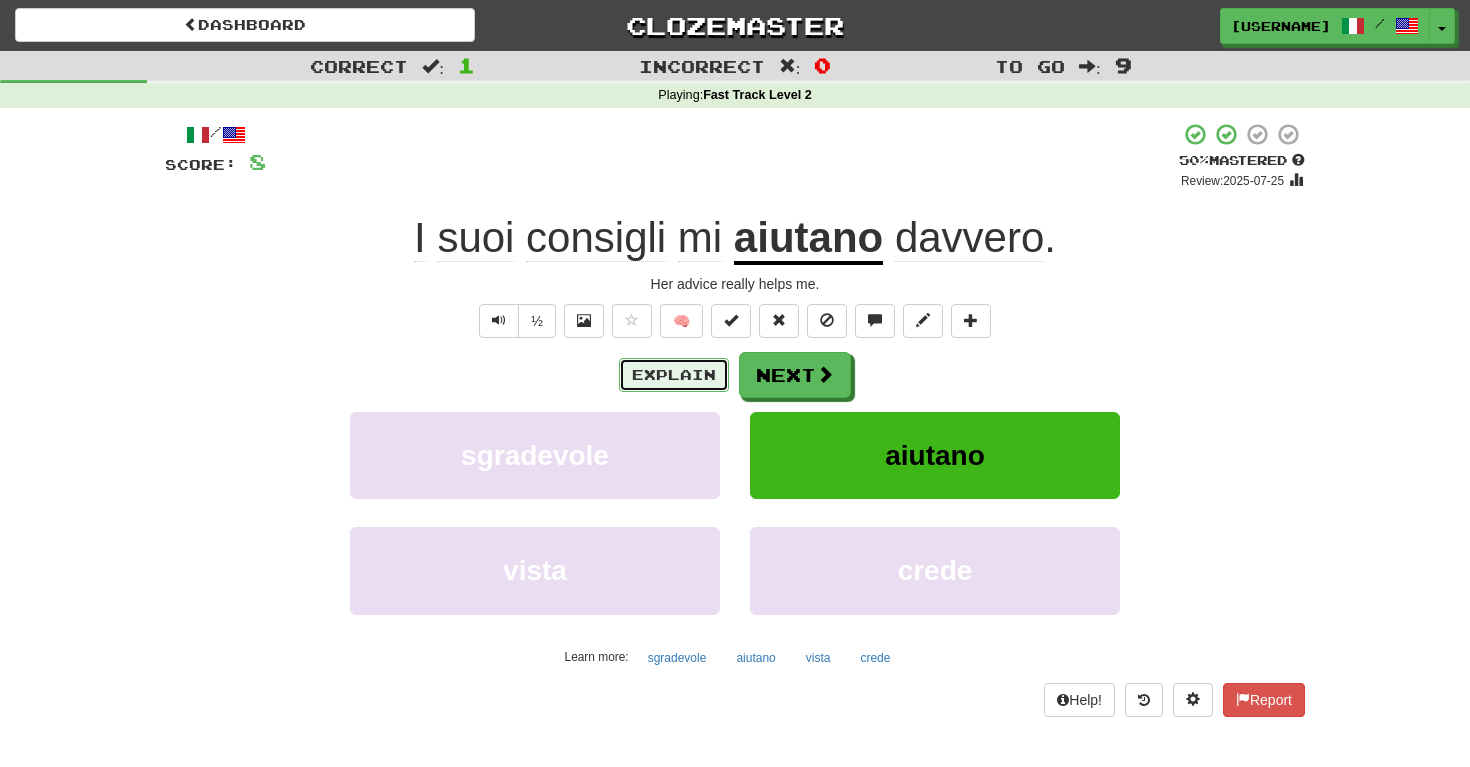 click on "Explain" at bounding box center [674, 375] 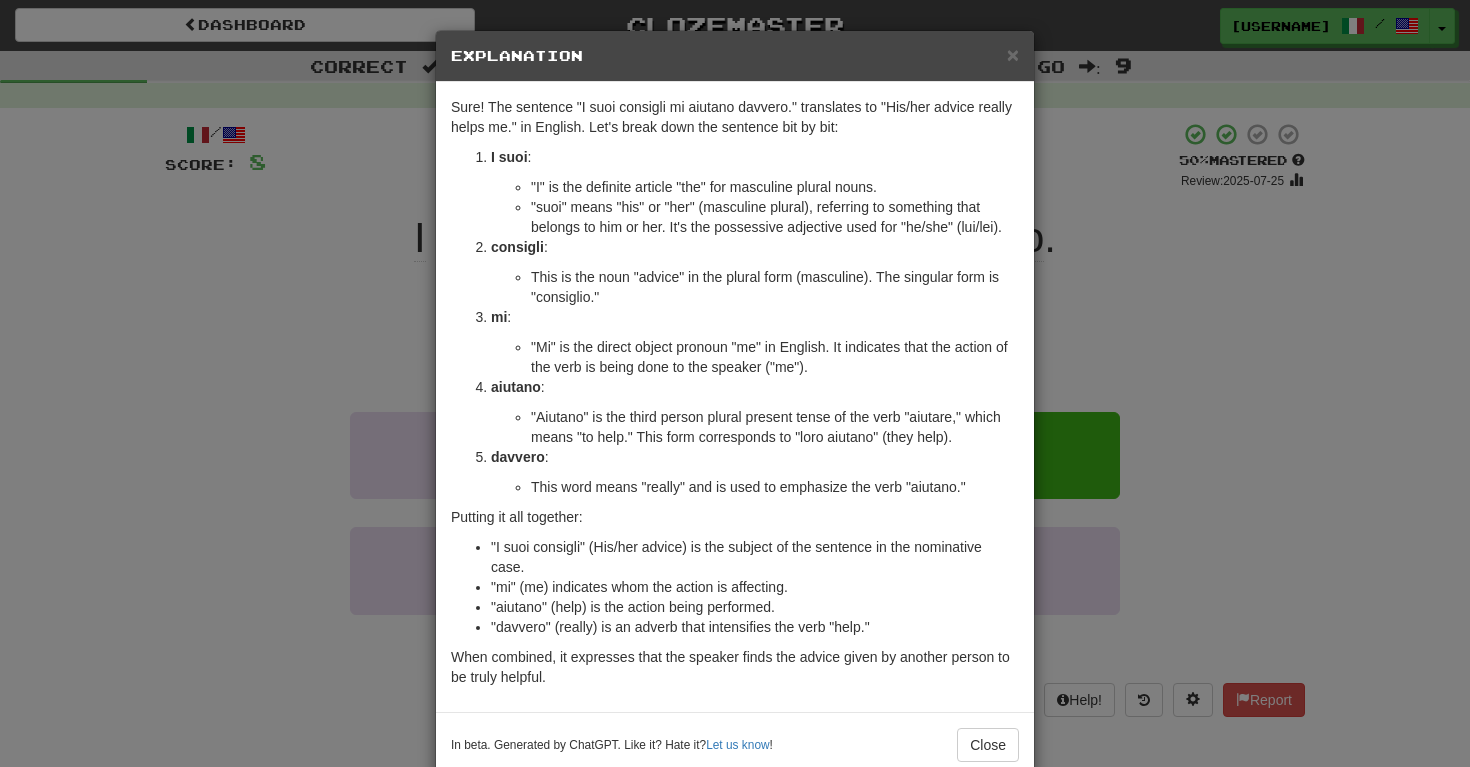 click on "× Explanation Sure! The sentence "I suoi consigli mi aiutano davvero." translates to "His/her advice really helps me." in English. Let's break down the sentence bit by bit:
I suoi :
"I" is the definite article "the" for masculine plural nouns.
"suoi" means "his" or "her" (masculine plural), referring to something that belongs to him or her. It's the possessive adjective used for "he/she" (lui/lei).
consigli :
This is the noun "advice" in the plural form (masculine). The singular form is "consiglio."
mi :
"Mi" is the direct object pronoun "me" in English. It indicates that the action of the verb is being done to the speaker ("me").
aiutano :
"Aiutano" is the third person plural present tense of the verb "aiutare," which means "to help." This form corresponds to "loro aiutano" (they help).
davvero :
This word means "really" and is used to emphasize the verb "aiutano."
Putting it all together:
Let us know ! Close" at bounding box center [735, 383] 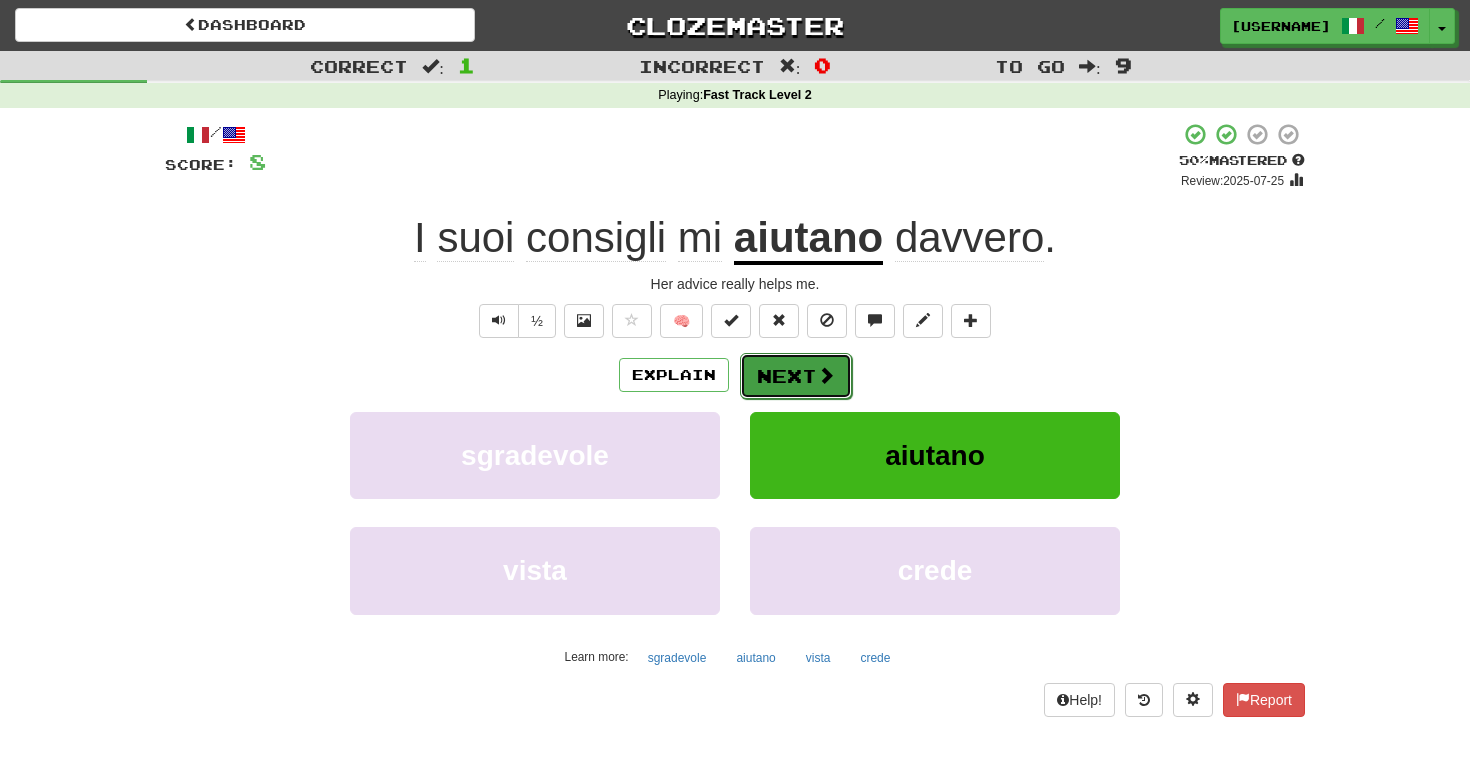 click on "Next" at bounding box center [796, 376] 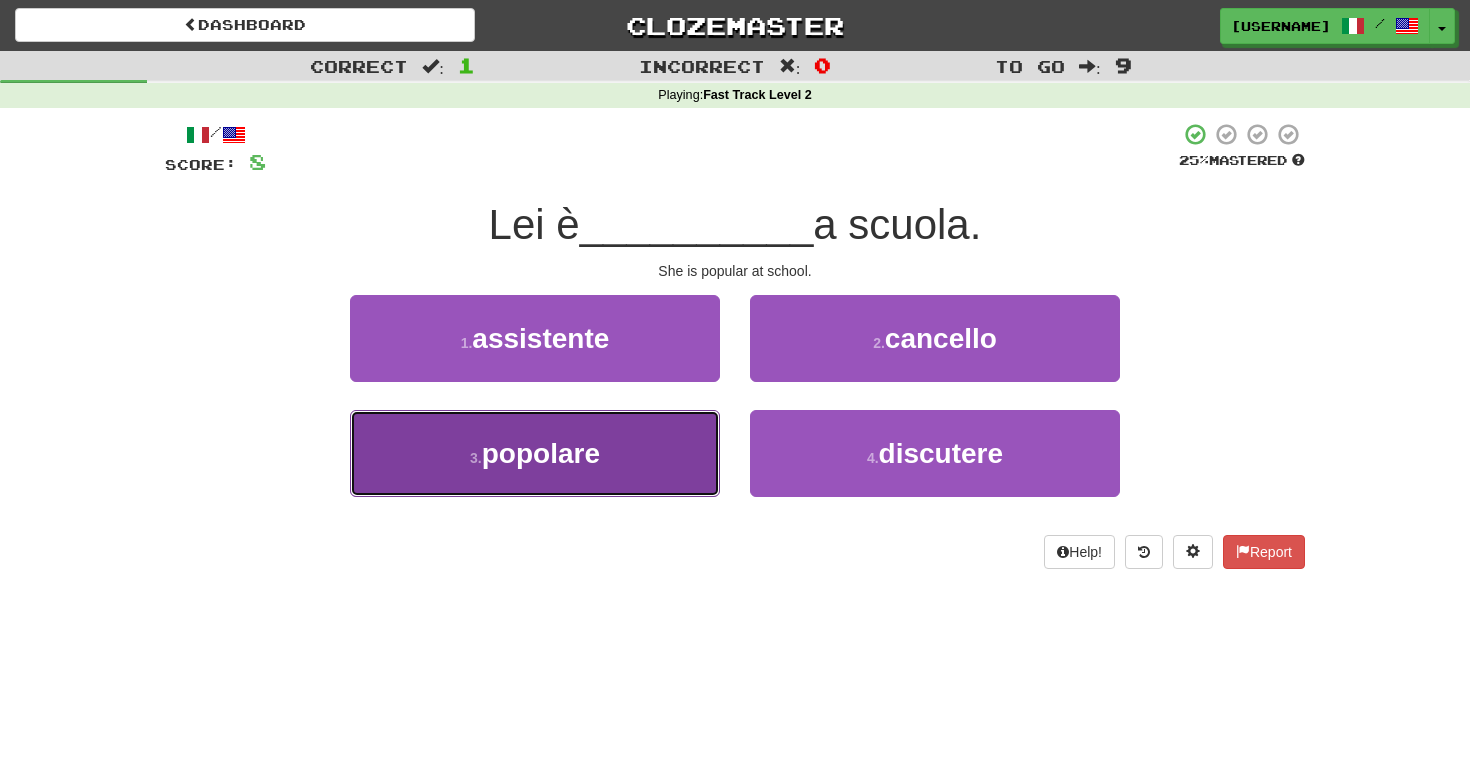 click on "3 .  popolare" at bounding box center [535, 453] 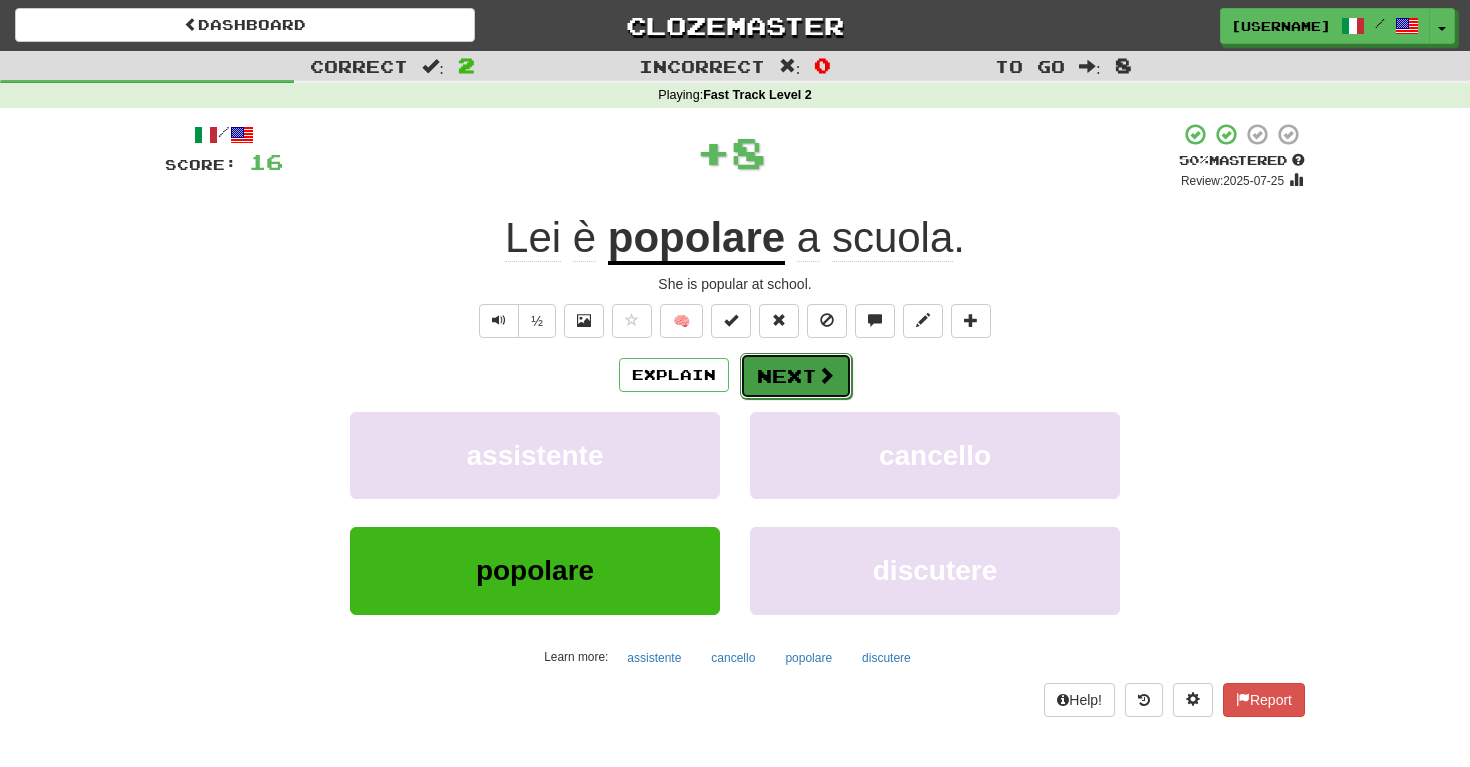 click on "Next" at bounding box center (796, 376) 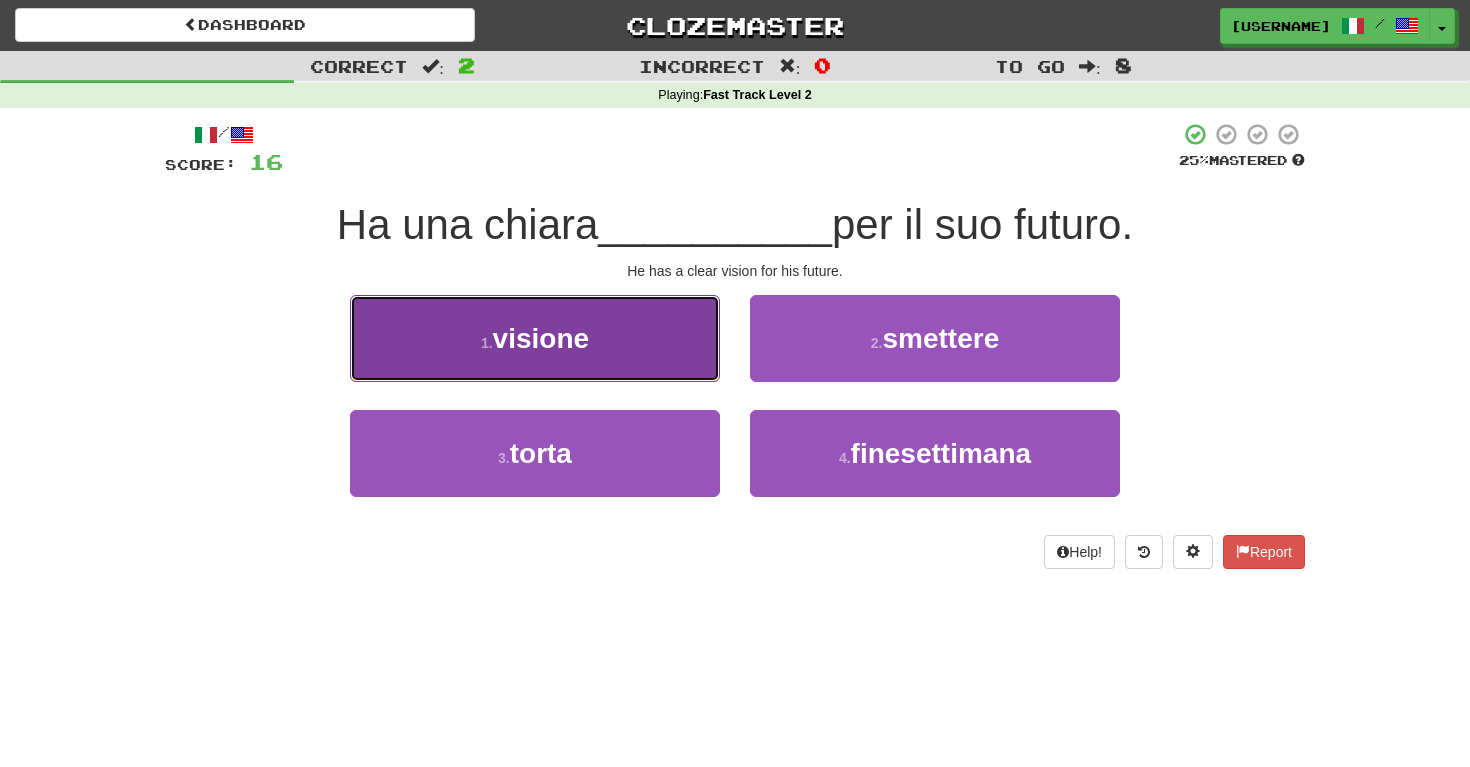click on "1 .  visione" at bounding box center [535, 338] 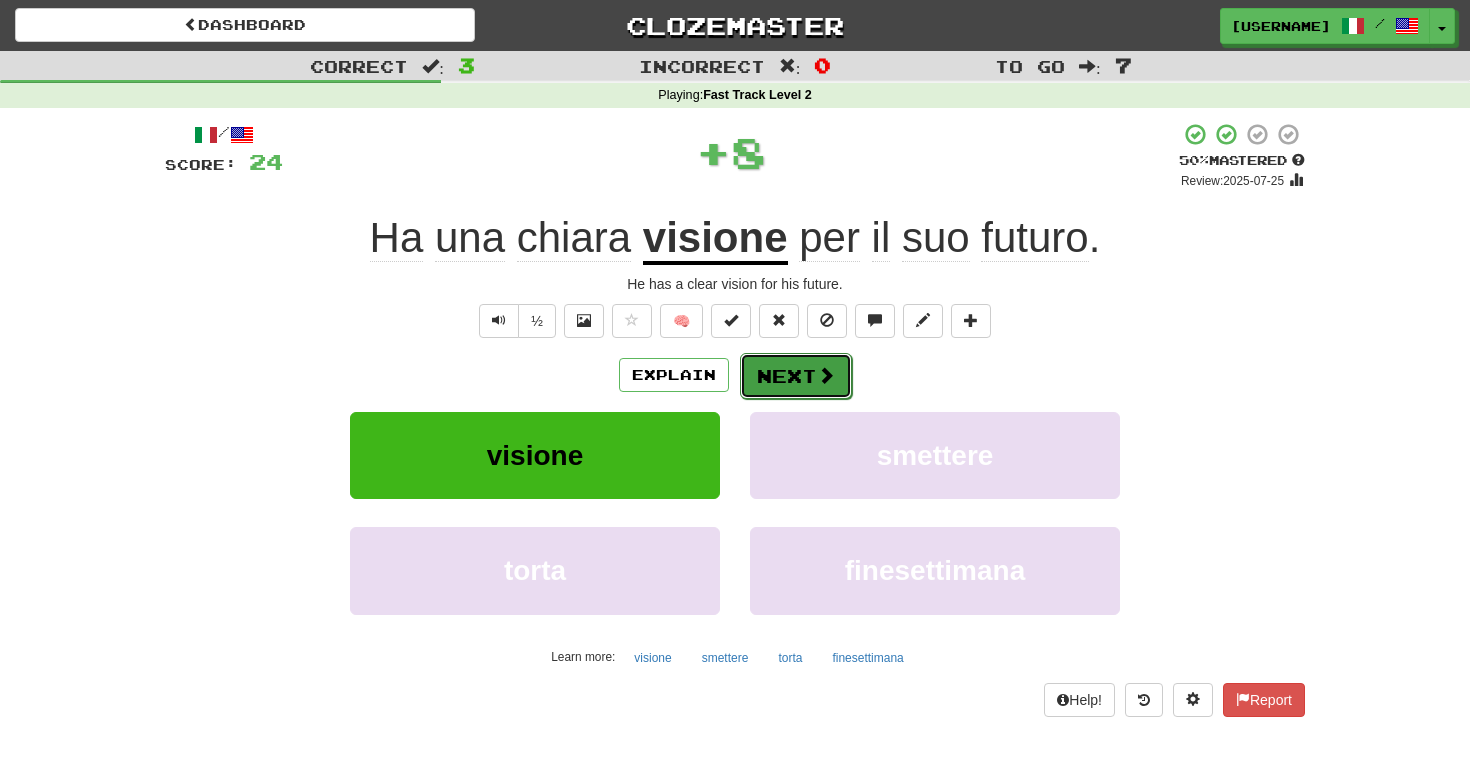 click on "Next" at bounding box center [796, 376] 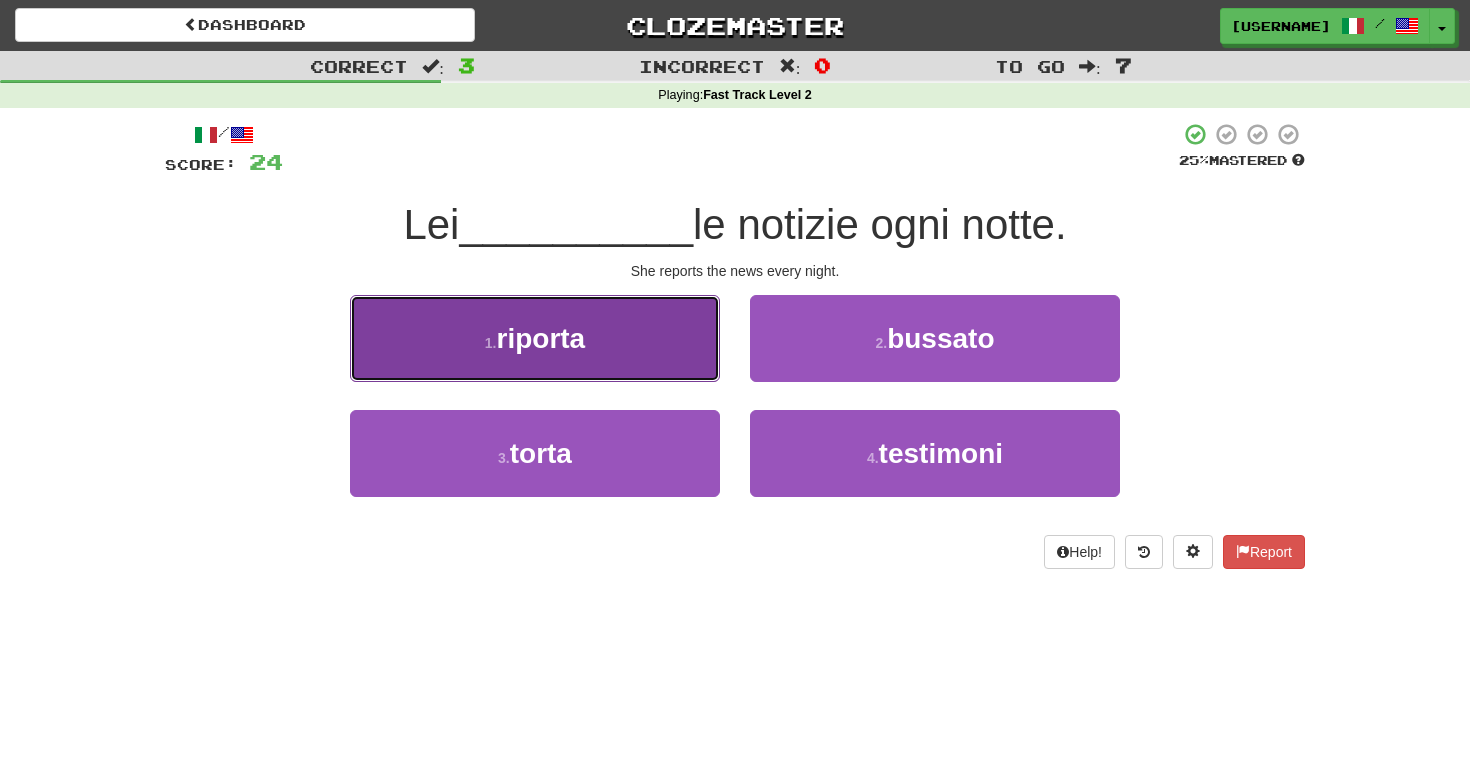 click on "riporta" at bounding box center (541, 338) 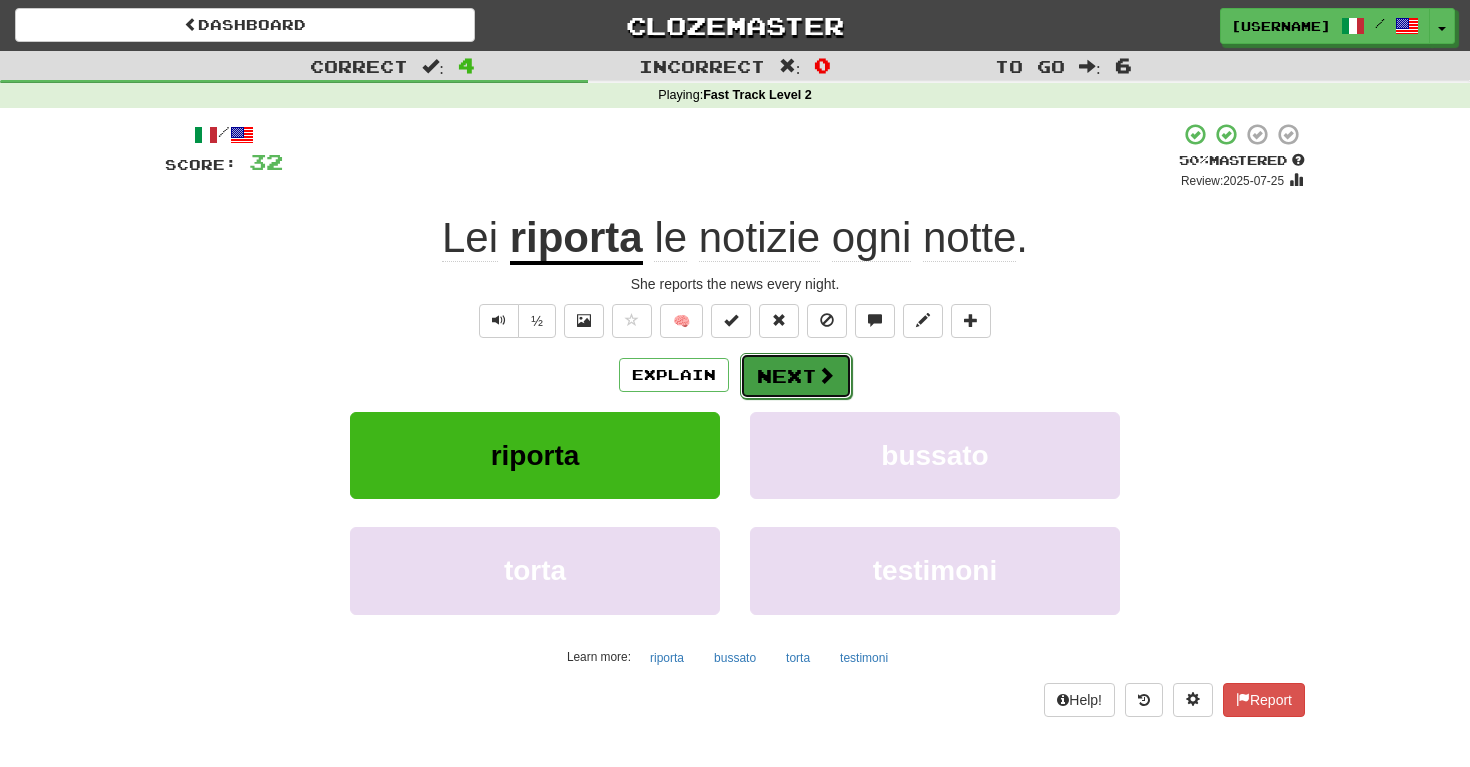 click on "Next" at bounding box center [796, 376] 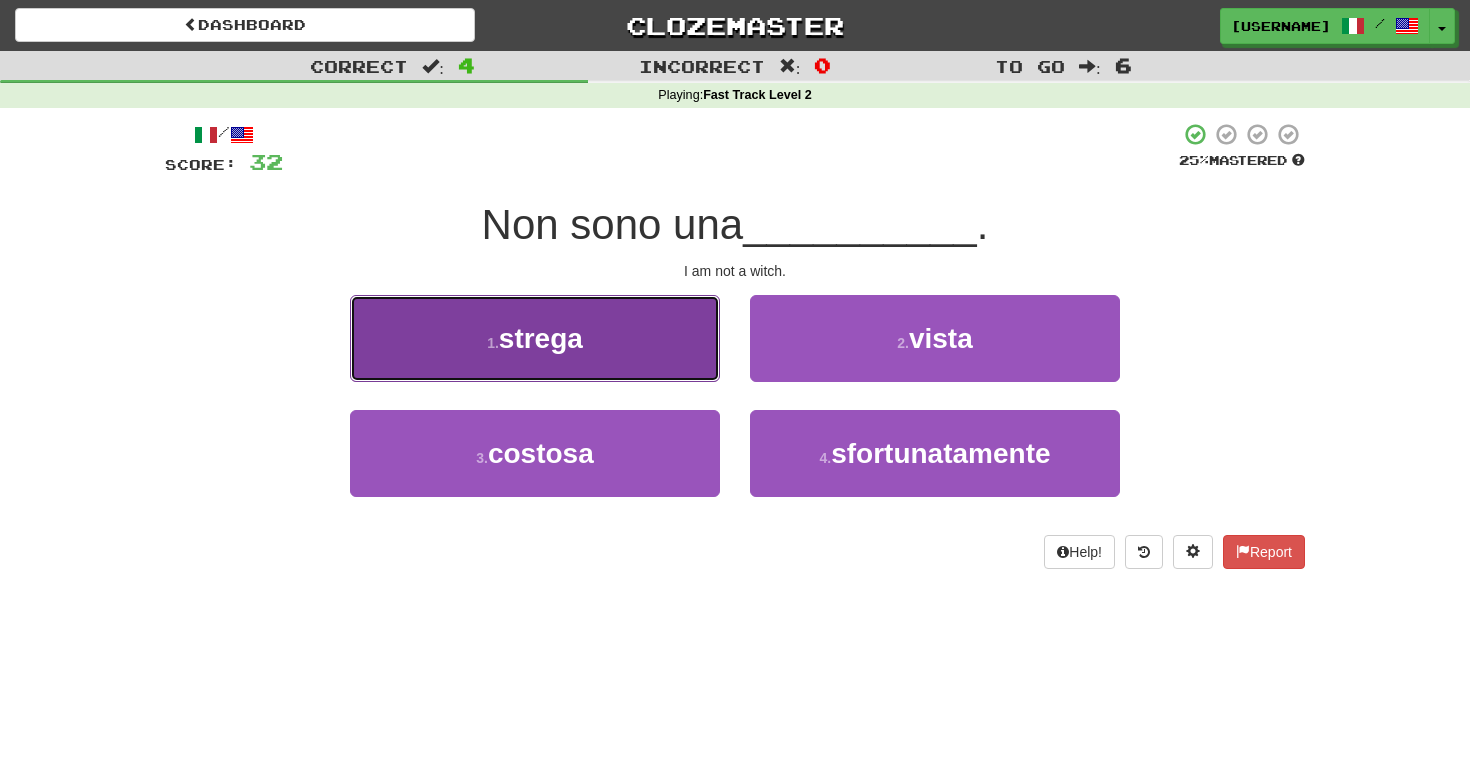 click on "1 .  strega" at bounding box center (535, 338) 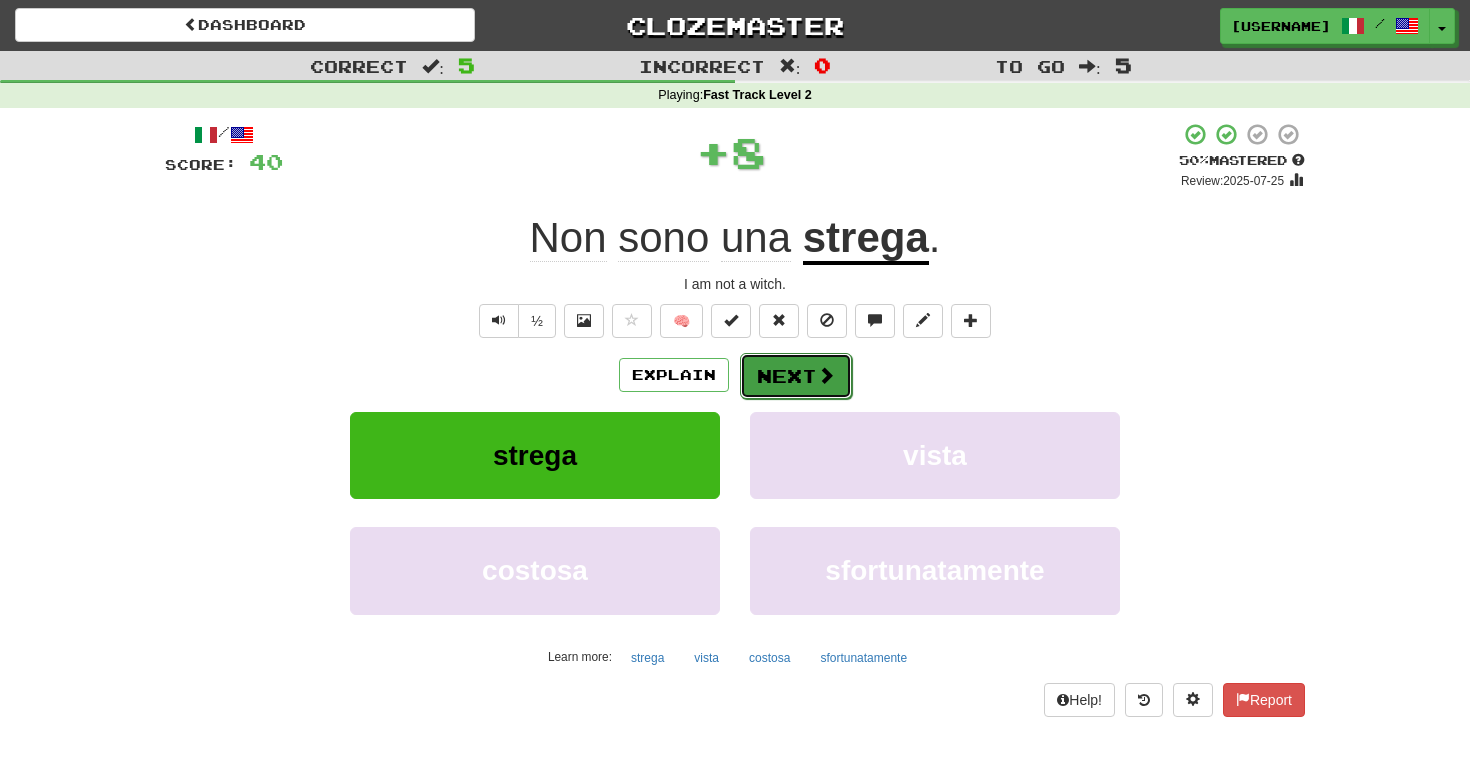 click on "Next" at bounding box center [796, 376] 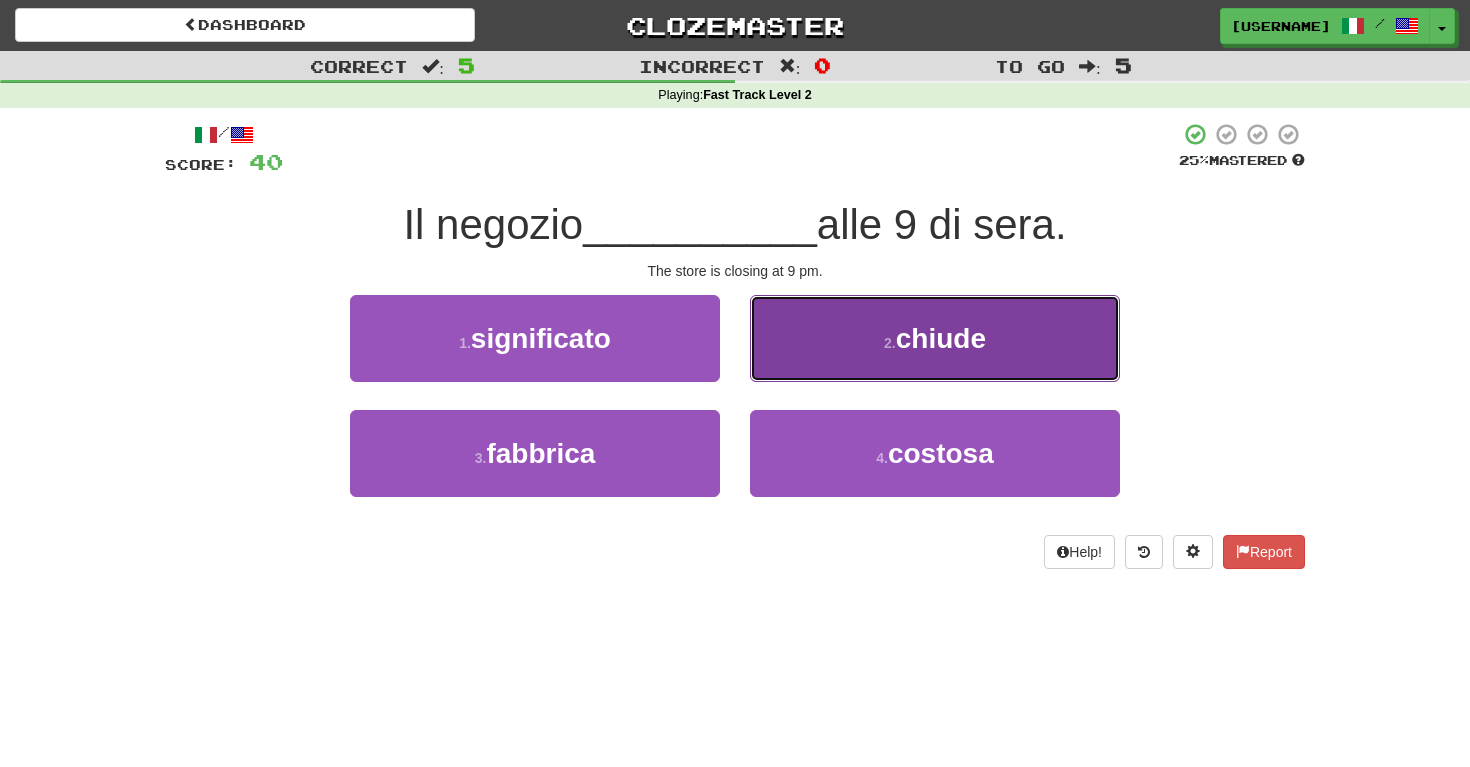 click on "2 .  chiude" at bounding box center [935, 338] 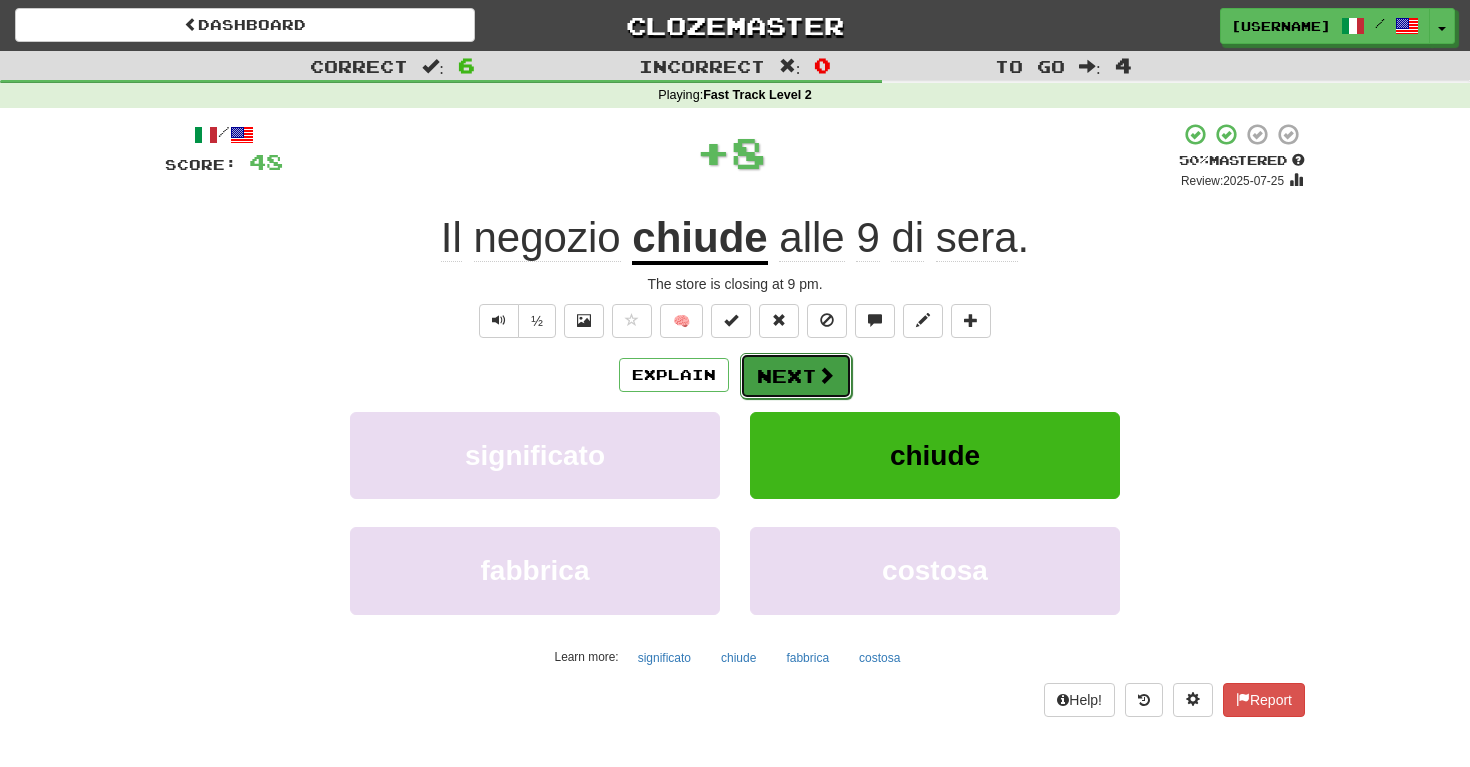 click at bounding box center (826, 375) 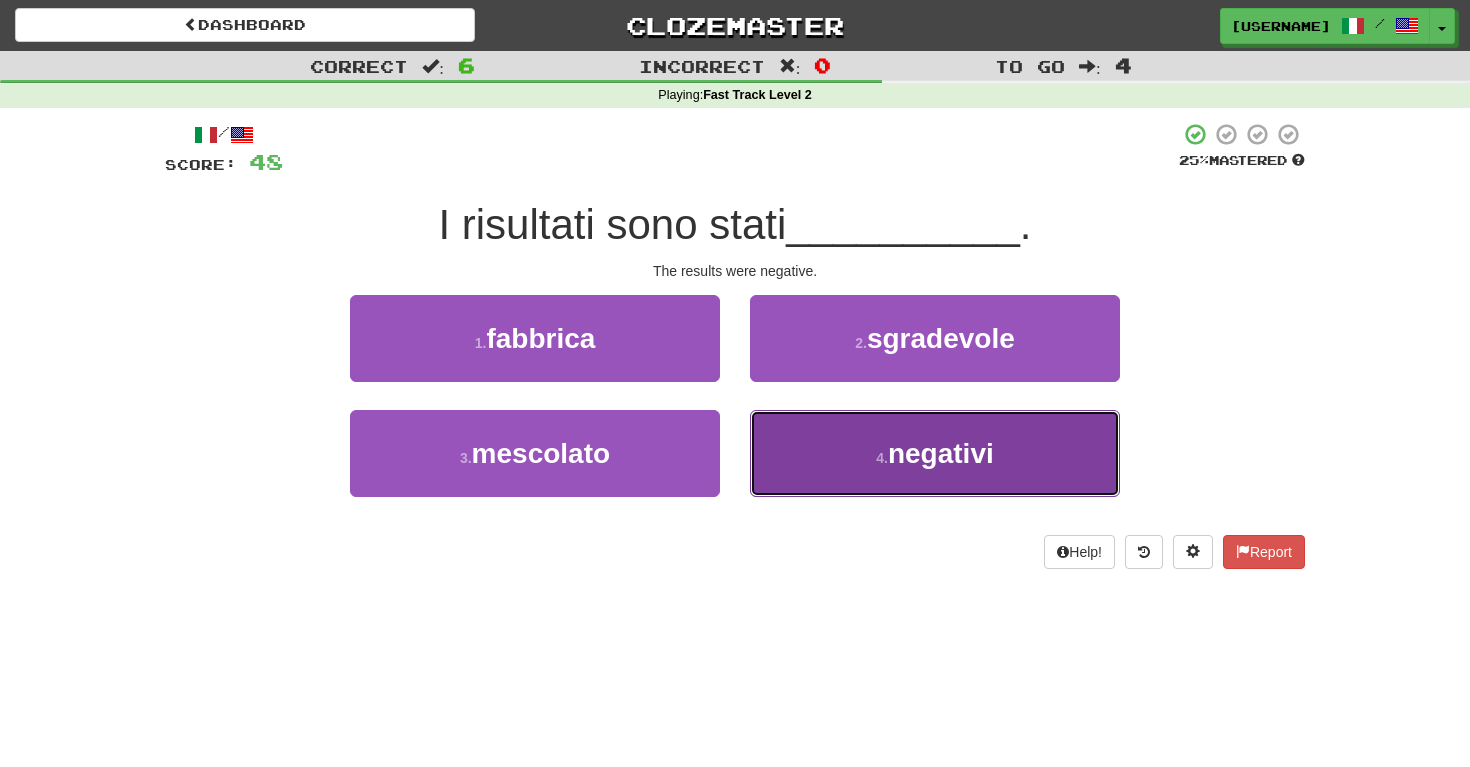 click on "4 .  negativi" at bounding box center [935, 453] 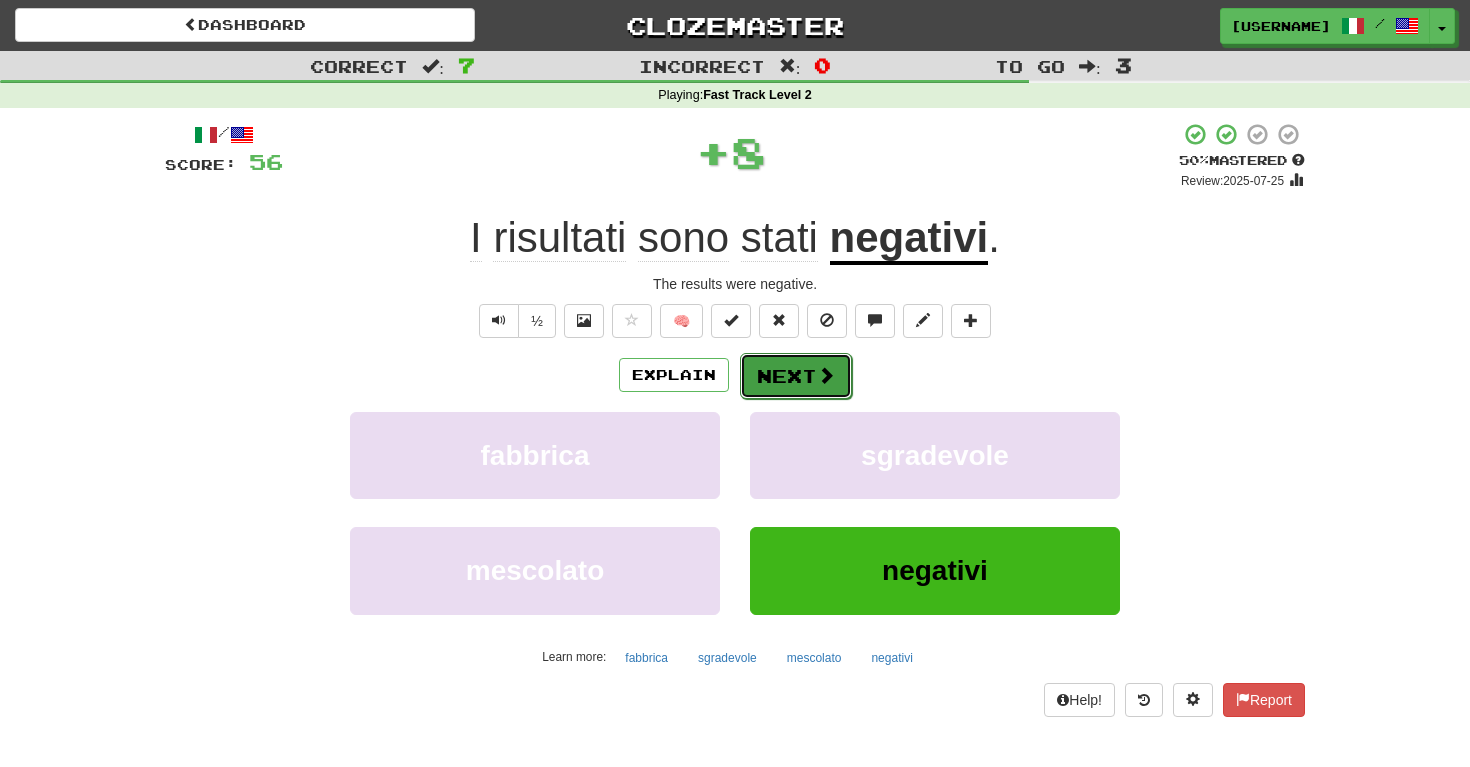 click on "Next" at bounding box center (796, 376) 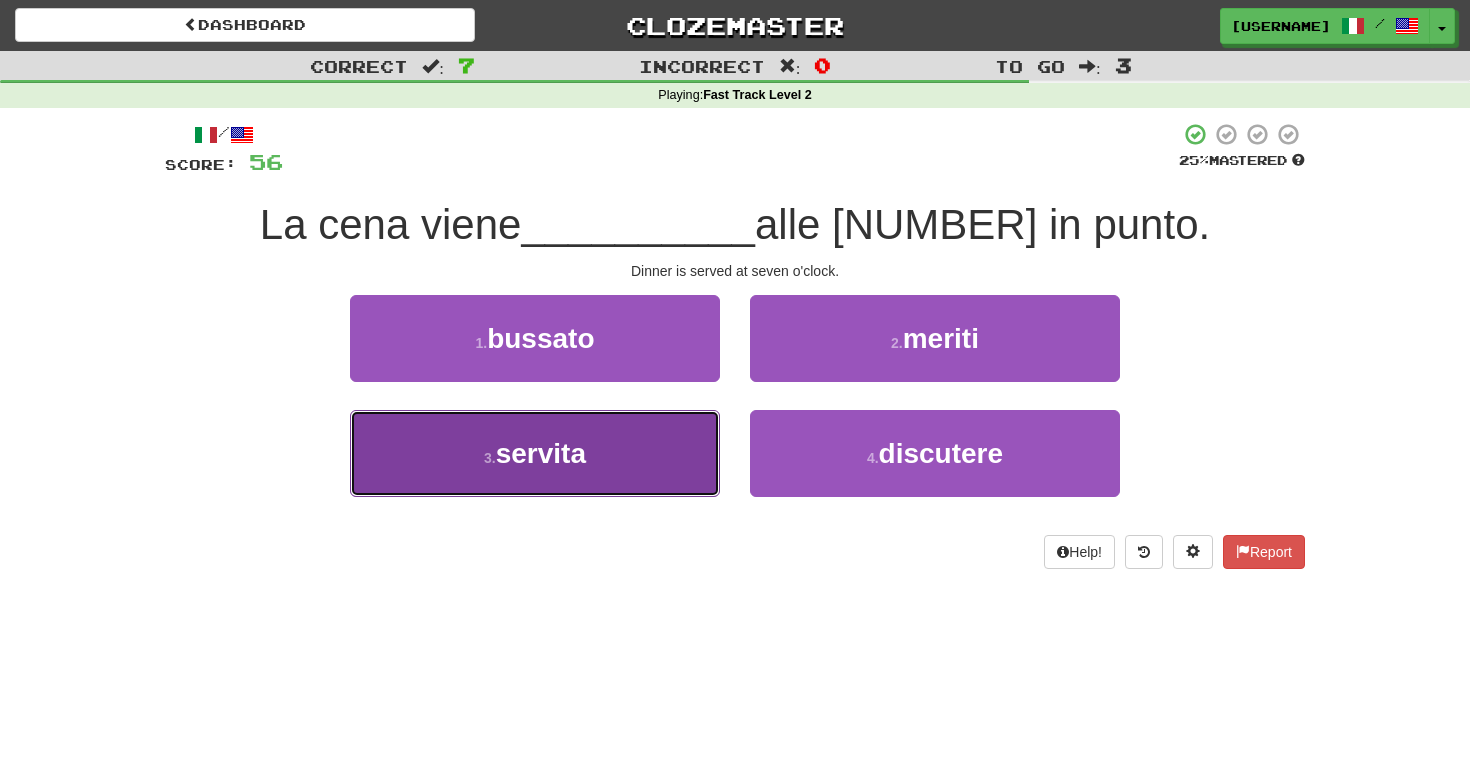 click on "servita" at bounding box center (541, 453) 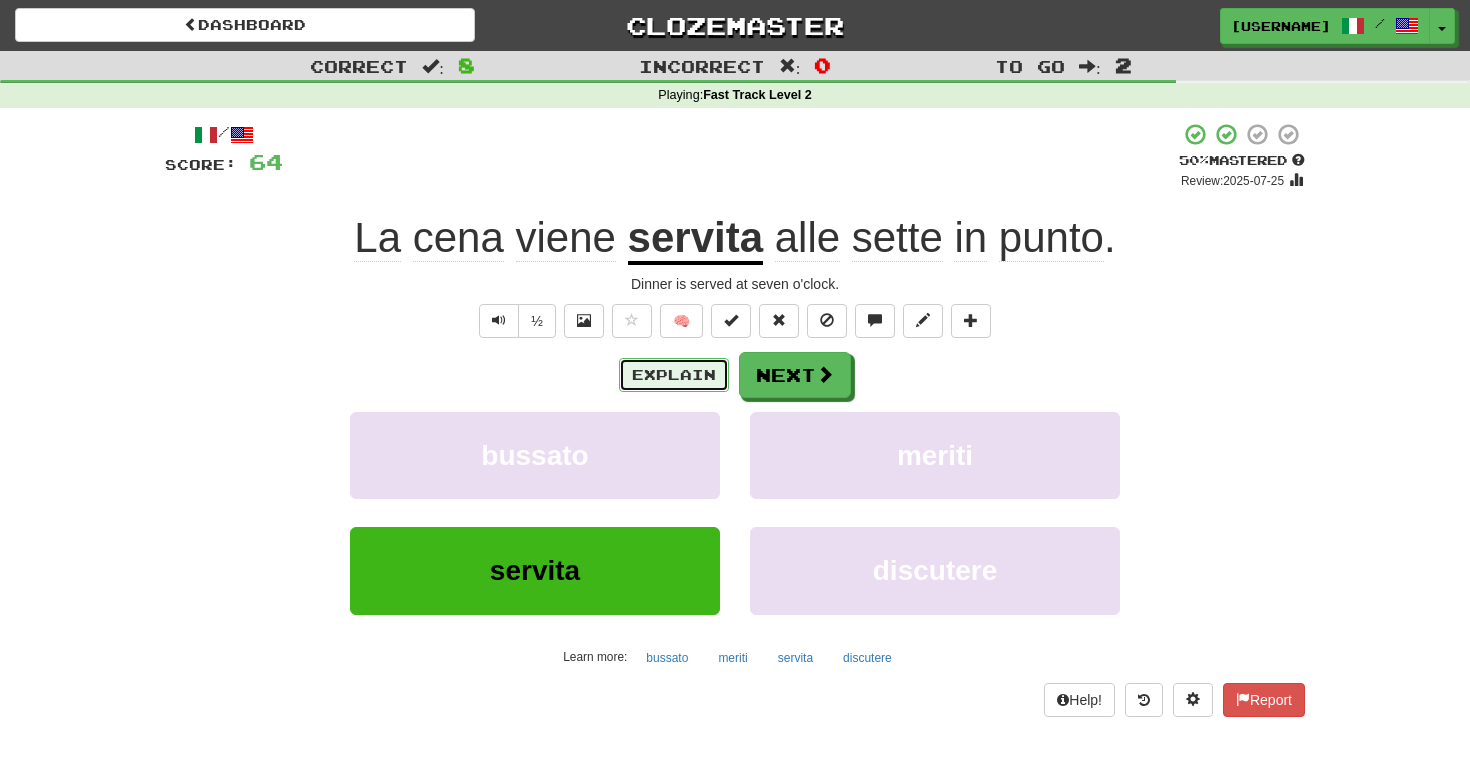 click on "Explain" at bounding box center [674, 375] 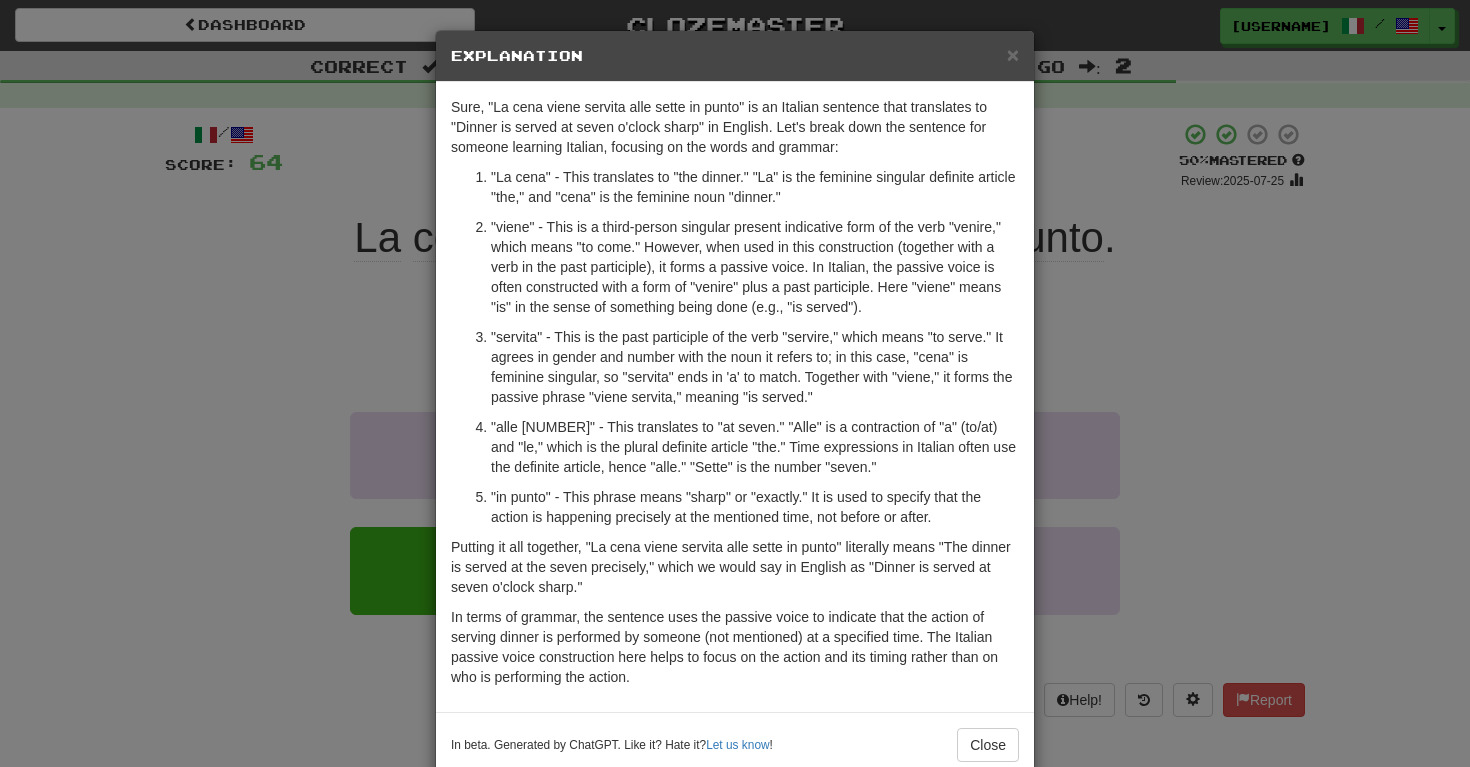 click on "× Explanation Sure, "La cena viene servita alle sette in punto" is an Italian sentence that translates to "Dinner is served at seven o'clock sharp" in English. Let's break down the sentence for someone learning Italian, focusing on the words and grammar:
"La cena" - This translates to "the dinner." "La" is the feminine singular definite article "the," and "cena" is the feminine noun "dinner."
"viene" - This is a third-person singular present indicative form of the verb "venire," which means "to come." However, when used in this construction (together with a verb in the past participle), it forms a passive voice. In Italian, the passive voice is often constructed with a form of "venire" plus a past participle. Here "viene" means "is" in the sense of something being done (e.g., "is served").
"in punto" - This phrase means "sharp" or "exactly." It is used to specify that the action is happening precisely at the mentioned time, not before or after.
Let us know ! Close" at bounding box center [735, 383] 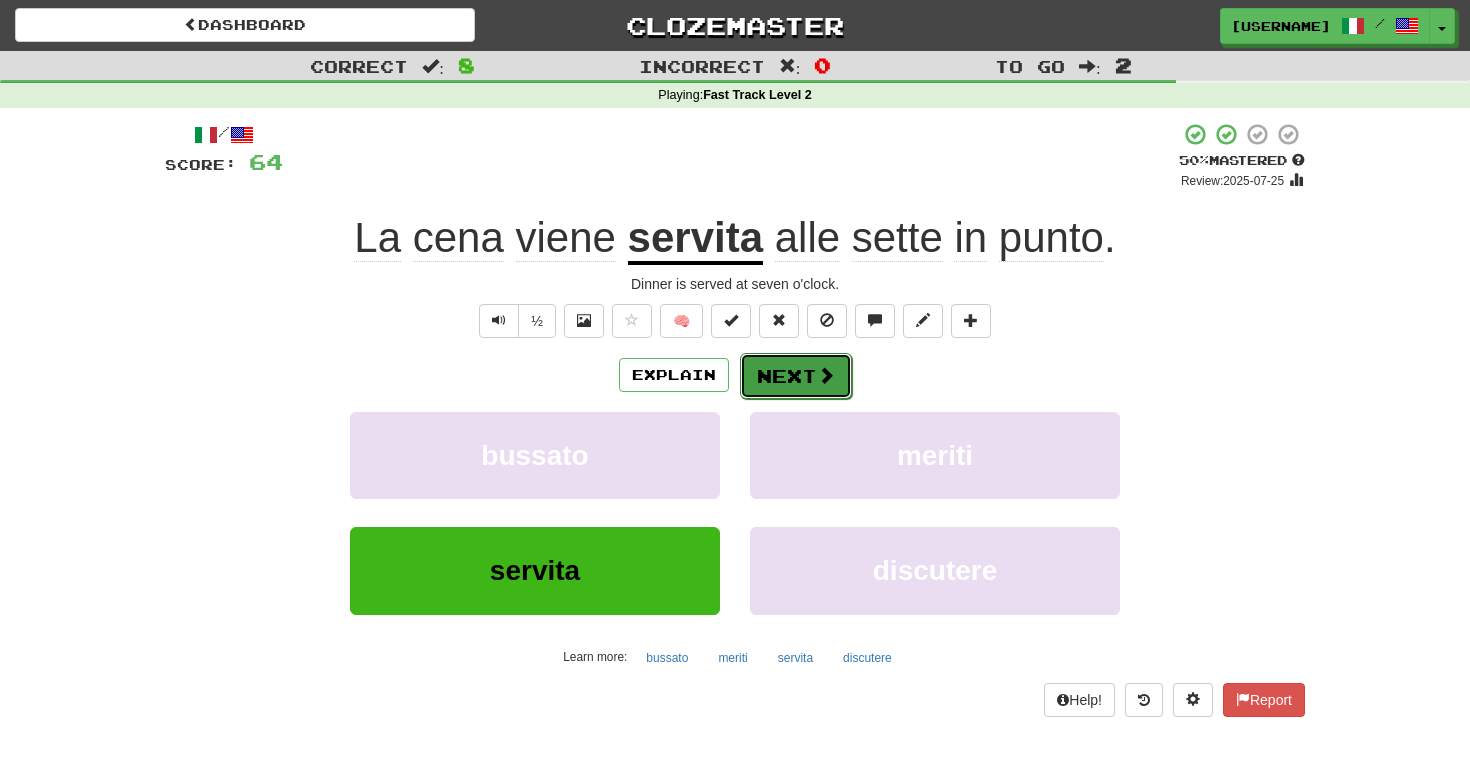 click on "Next" at bounding box center (796, 376) 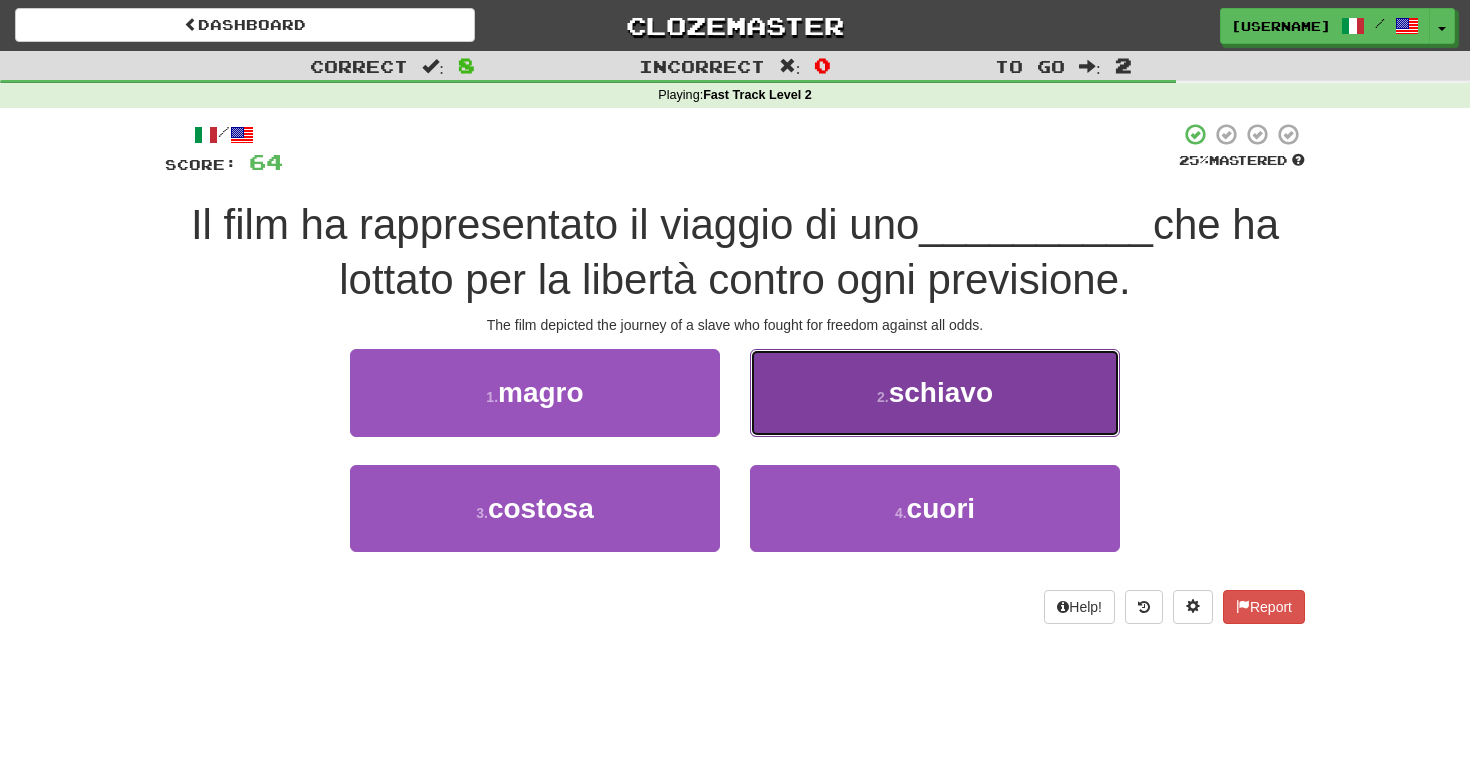 click on "2 .  schiavo" at bounding box center [935, 392] 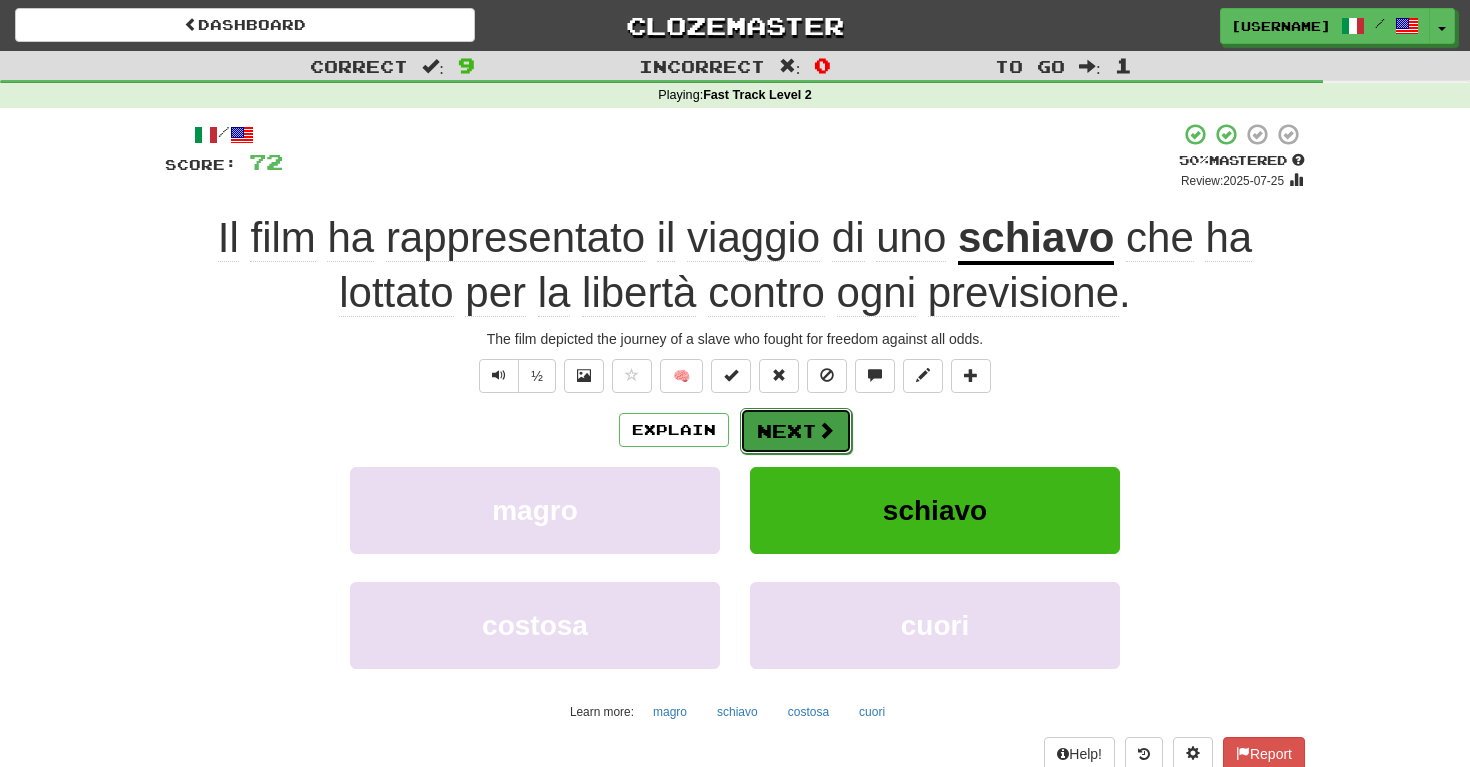 click on "Next" at bounding box center [796, 431] 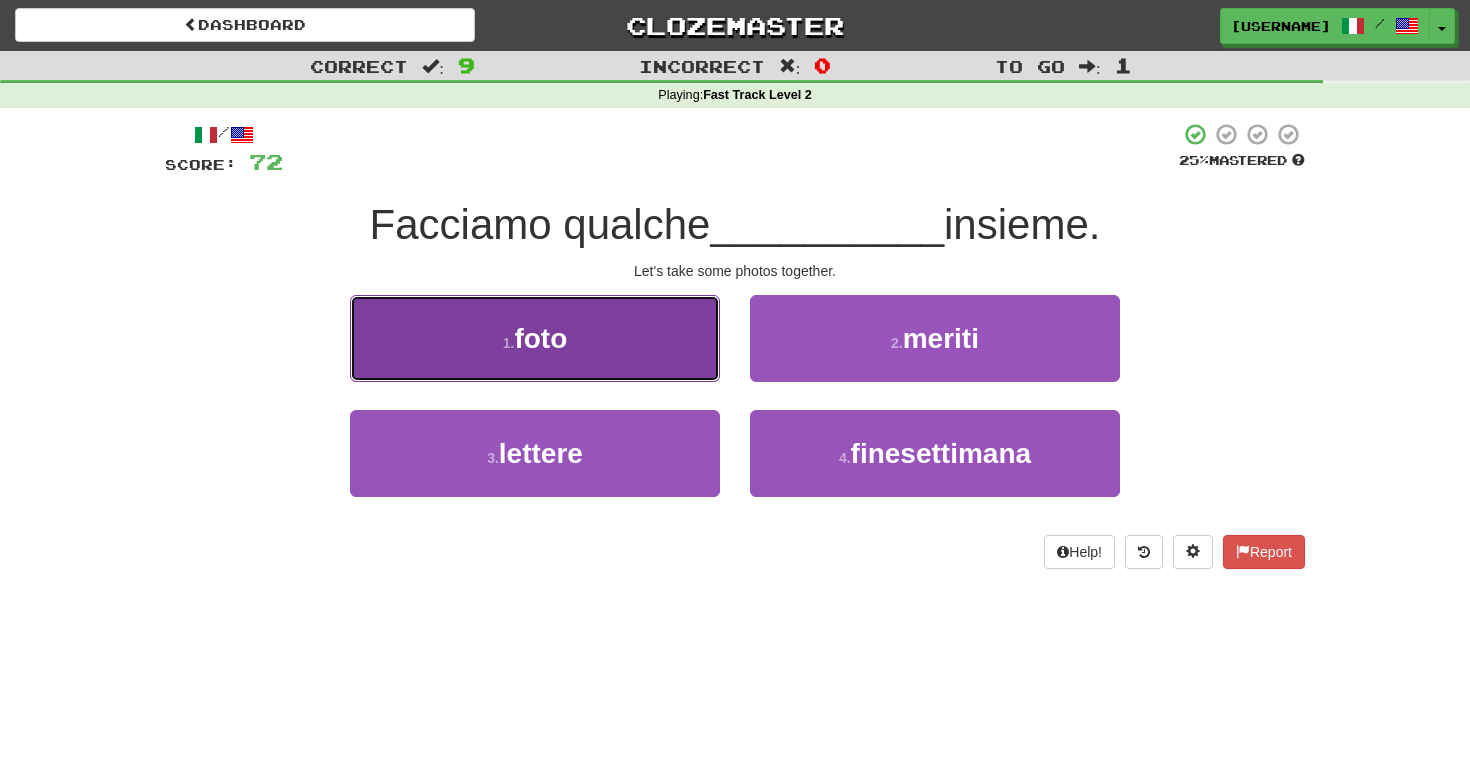 click on "foto" at bounding box center (540, 338) 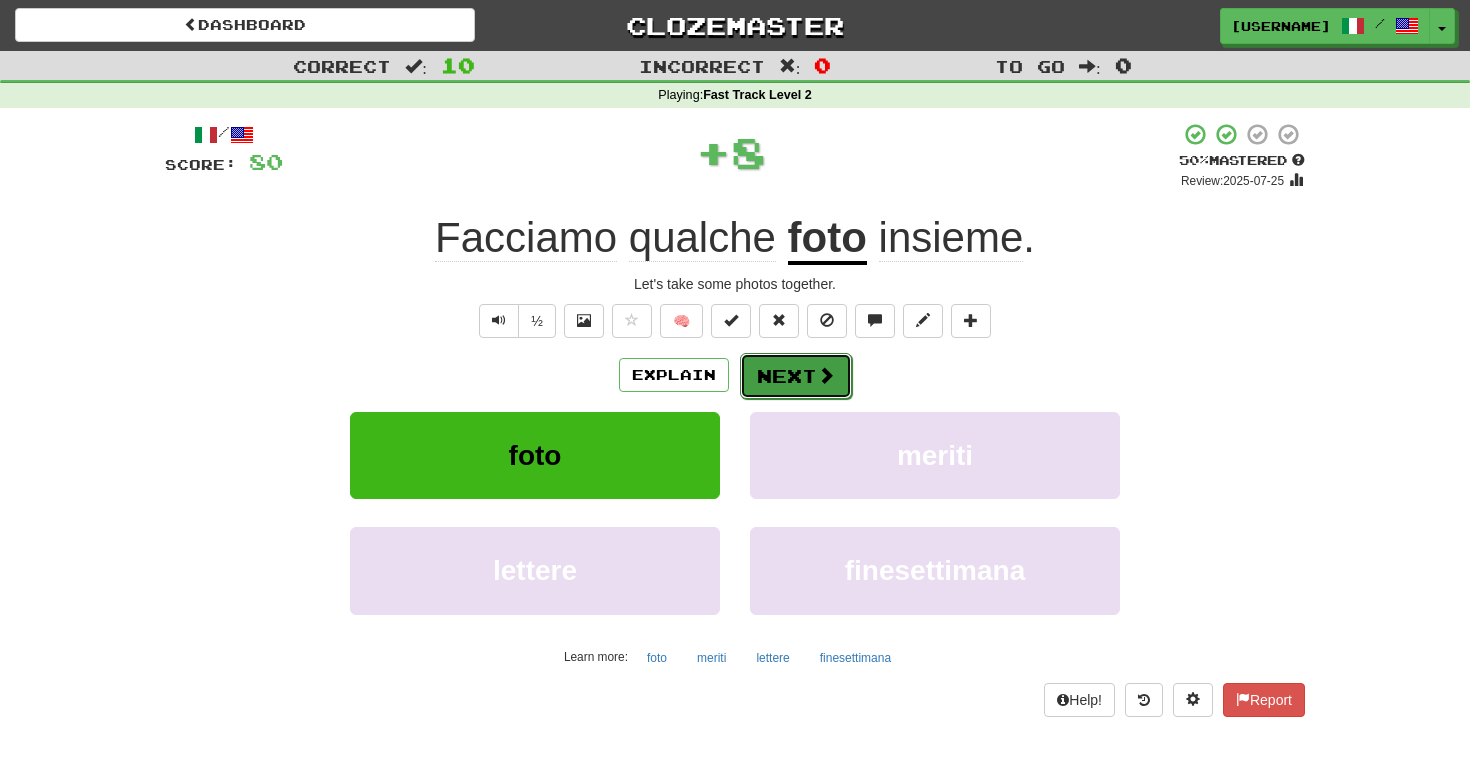 click on "Next" at bounding box center (796, 376) 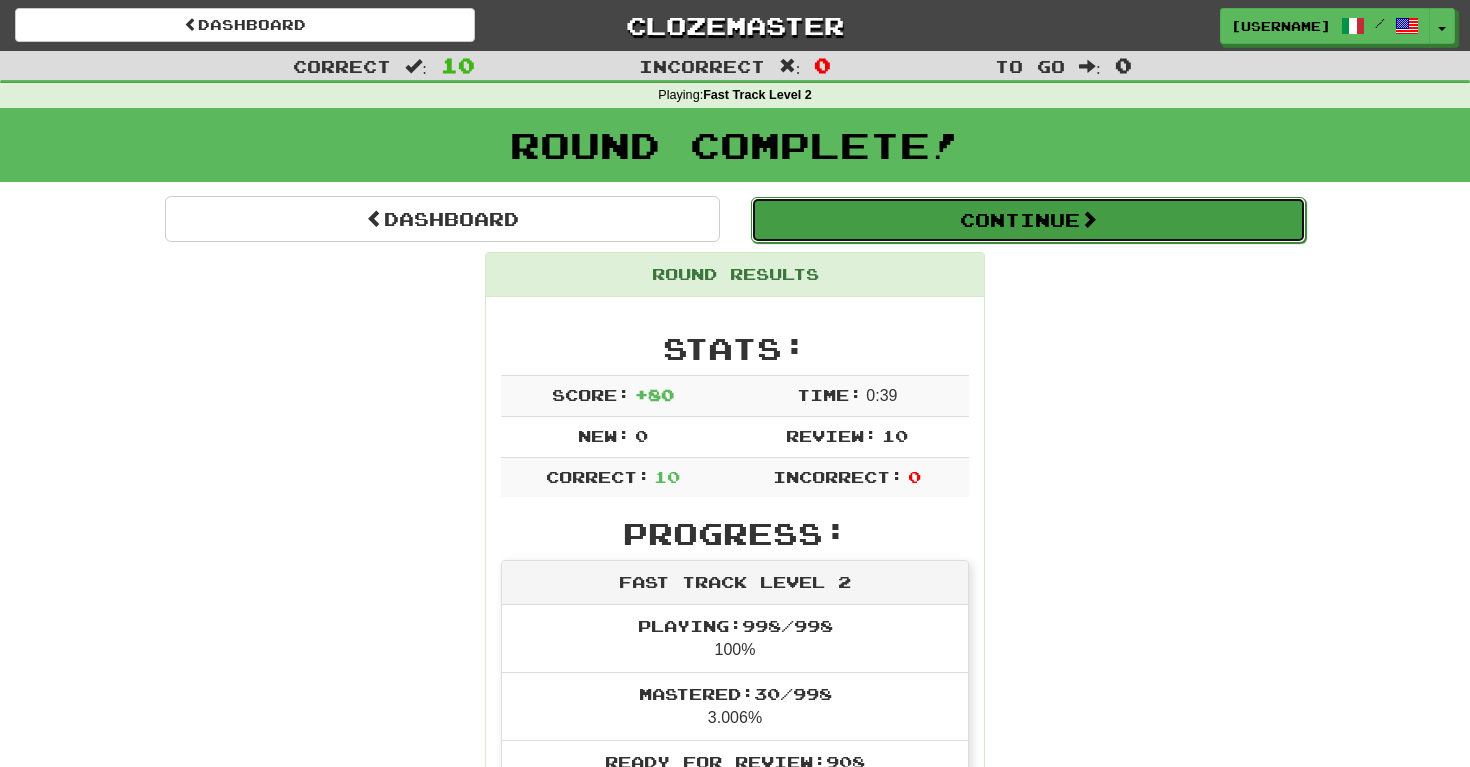 click on "Continue" at bounding box center [1028, 220] 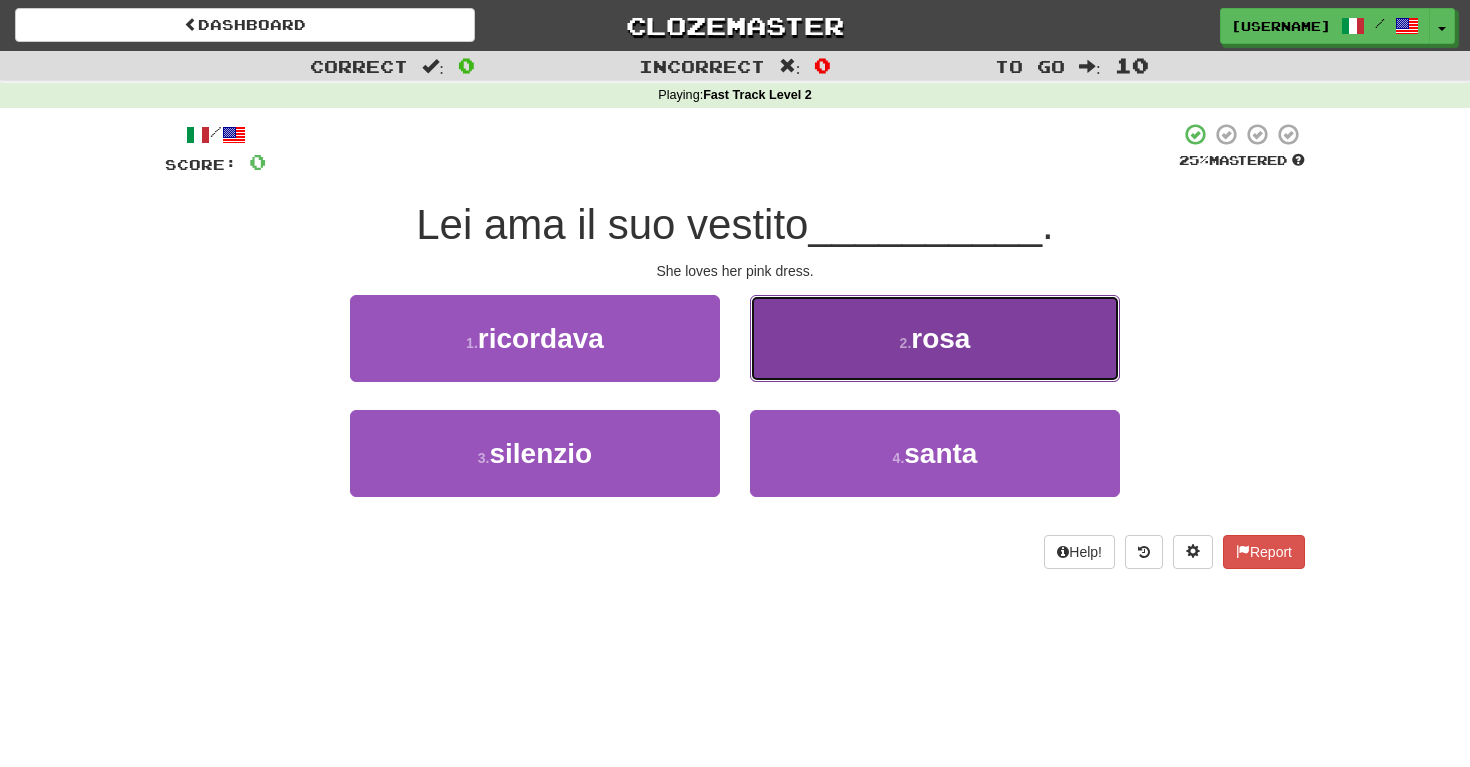 click on "2 .  rosa" at bounding box center (935, 338) 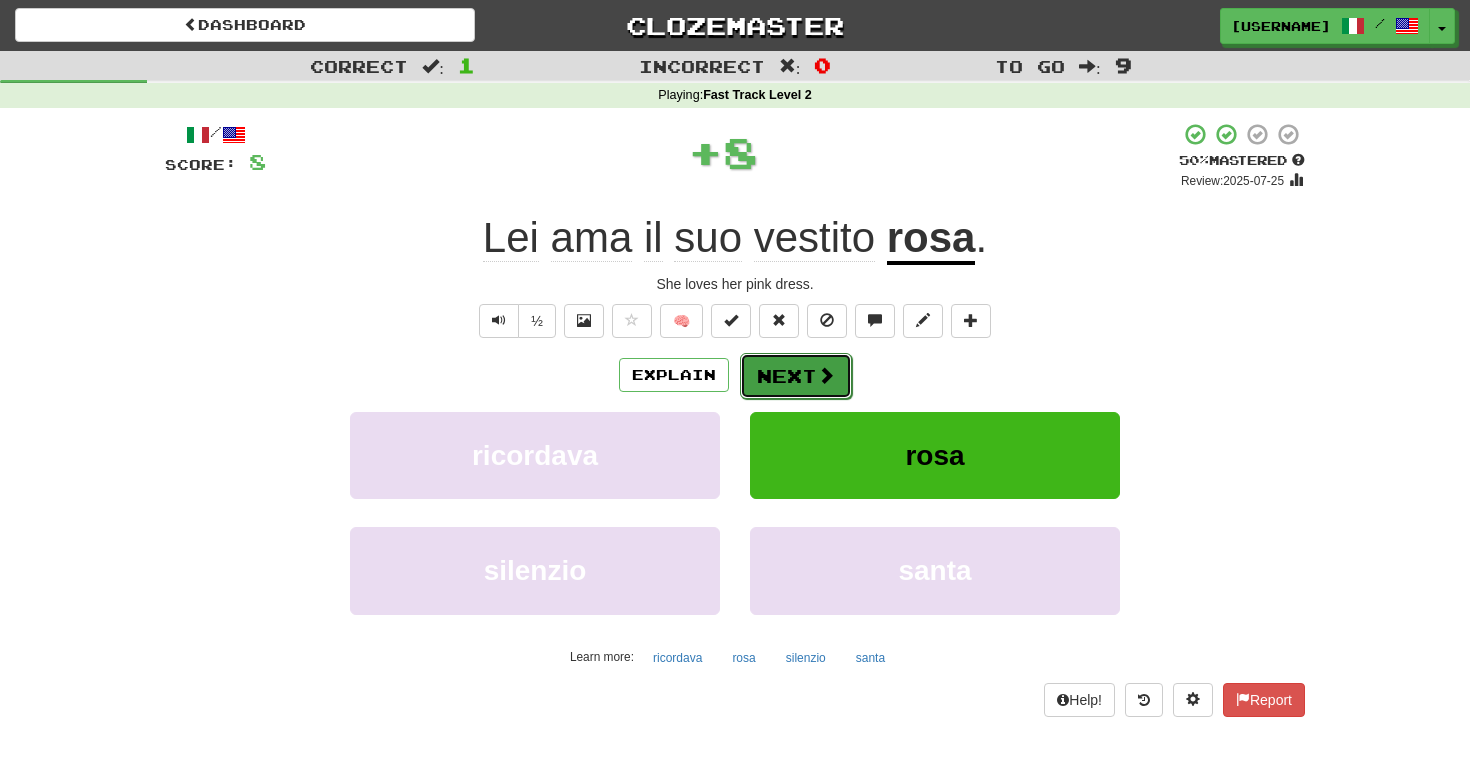 click on "Next" at bounding box center [796, 376] 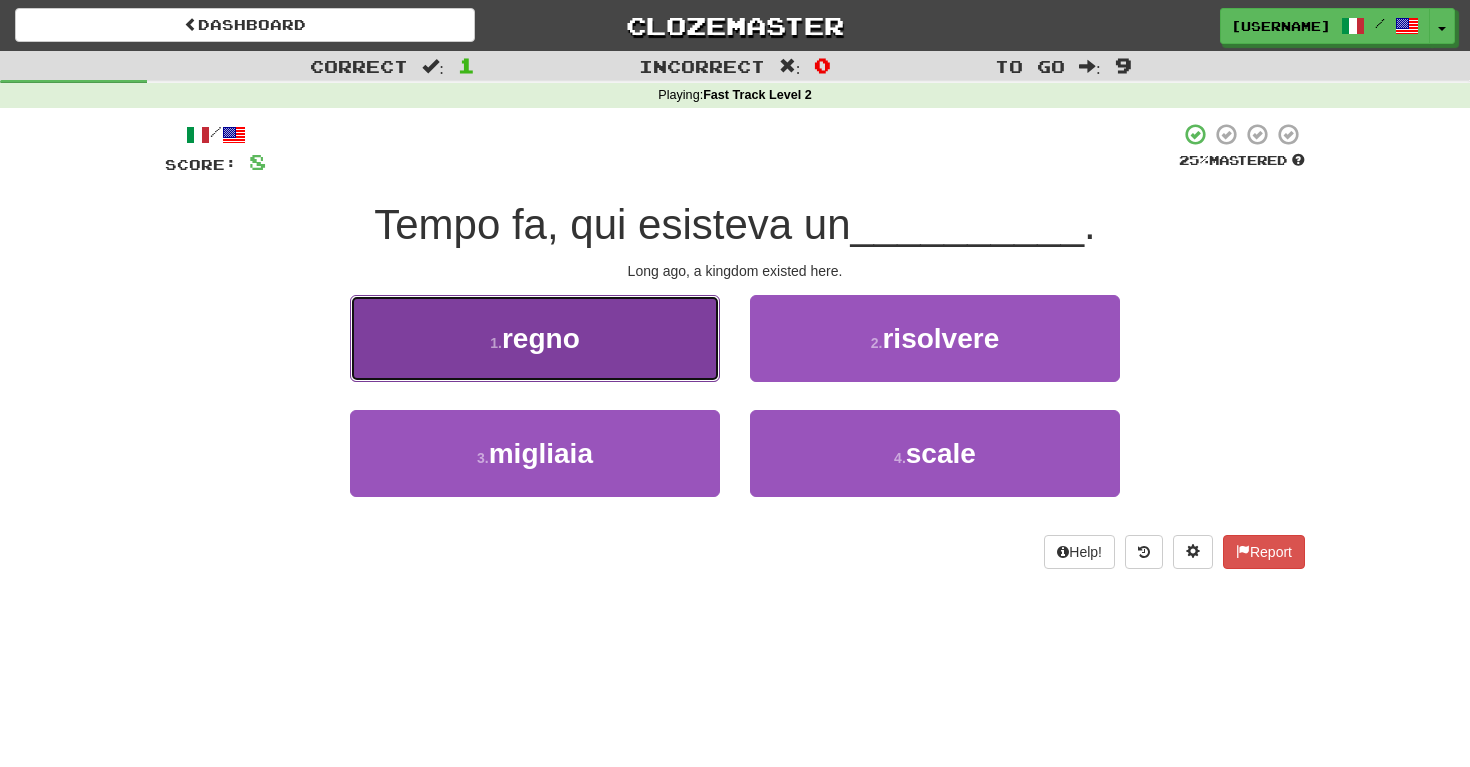 click on "1 .  regno" at bounding box center (535, 338) 